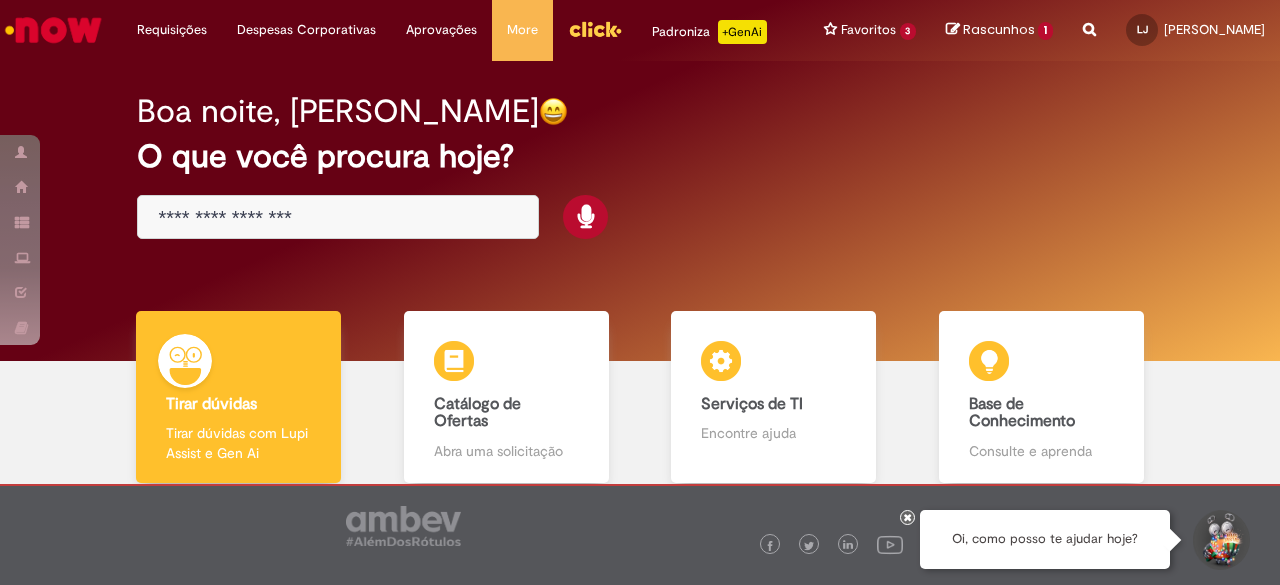 scroll, scrollTop: 0, scrollLeft: 0, axis: both 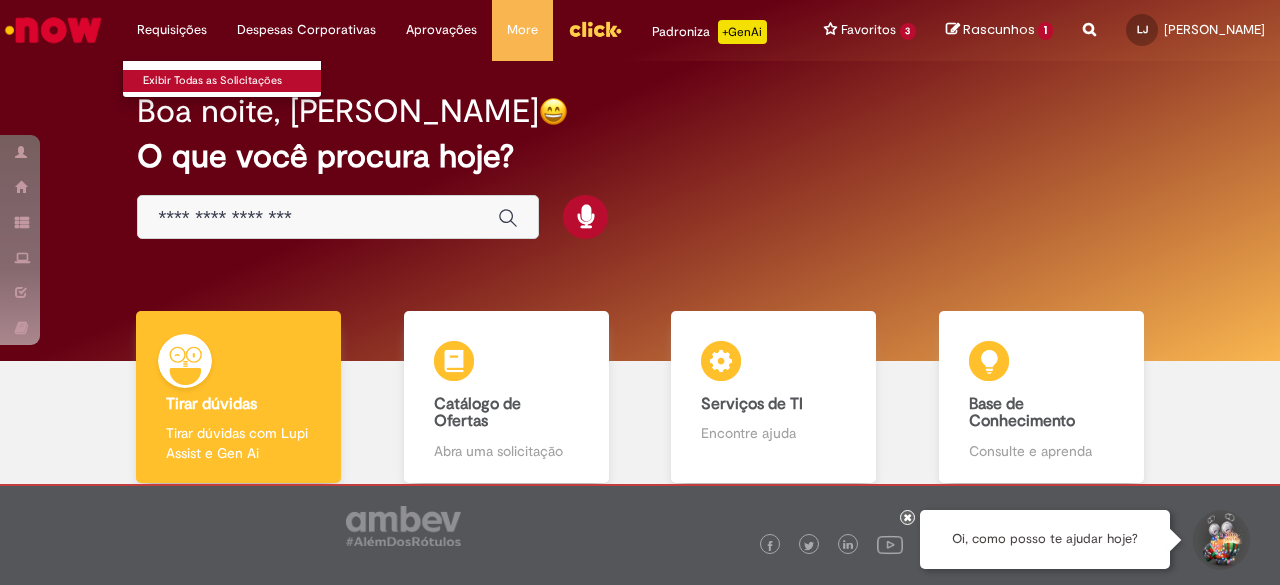 click on "Exibir Todas as Solicitações" at bounding box center (233, 81) 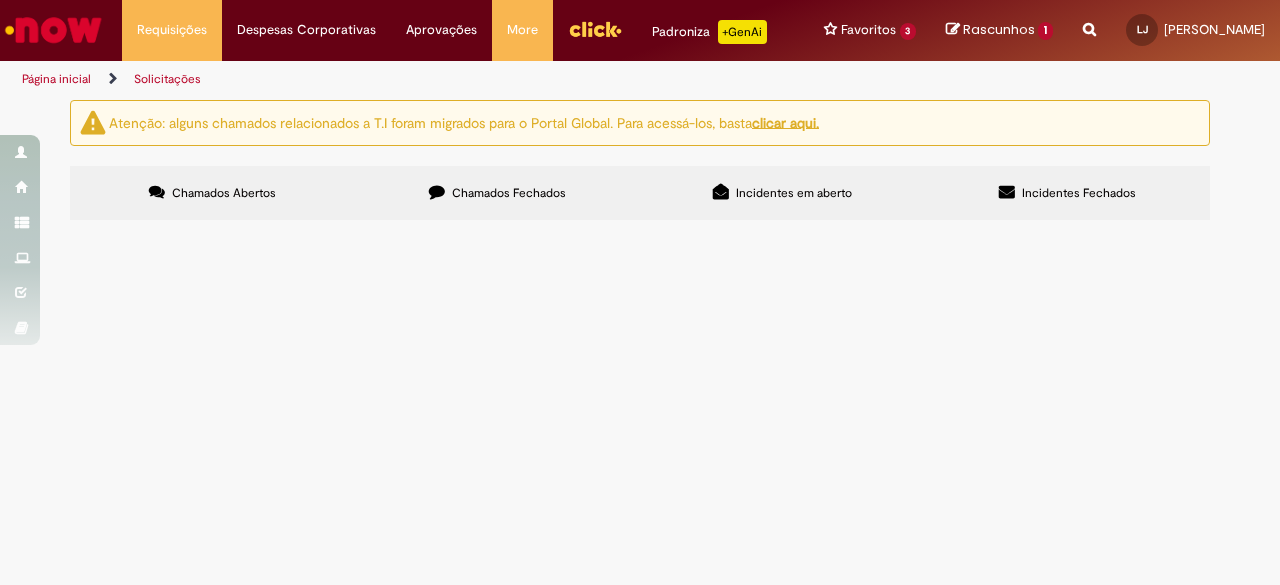 click on "Chamados Fechados" at bounding box center [497, 193] 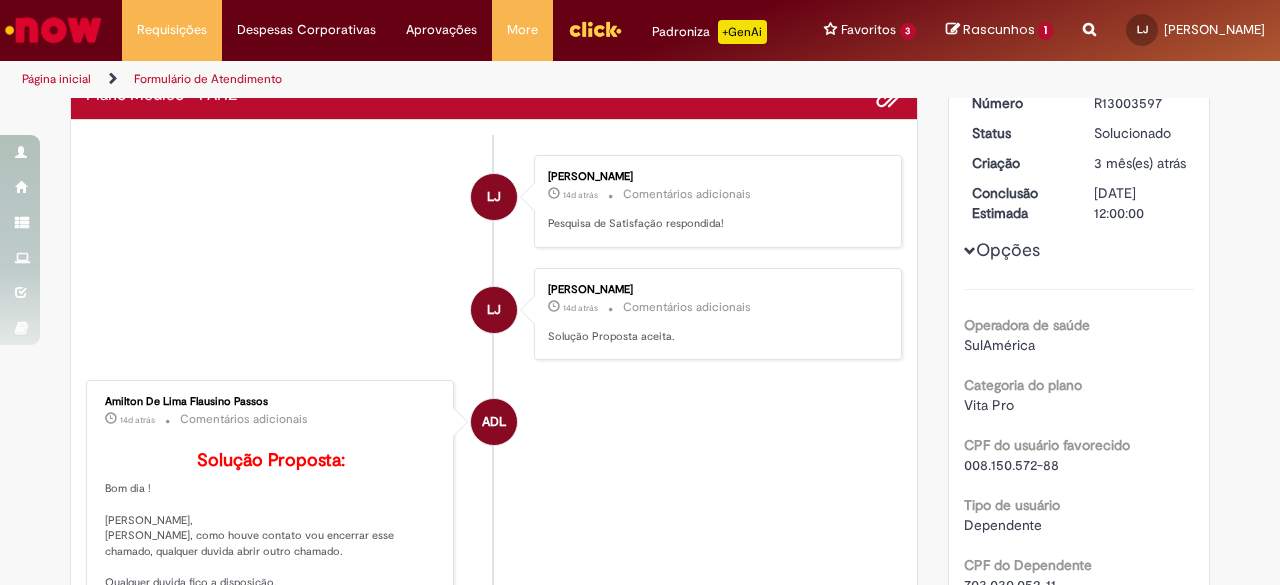 scroll, scrollTop: 0, scrollLeft: 0, axis: both 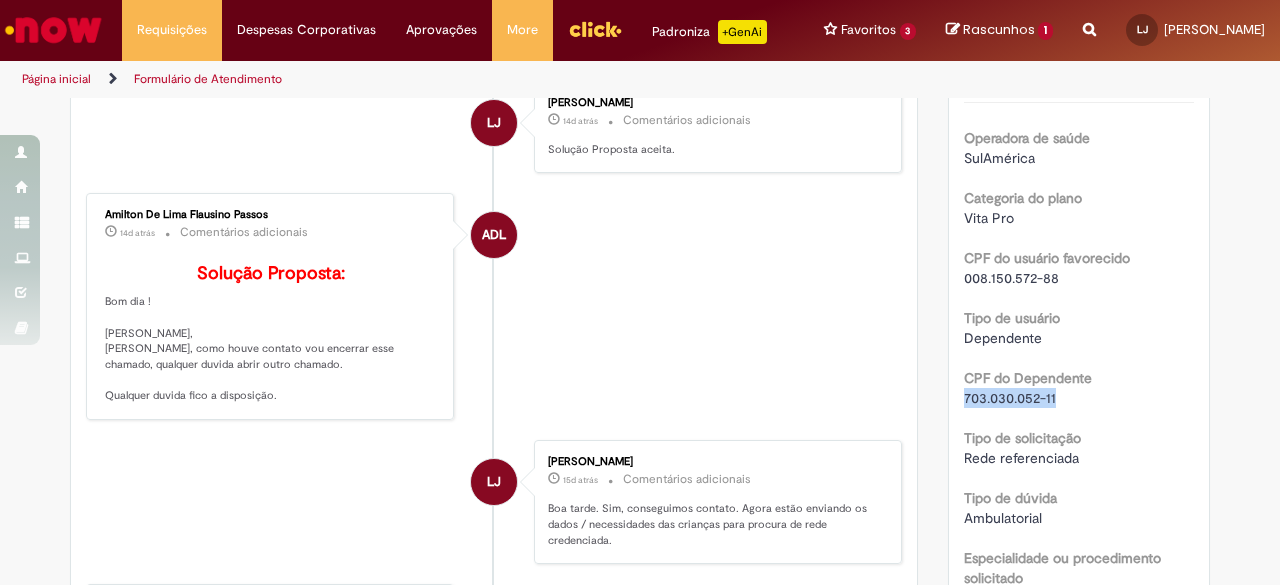 drag, startPoint x: 1054, startPoint y: 414, endPoint x: 945, endPoint y: 422, distance: 109.29318 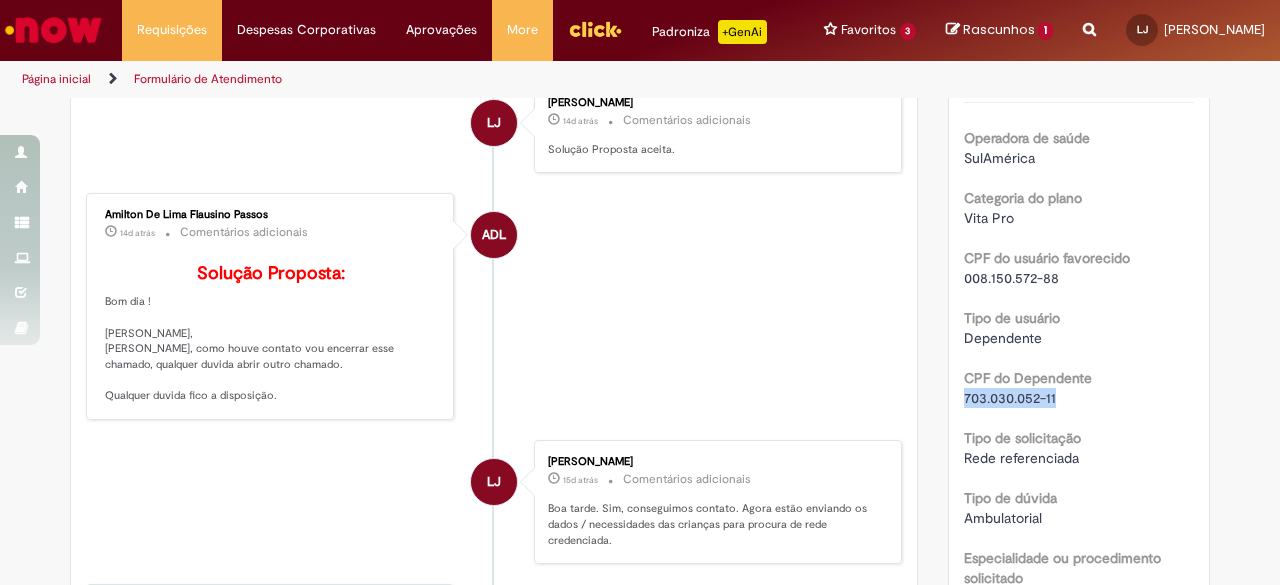 copy on "703.030.052-11" 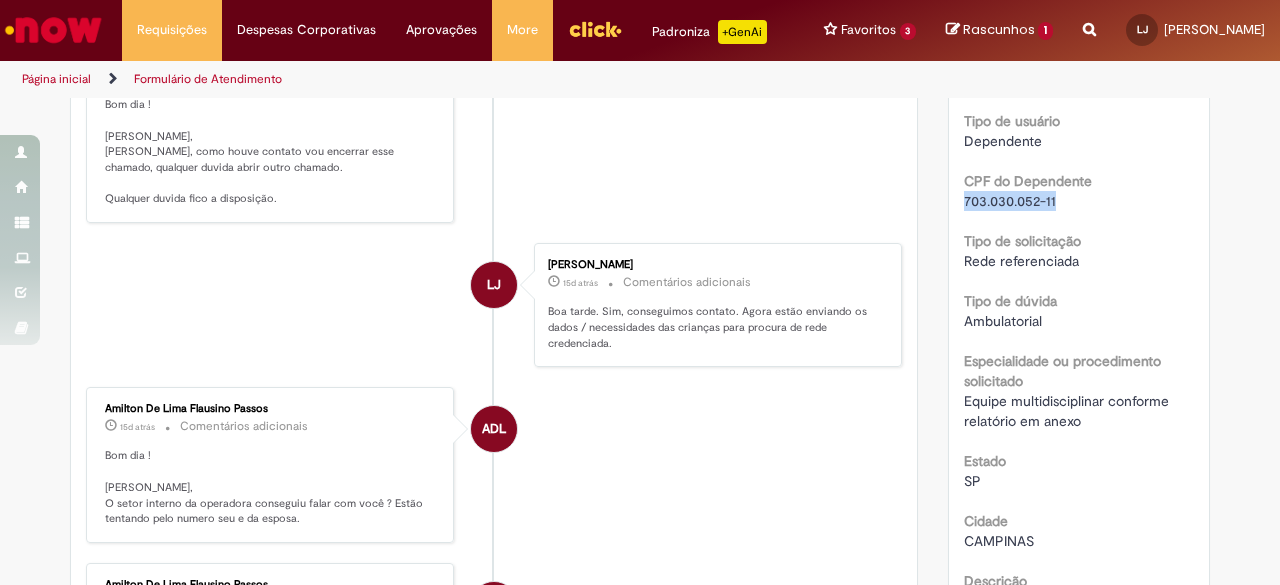 scroll, scrollTop: 529, scrollLeft: 0, axis: vertical 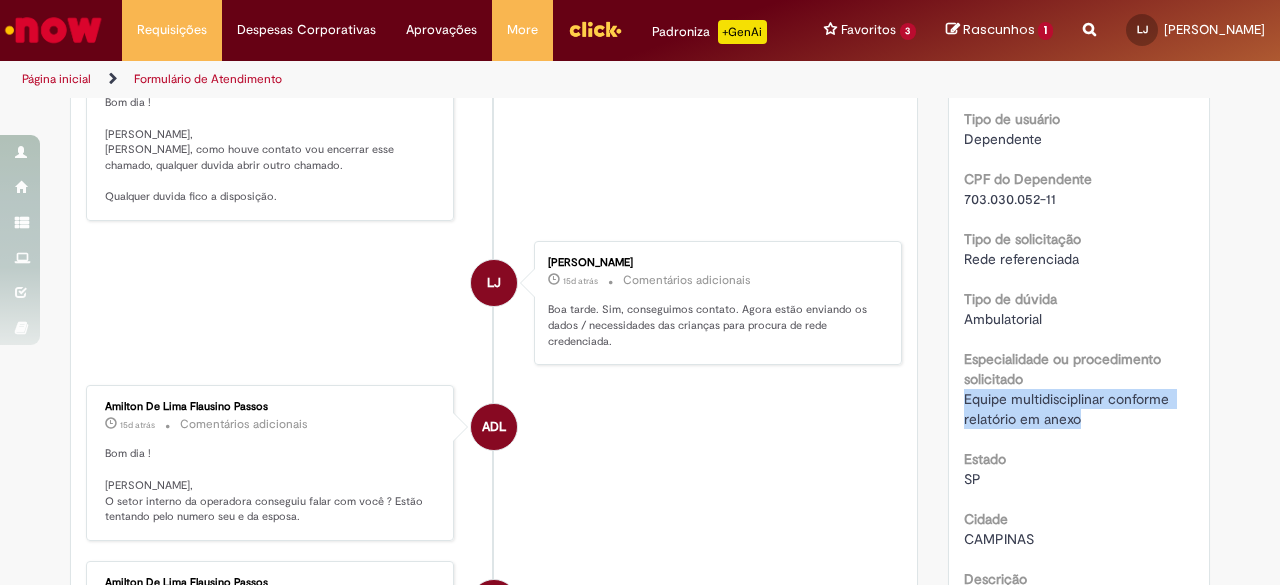 drag, startPoint x: 1076, startPoint y: 434, endPoint x: 956, endPoint y: 411, distance: 122.18429 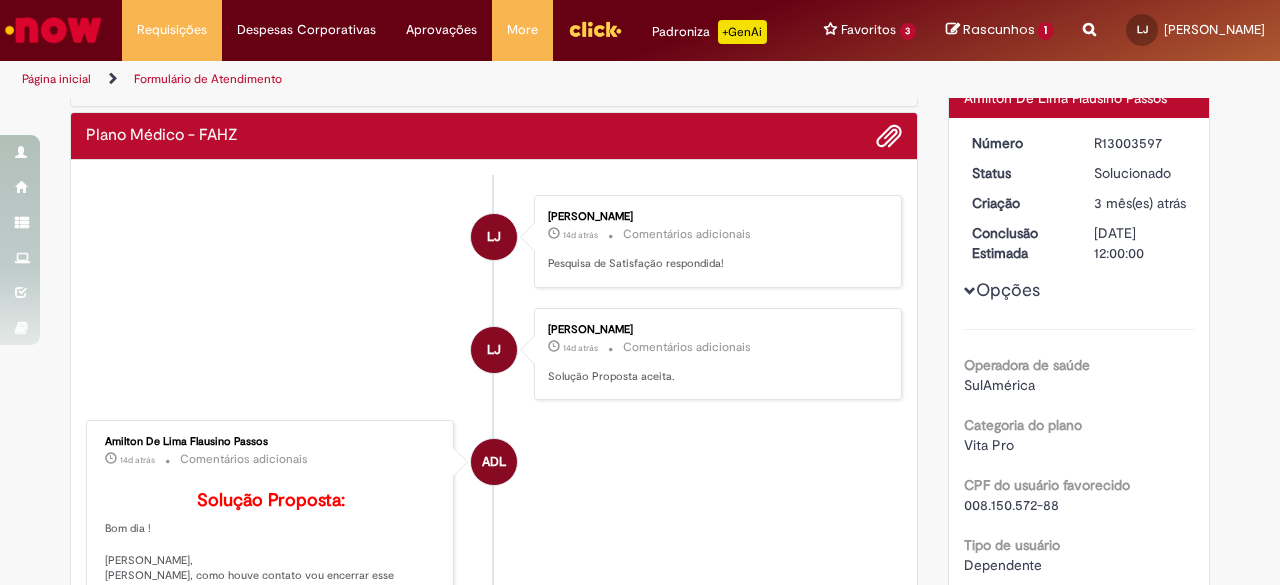 scroll, scrollTop: 0, scrollLeft: 0, axis: both 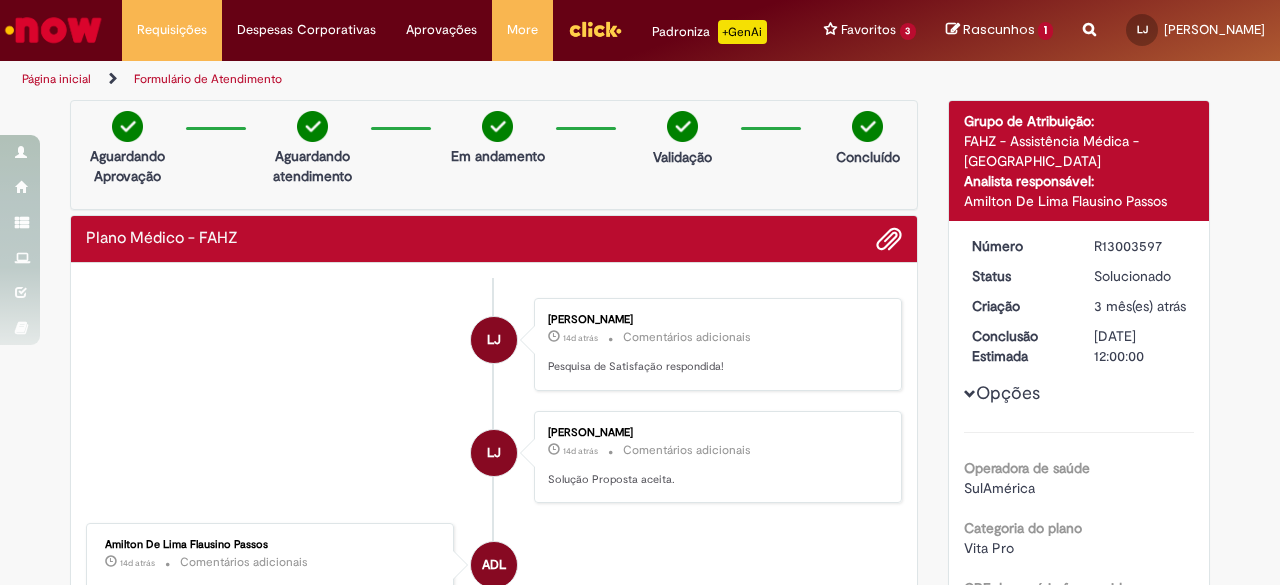 drag, startPoint x: 1153, startPoint y: 262, endPoint x: 1089, endPoint y: 265, distance: 64.070274 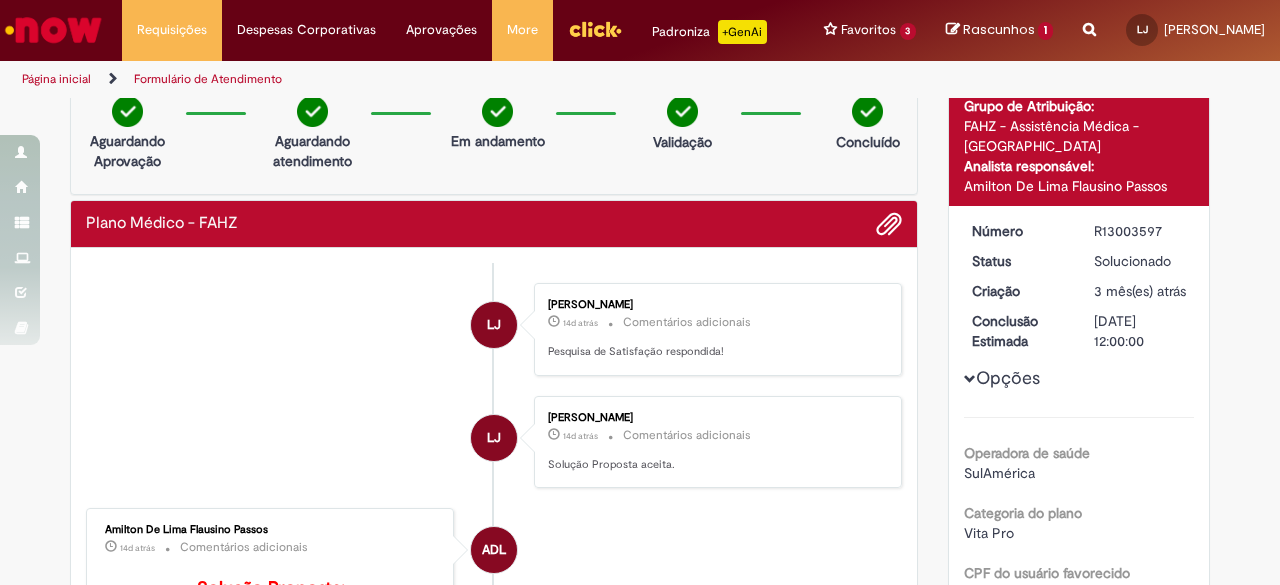 scroll, scrollTop: 0, scrollLeft: 0, axis: both 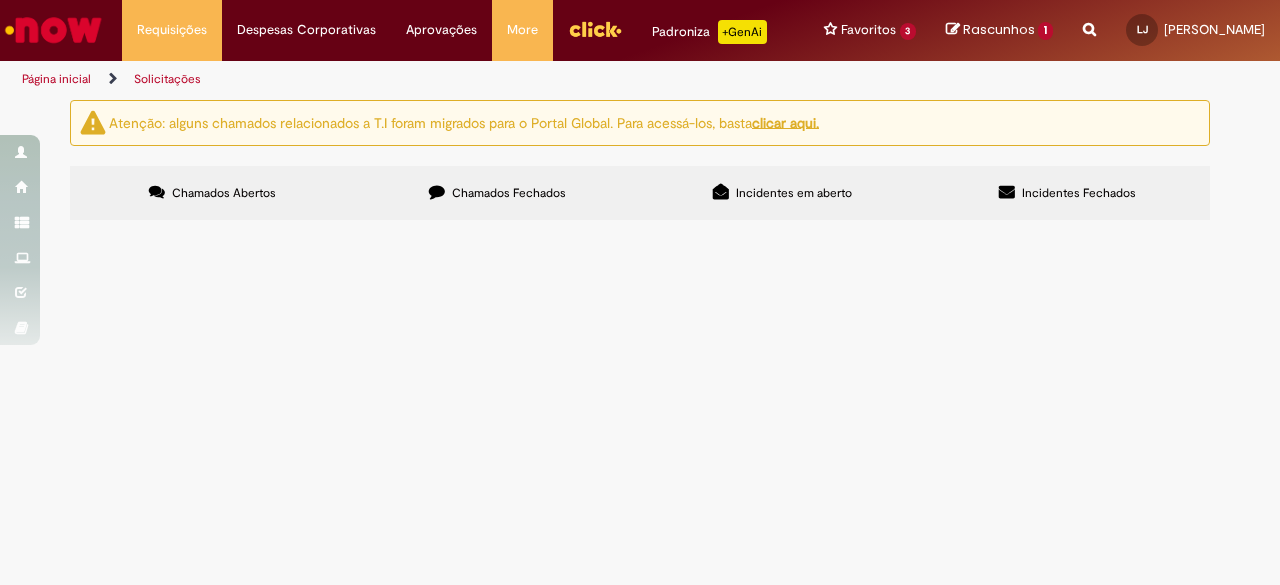 click at bounding box center (437, 192) 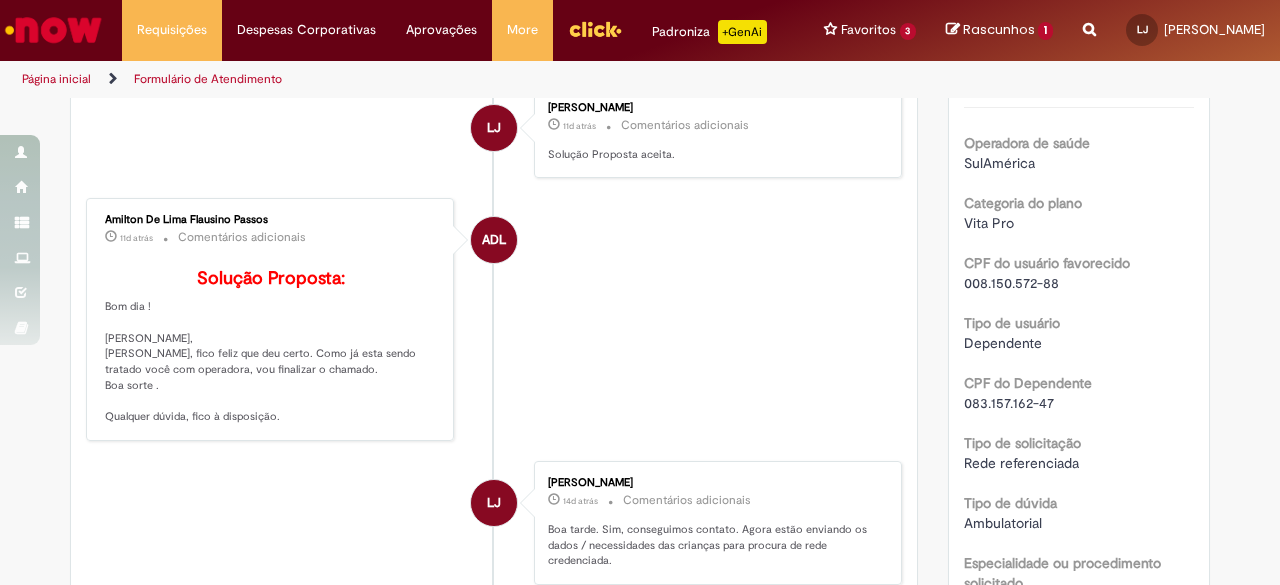 scroll, scrollTop: 439, scrollLeft: 0, axis: vertical 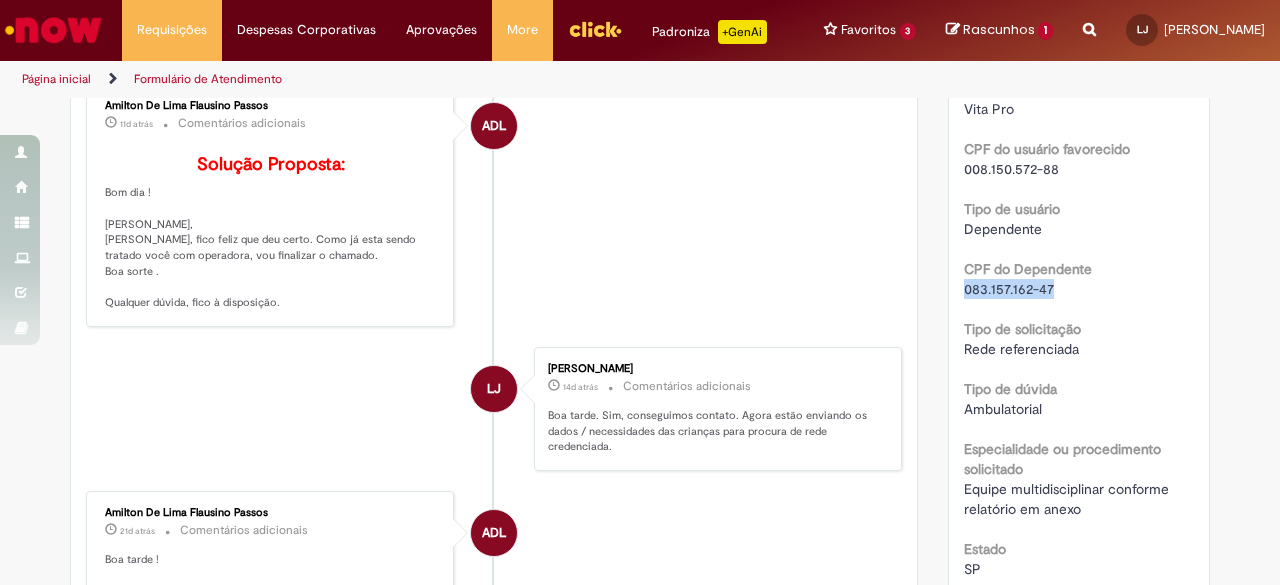 drag, startPoint x: 1062, startPoint y: 300, endPoint x: 955, endPoint y: 303, distance: 107.042046 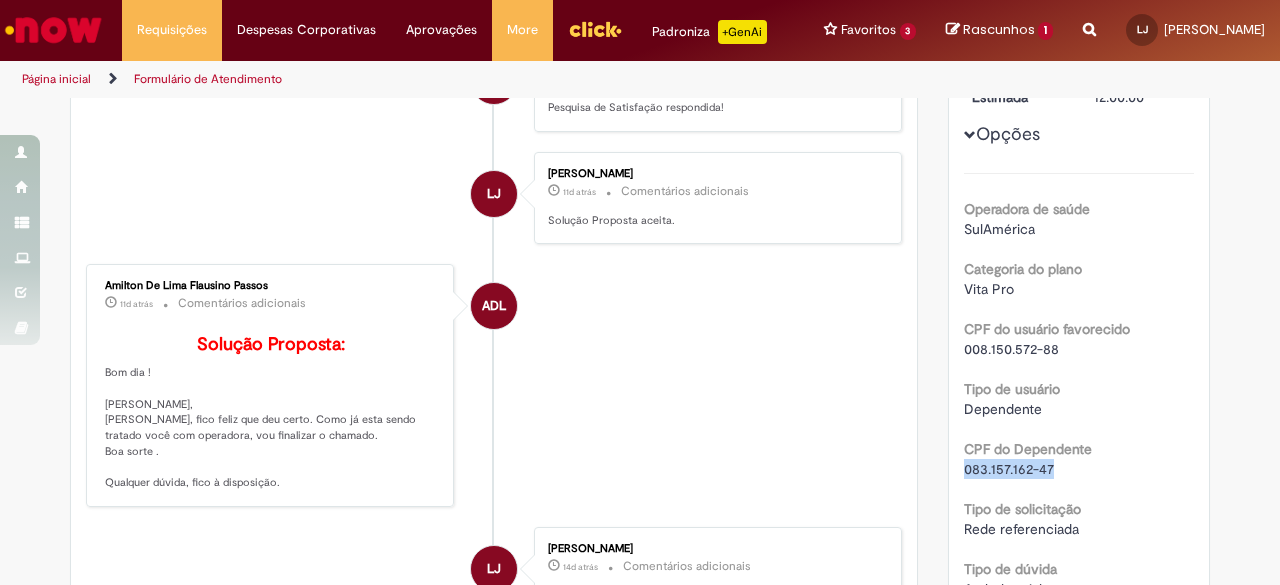 scroll, scrollTop: 71, scrollLeft: 0, axis: vertical 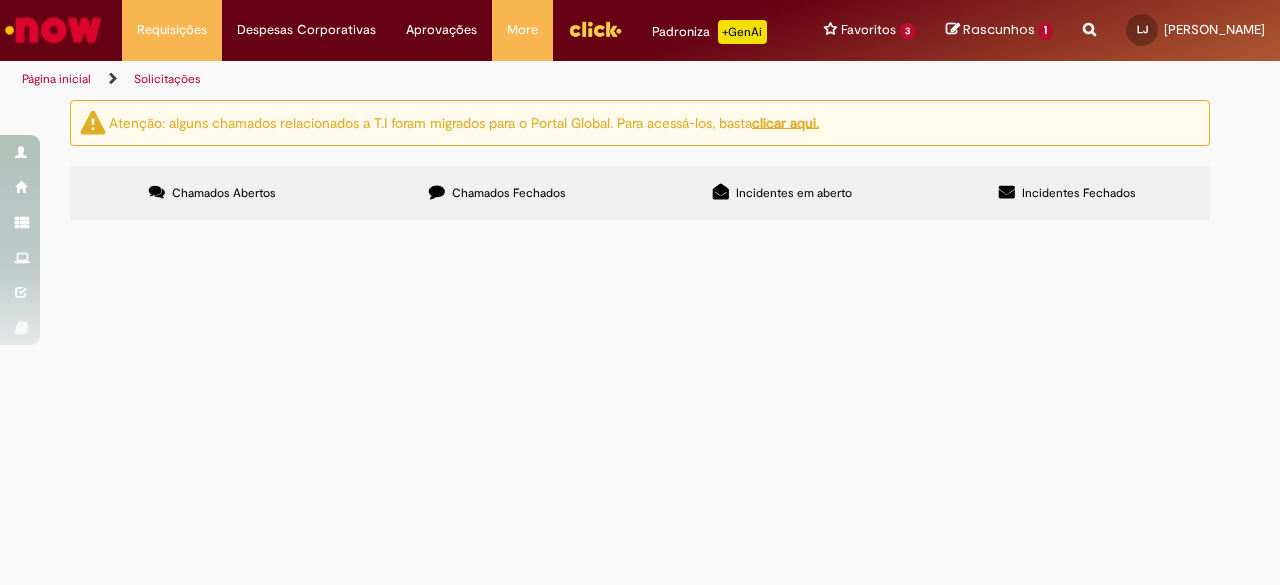 click at bounding box center [53, 30] 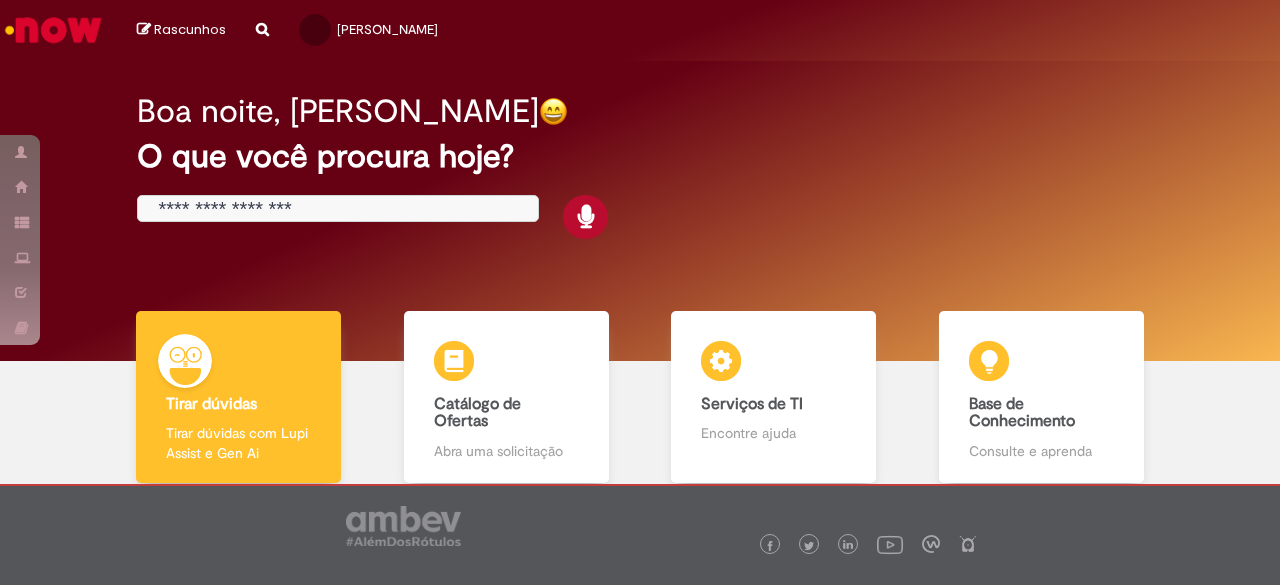 scroll, scrollTop: 0, scrollLeft: 0, axis: both 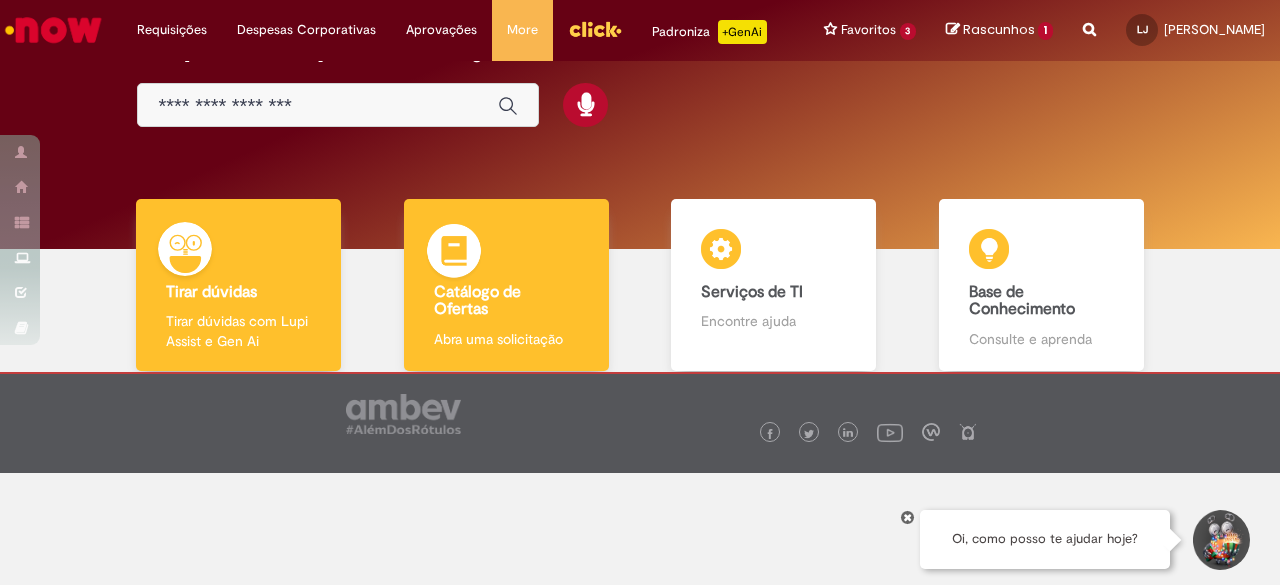 click on "Catálogo de Ofertas" at bounding box center (477, 301) 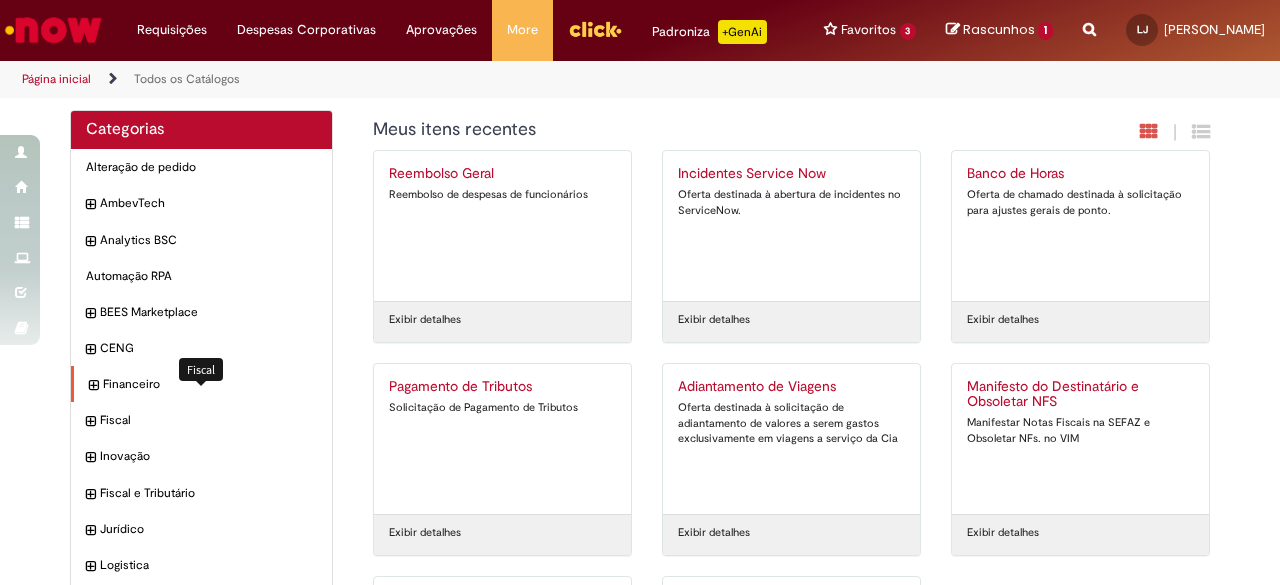 scroll, scrollTop: 7, scrollLeft: 0, axis: vertical 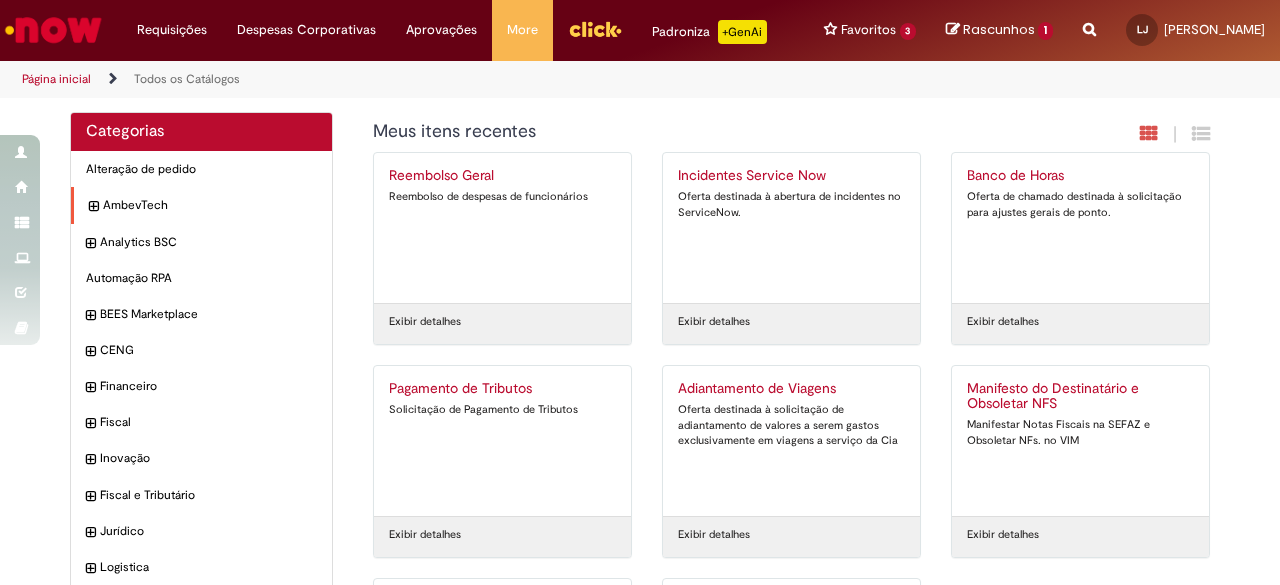 click at bounding box center (93, 207) 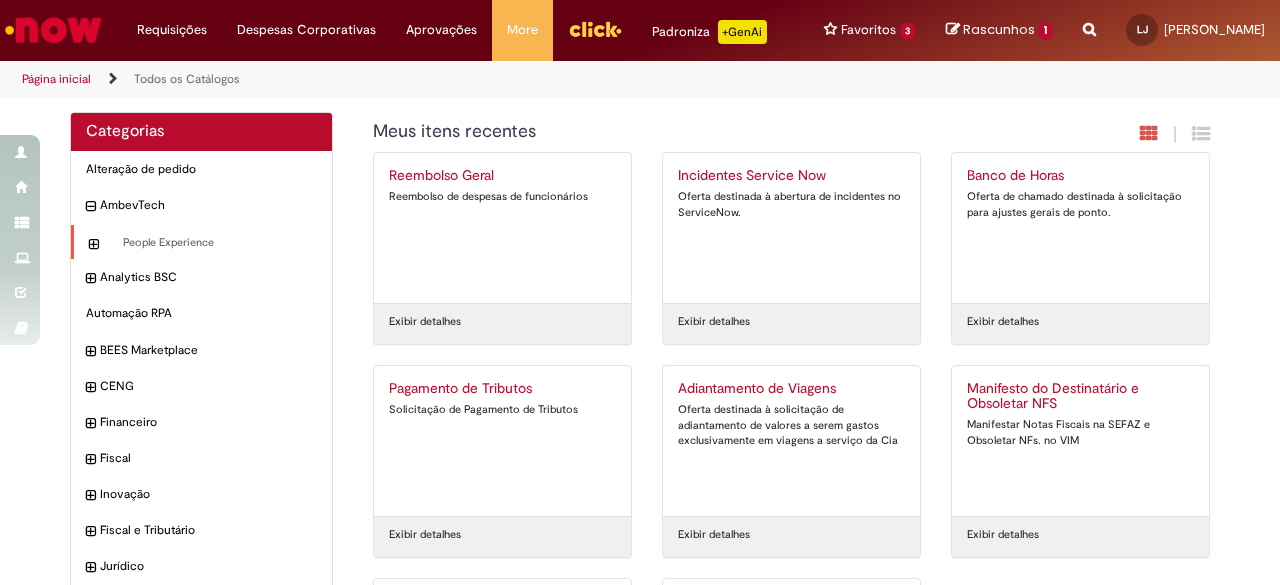 click at bounding box center (93, 245) 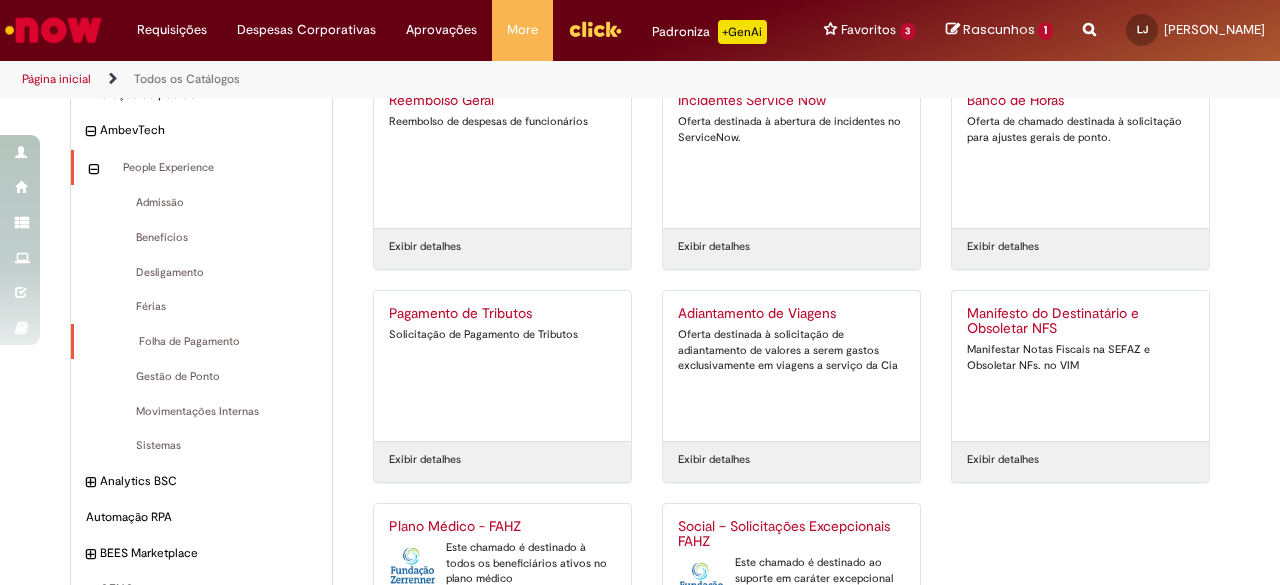 scroll, scrollTop: 89, scrollLeft: 0, axis: vertical 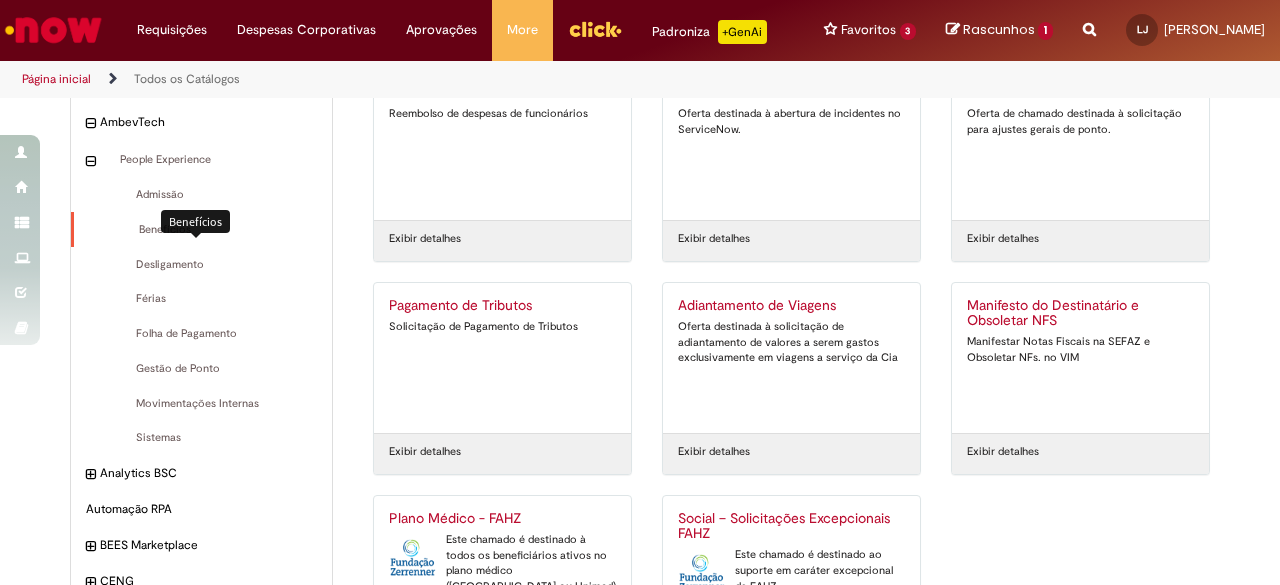 click on "Benefícios
Itens" at bounding box center (203, 230) 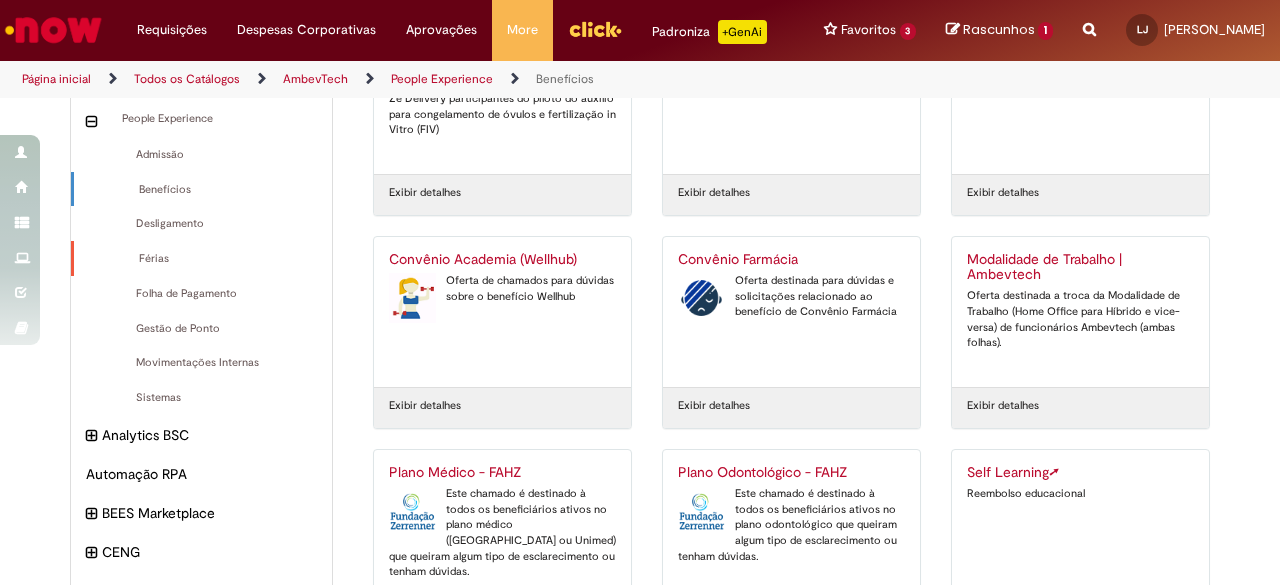 scroll, scrollTop: 138, scrollLeft: 0, axis: vertical 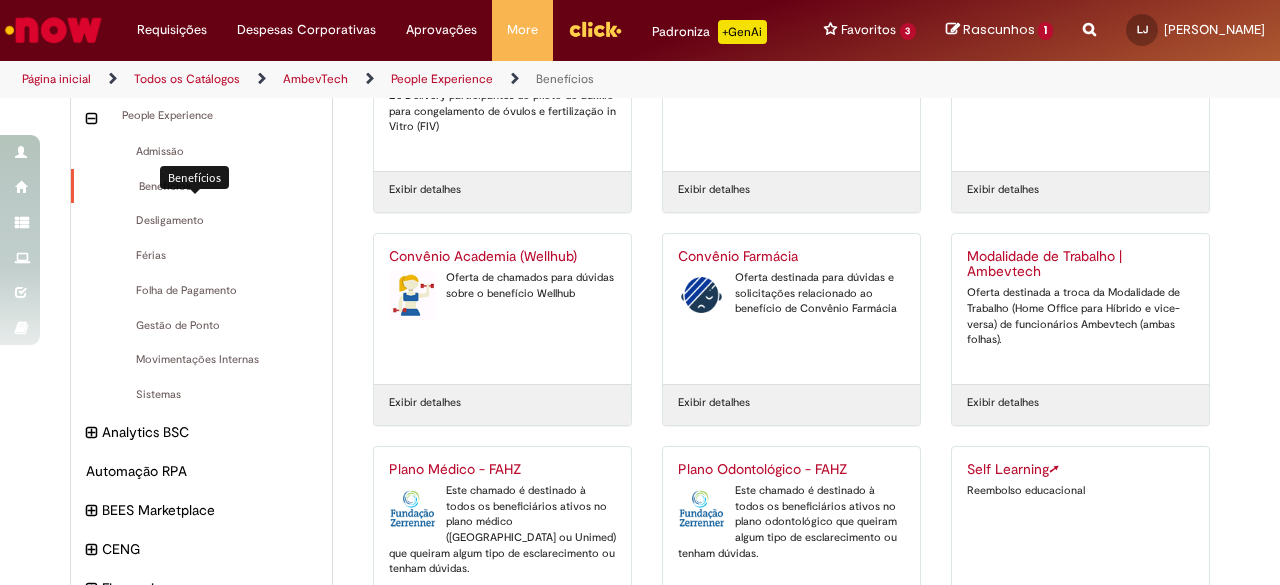 click on "Benefícios
Itens" at bounding box center (203, 187) 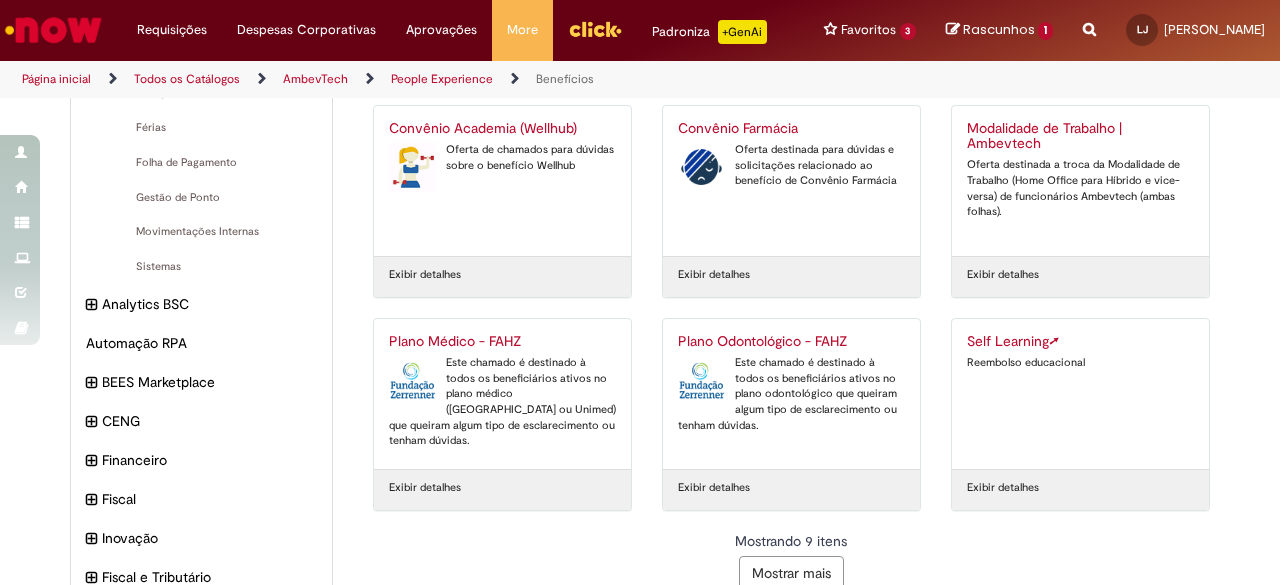 scroll, scrollTop: 267, scrollLeft: 0, axis: vertical 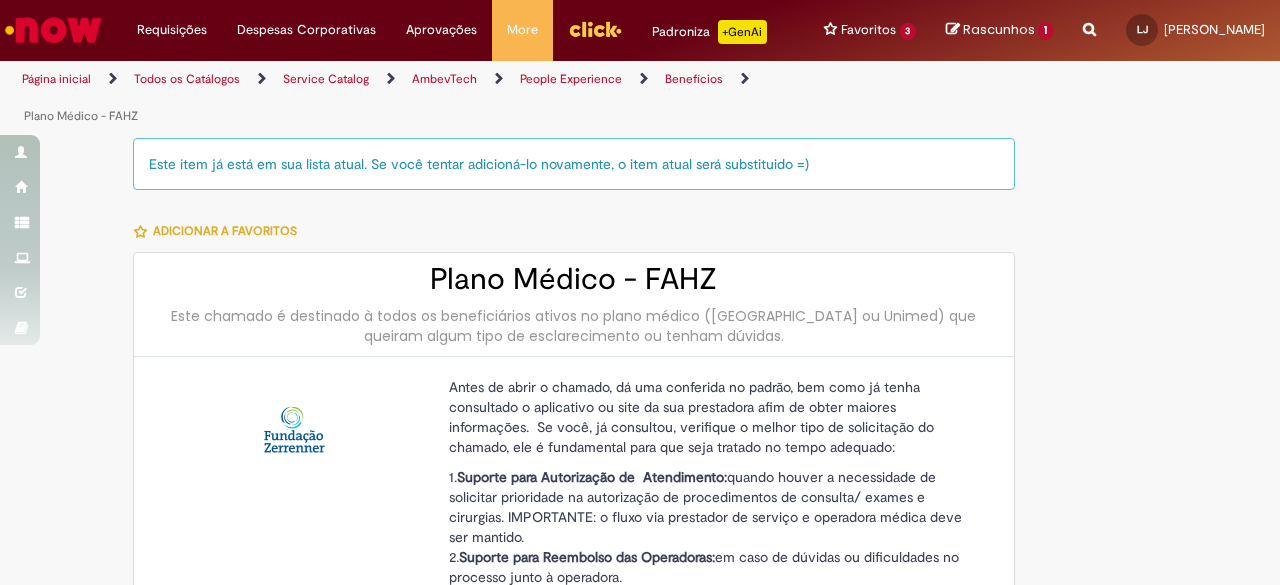 type on "********" 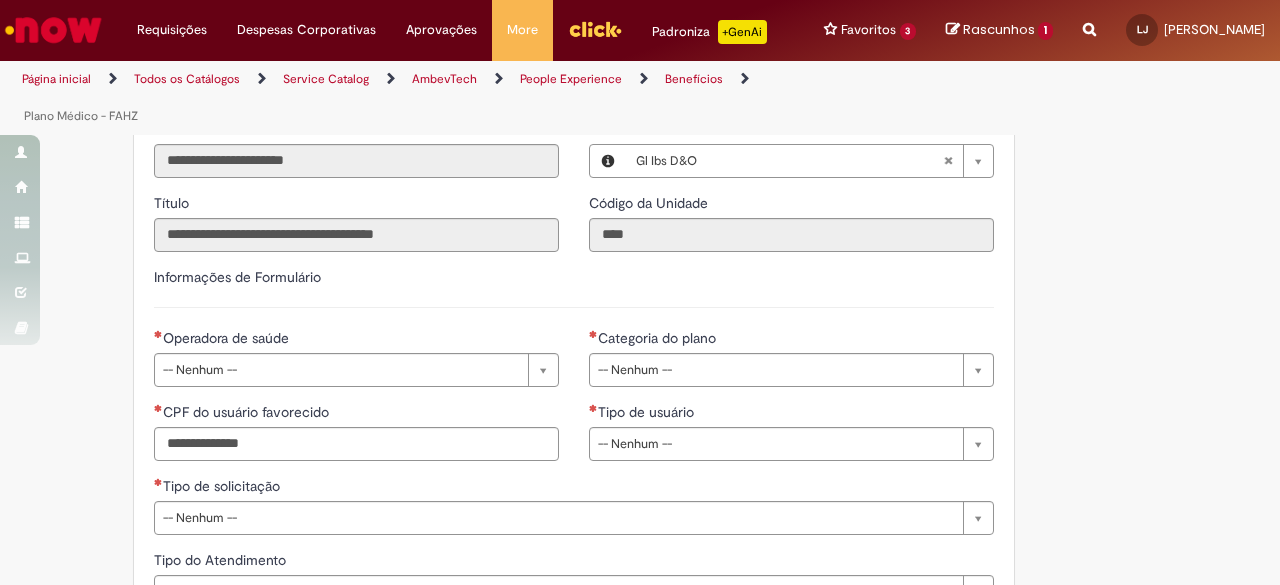 scroll, scrollTop: 1088, scrollLeft: 0, axis: vertical 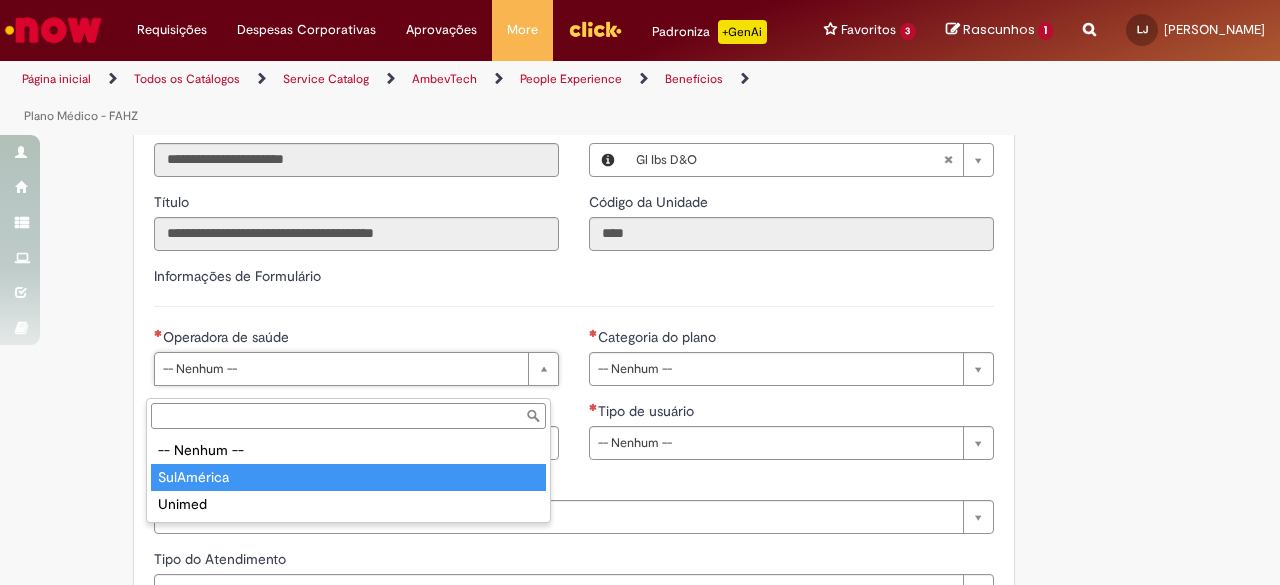 type on "**********" 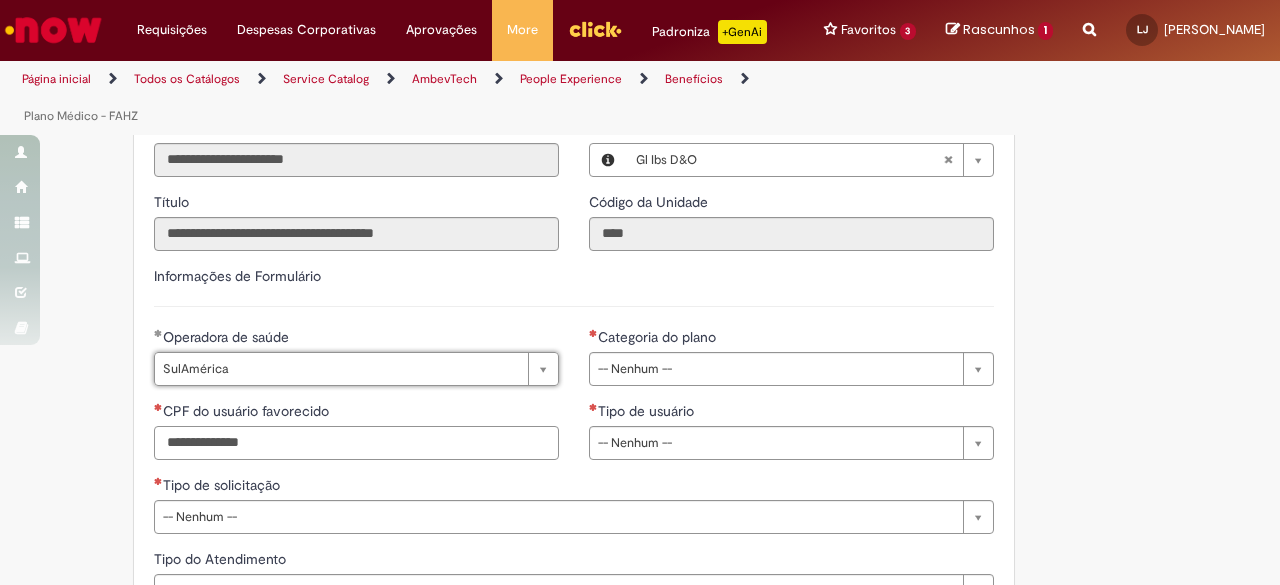 click on "CPF do usuário favorecido" at bounding box center [356, 443] 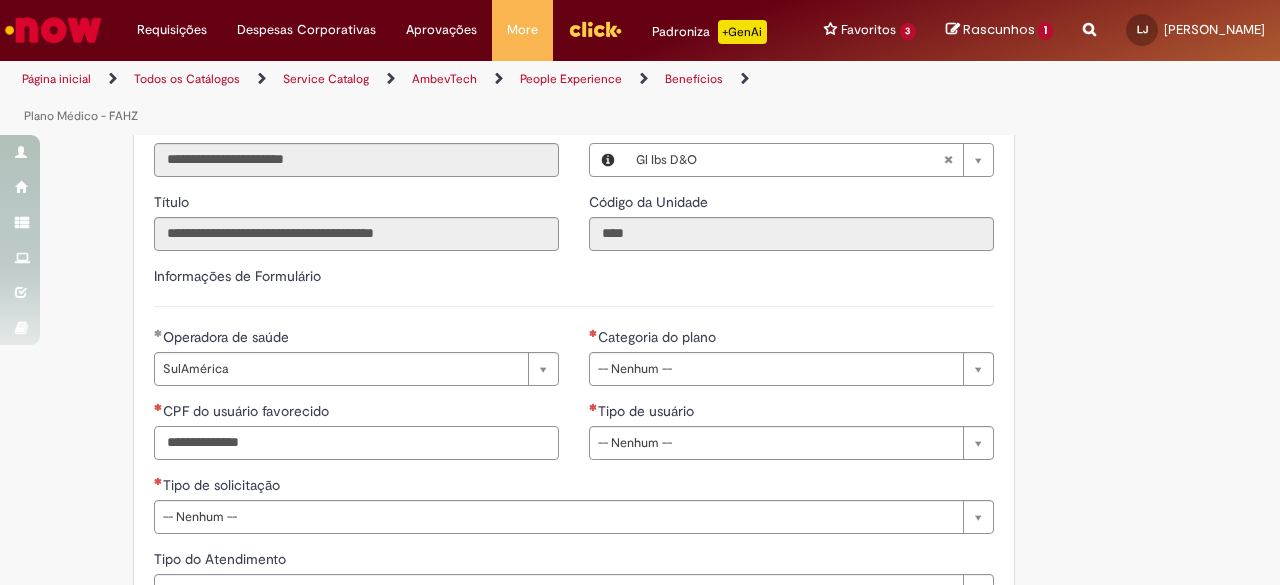 click on "CPF do usuário favorecido" at bounding box center (356, 443) 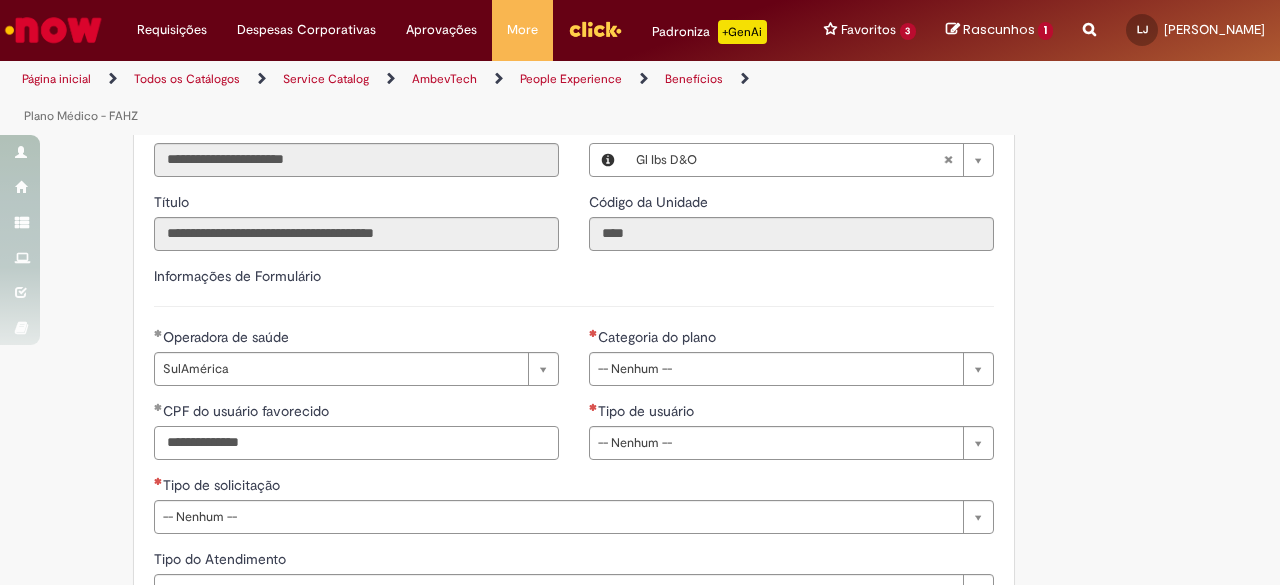 type on "**********" 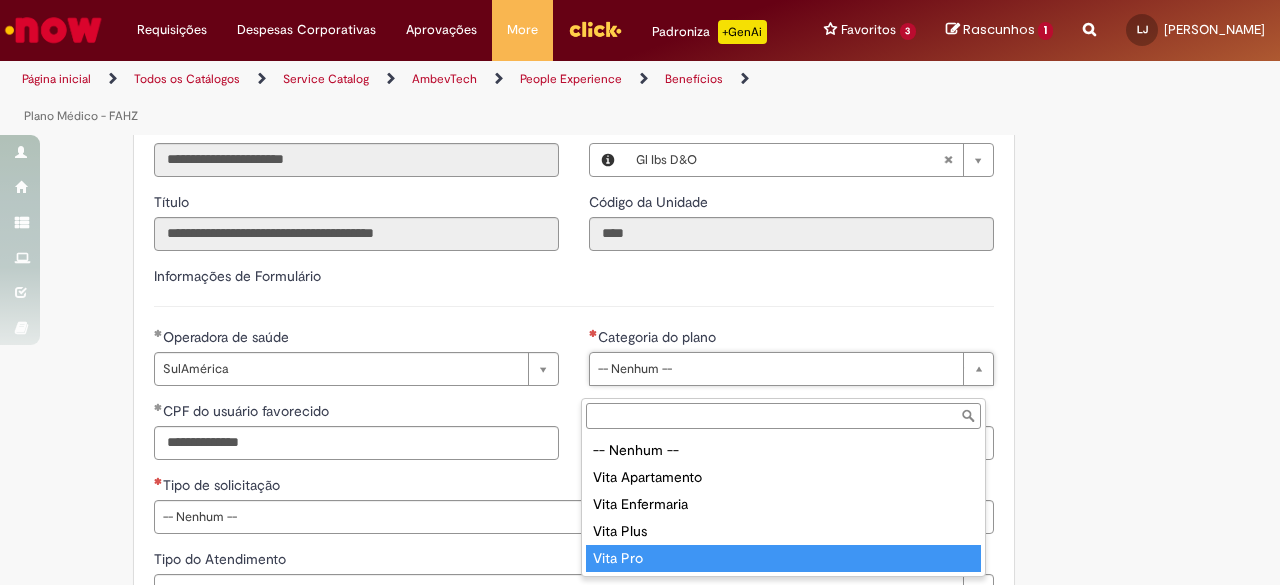 type on "********" 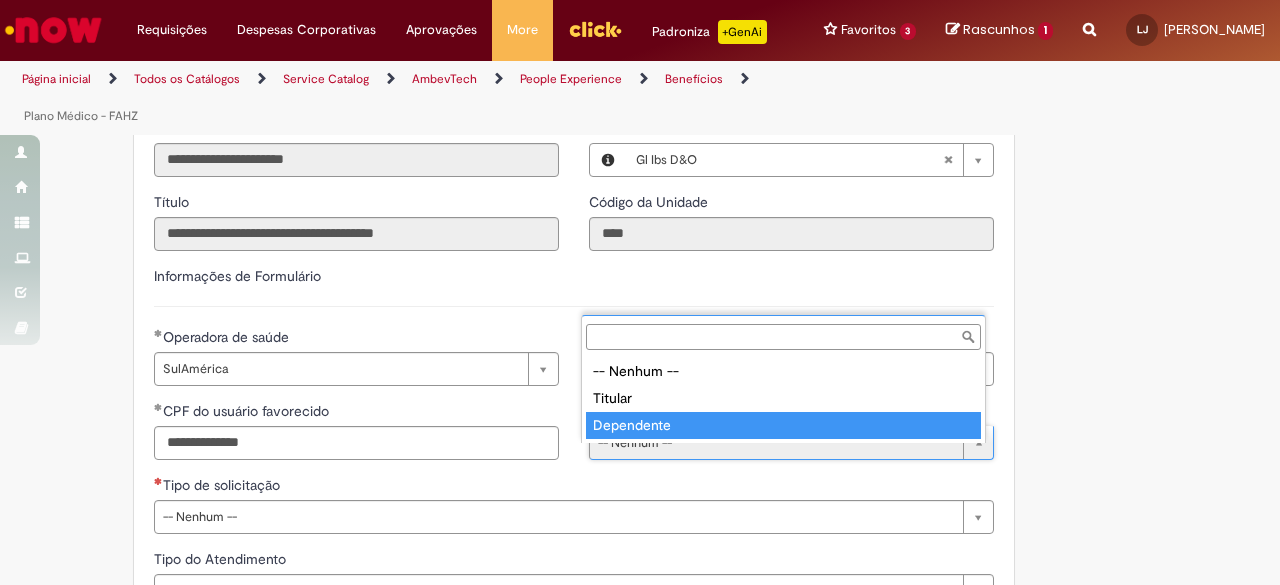 type on "**********" 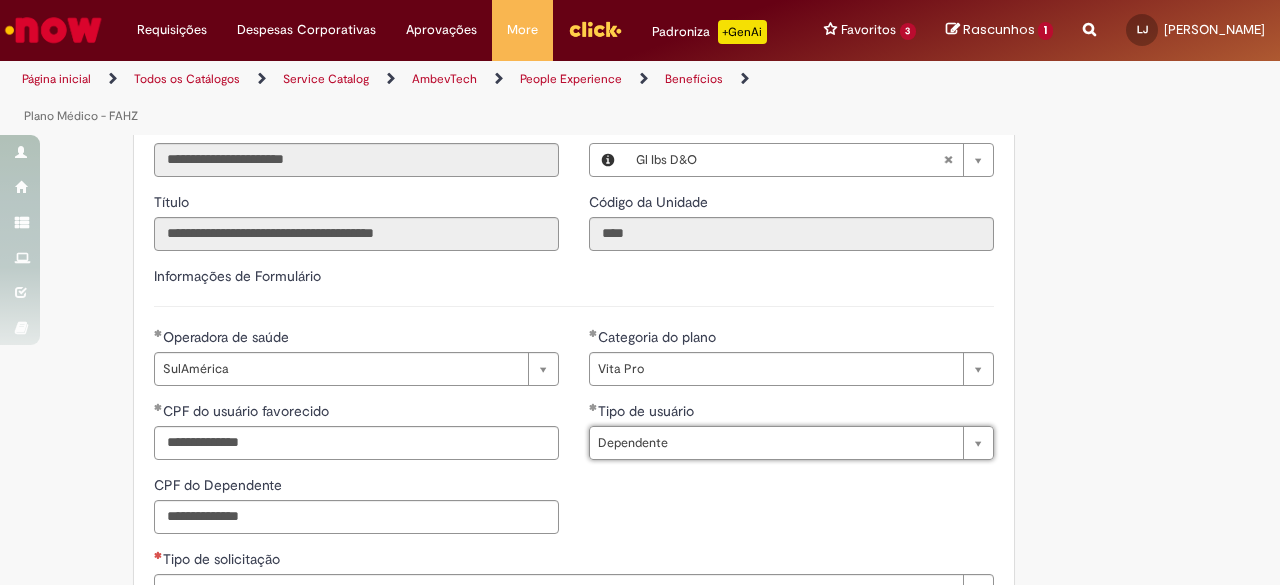 click on "**********" at bounding box center (791, 401) 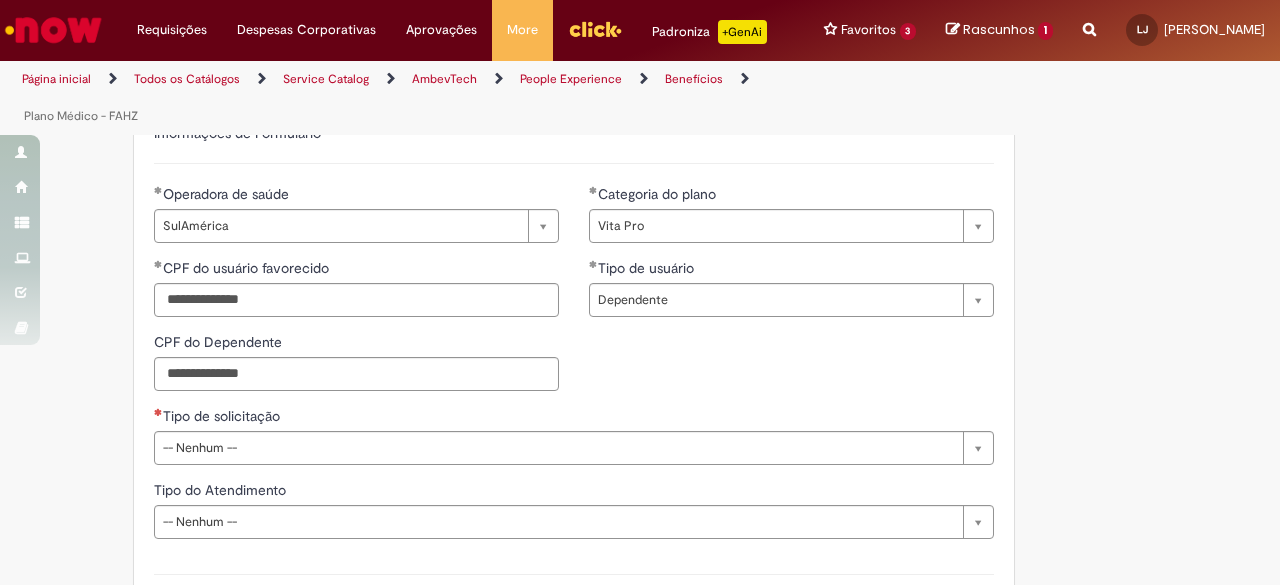 scroll, scrollTop: 1285, scrollLeft: 0, axis: vertical 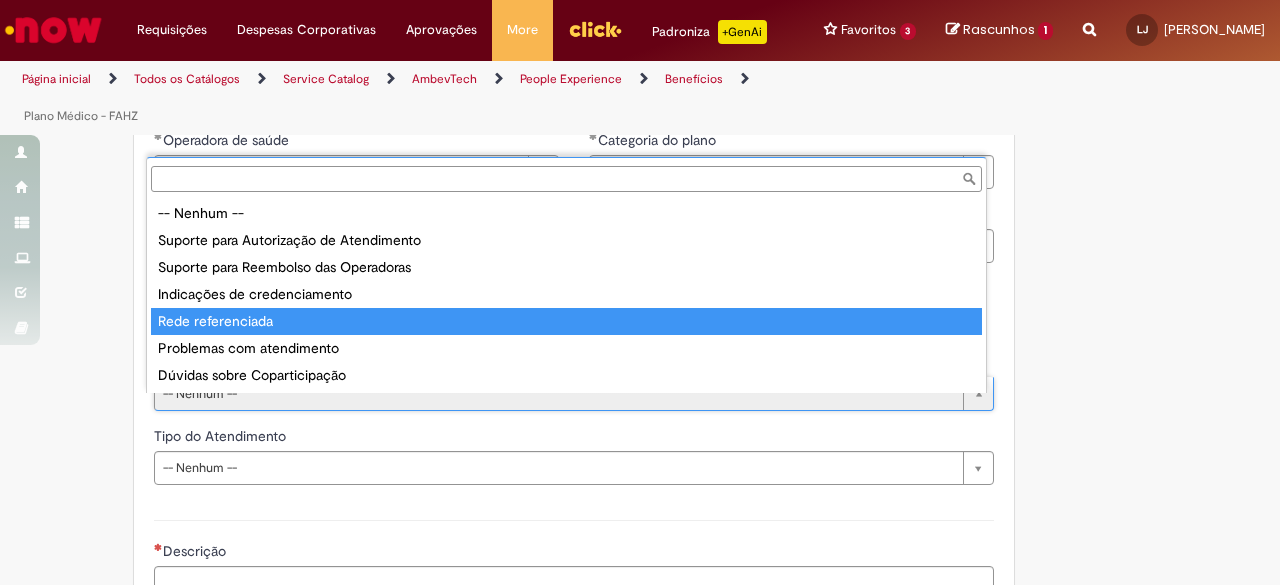 type on "**********" 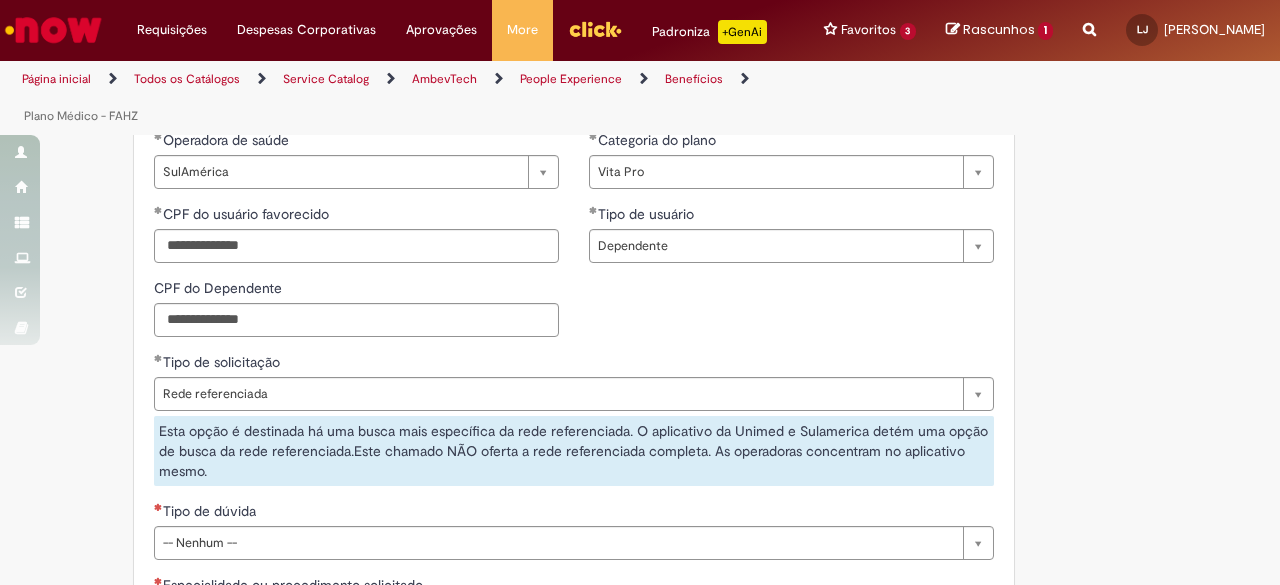 click on "Este item já está em sua lista atual. Se você tentar adicioná-lo novamente, o item atual será substituido  =)
Adicionar a Favoritos
Plano Médico - FAHZ
Este chamado é destinado à todos os beneficiários ativos no plano médico (Sulamérica ou Unimed) que queiram algum tipo de esclarecimento ou tenham dúvidas.
Antes de abrir o chamado, dá uma conferida no padrão, bem como já tenha consultado o aplicativo ou site da sua prestadora afim de obter maiores informações.  Se você, já consultou, verifique o melhor tipo de solicitação do chamado, ele é fundamental para que seja tratado no tempo adequado:
1.  Suporte para Autorização de  Atendimento: 2.  Suporte para Reembolso das Operadoras:  em caso de dúvidas ou dificuldades no processo junto à operadora. 3.  Problemas com atendimento: 4.  Rede referenciada: 5.  6.  7.
(" at bounding box center [640, 31] 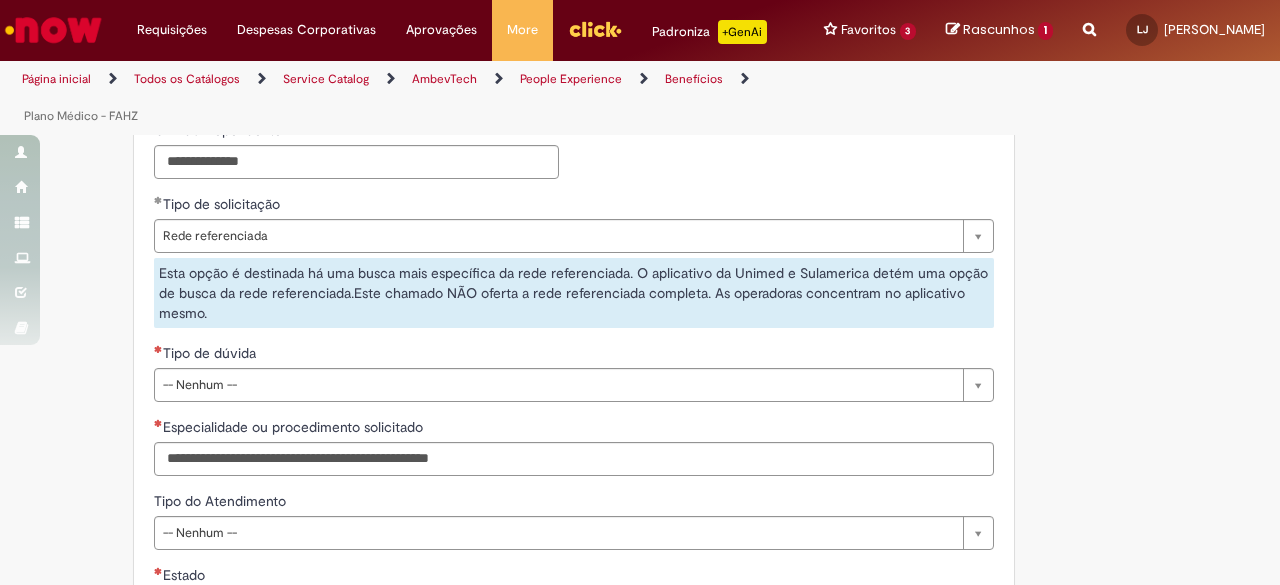 scroll, scrollTop: 1446, scrollLeft: 0, axis: vertical 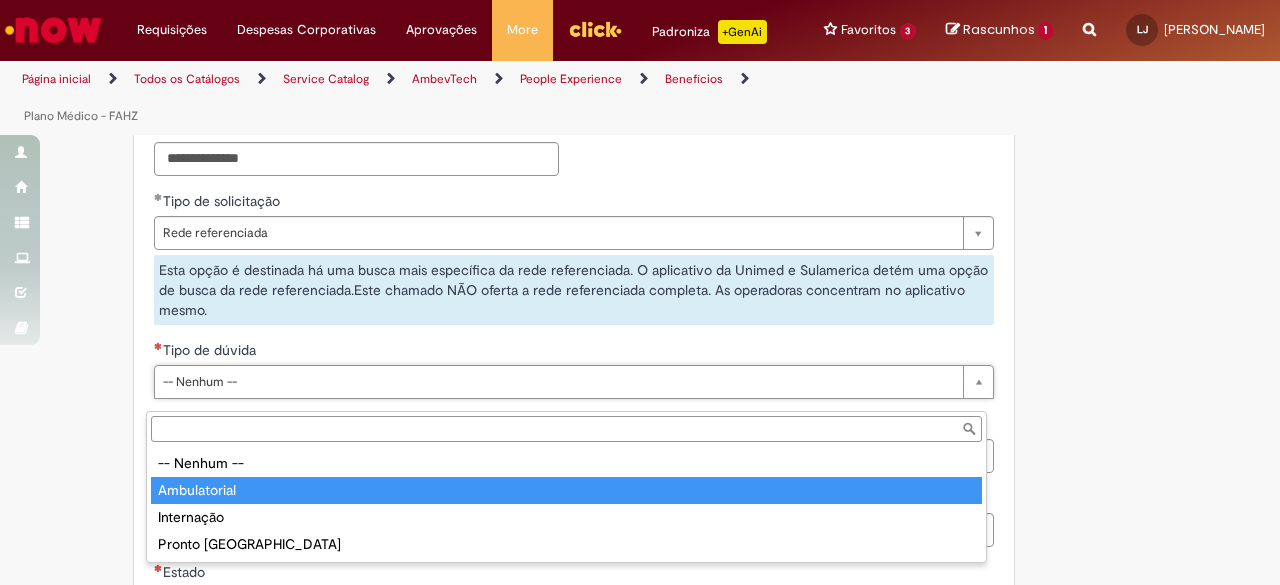 type on "**********" 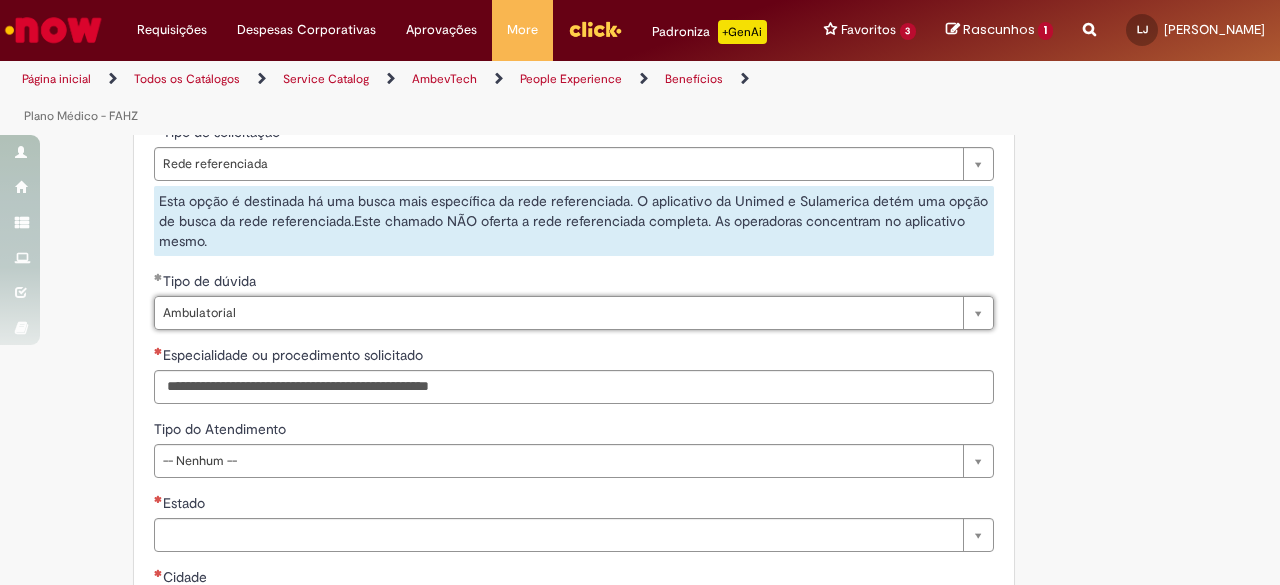 scroll, scrollTop: 1516, scrollLeft: 0, axis: vertical 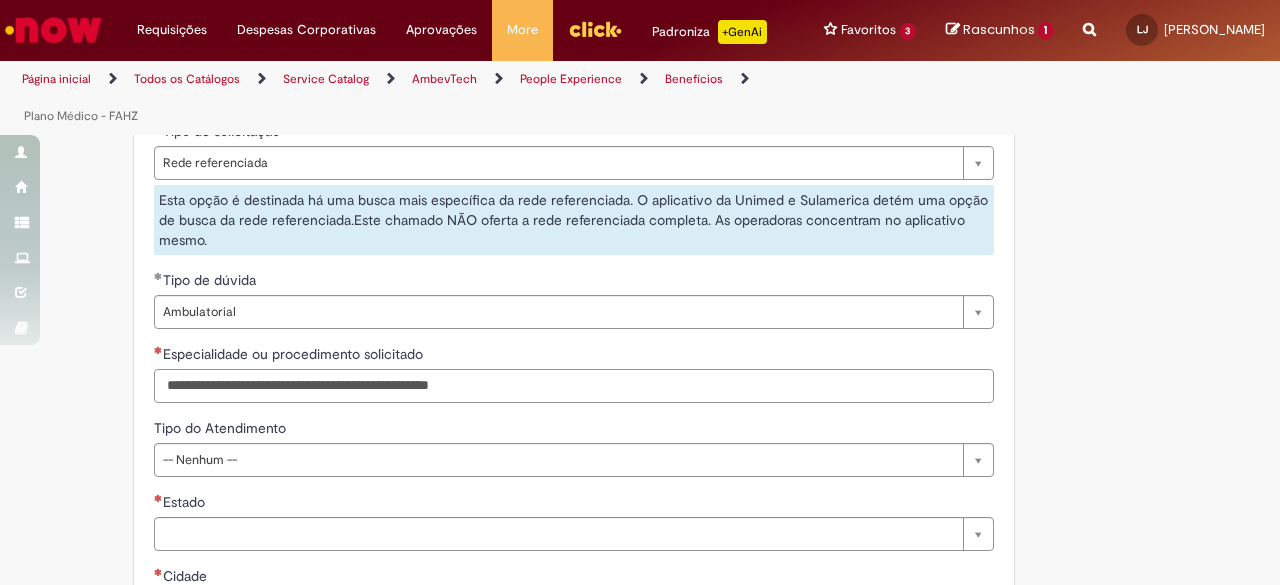 click on "Especialidade ou procedimento solicitado" at bounding box center [574, 386] 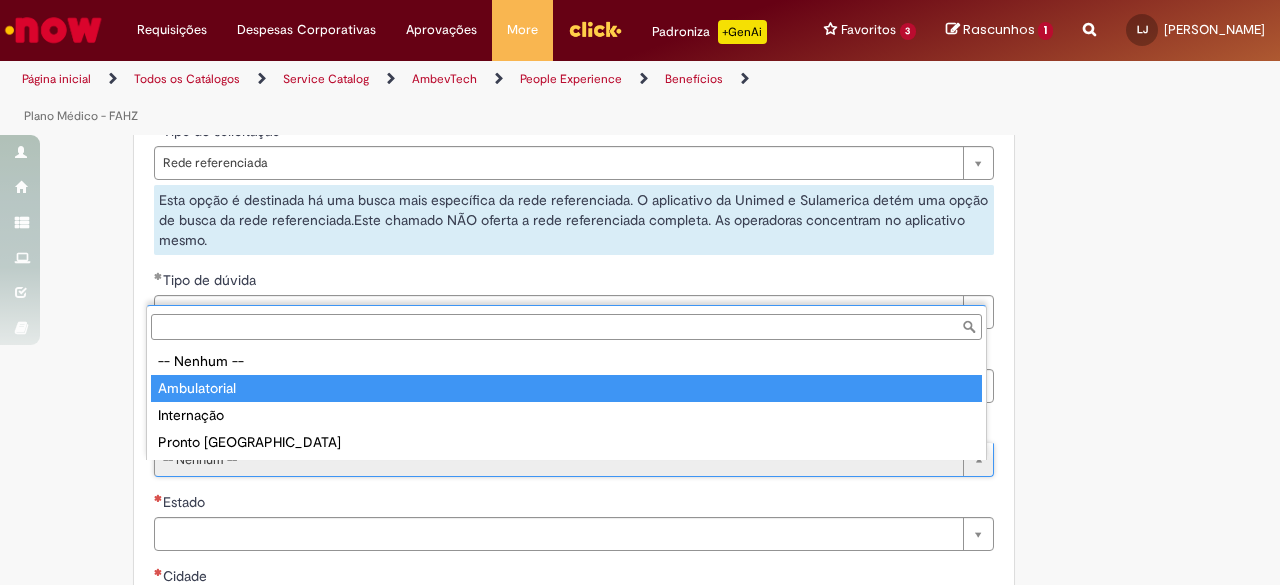 type on "**********" 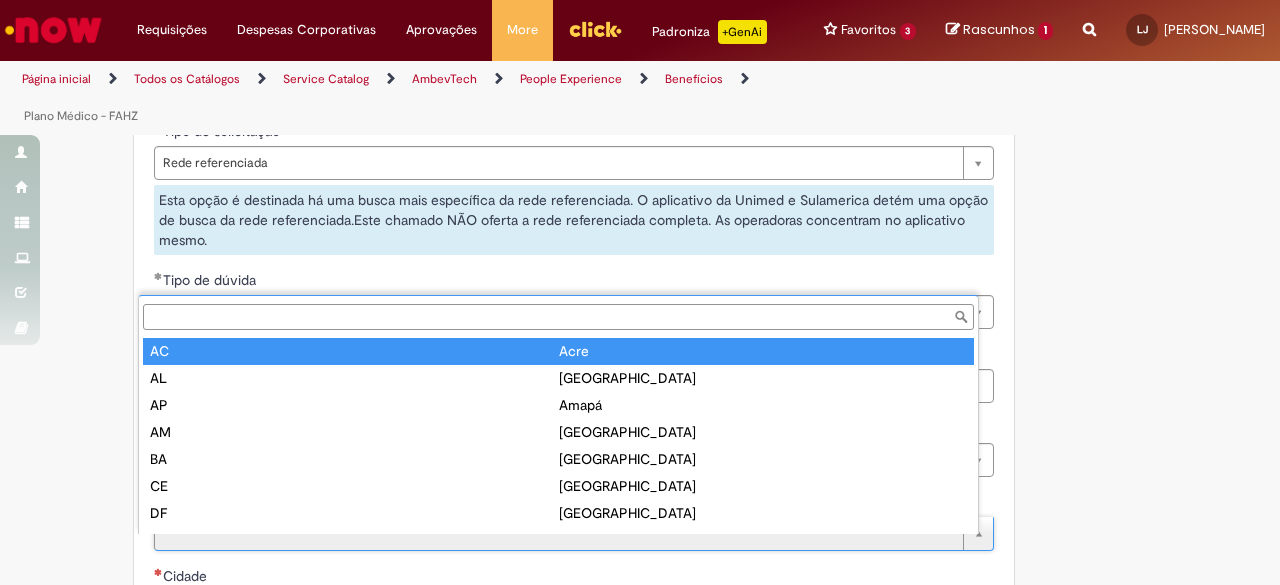 scroll, scrollTop: 16, scrollLeft: 0, axis: vertical 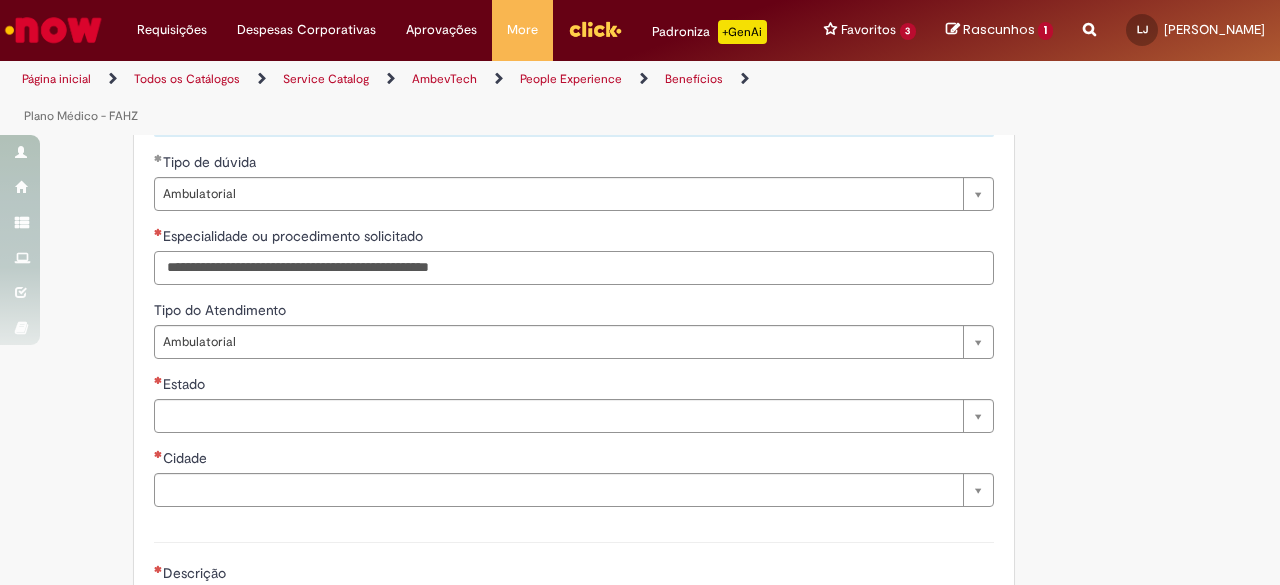 click on "Especialidade ou procedimento solicitado" at bounding box center (574, 268) 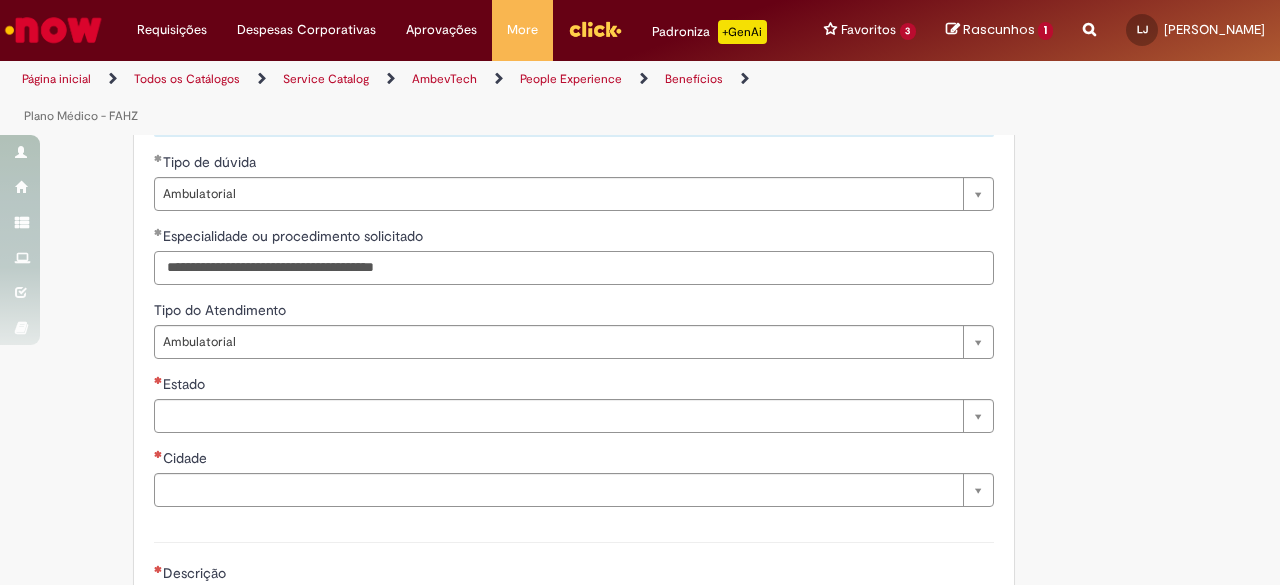 paste on "**********" 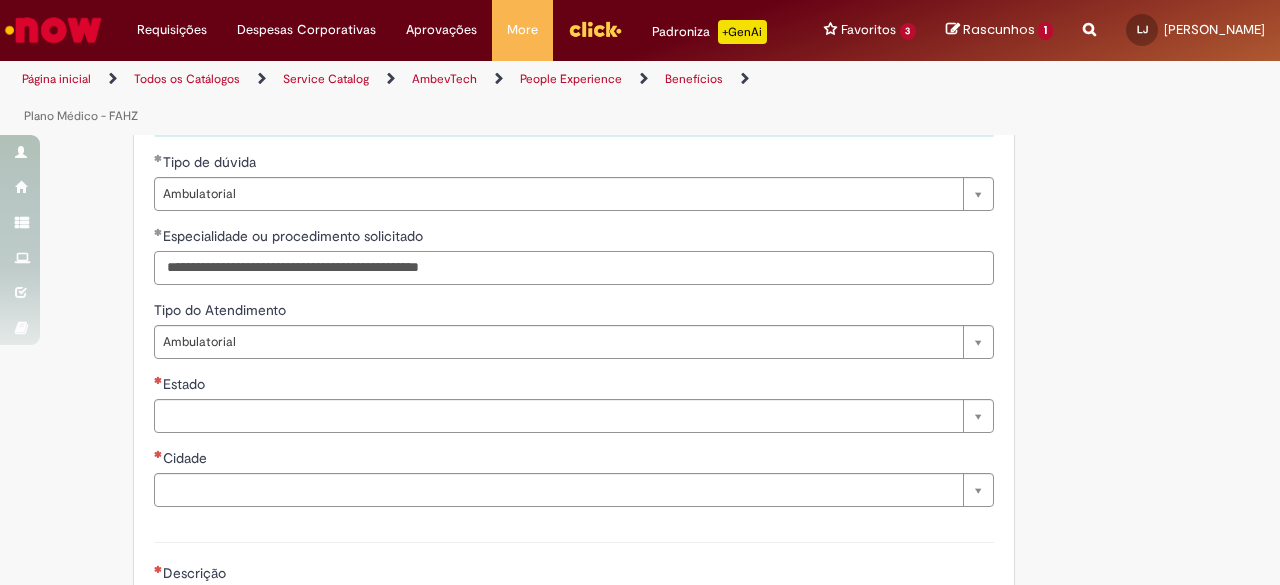 type on "**********" 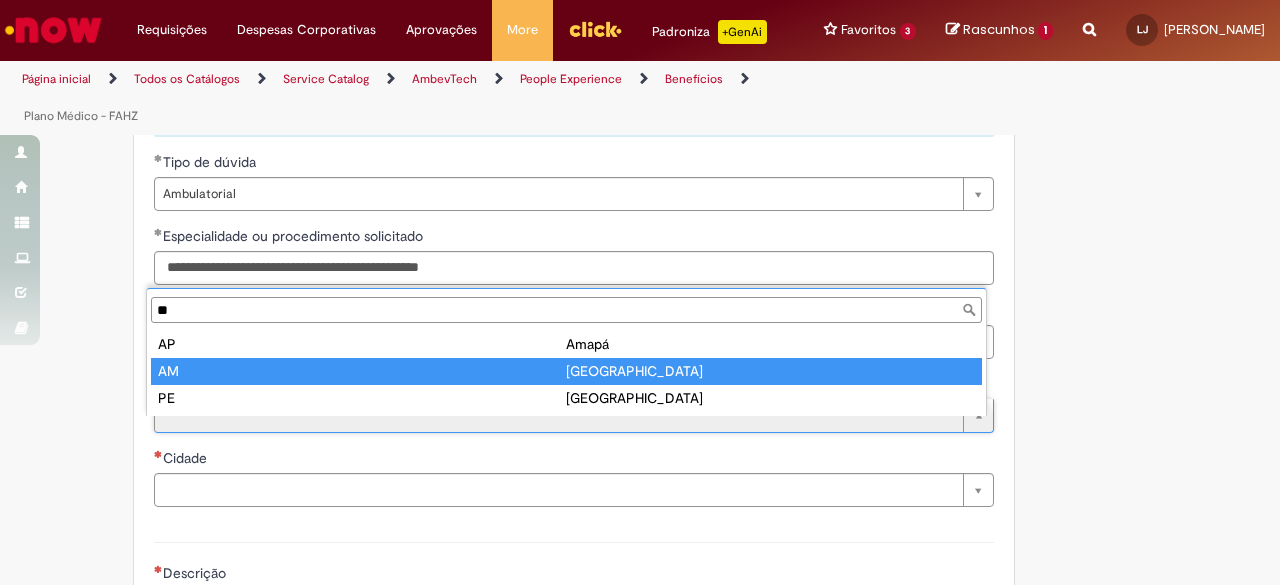 type on "**" 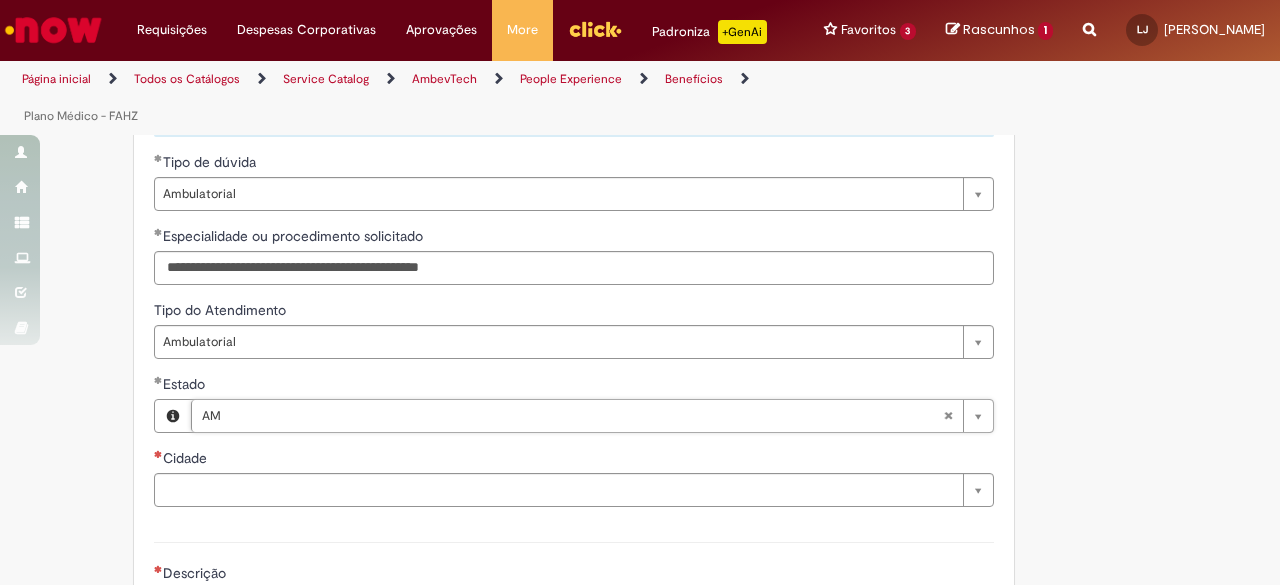 type 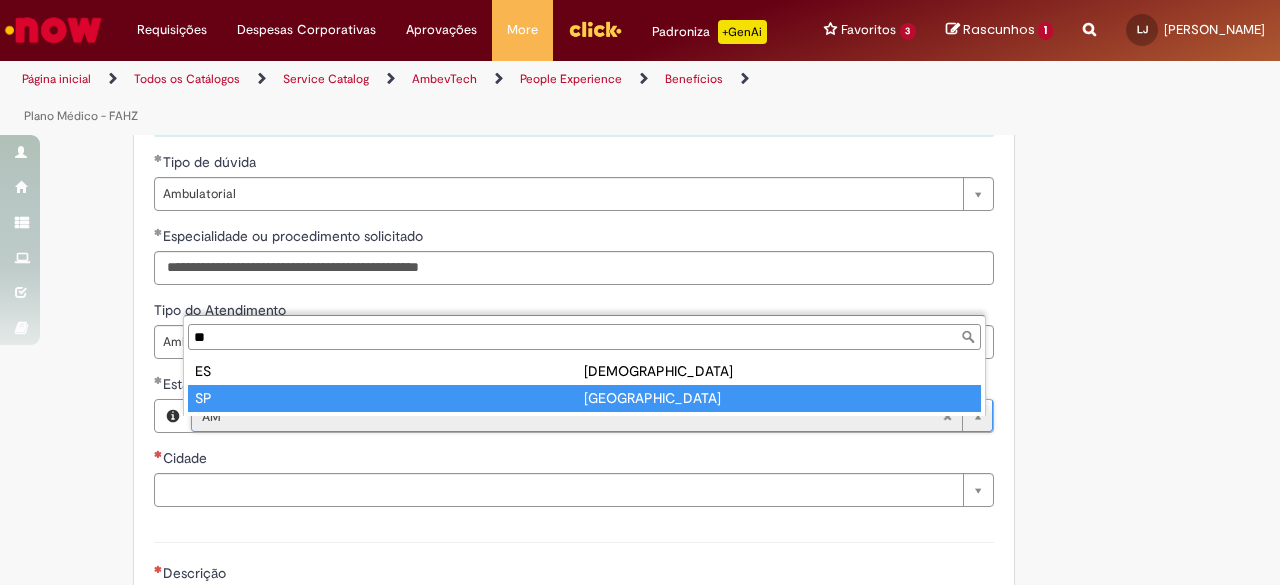 type on "**" 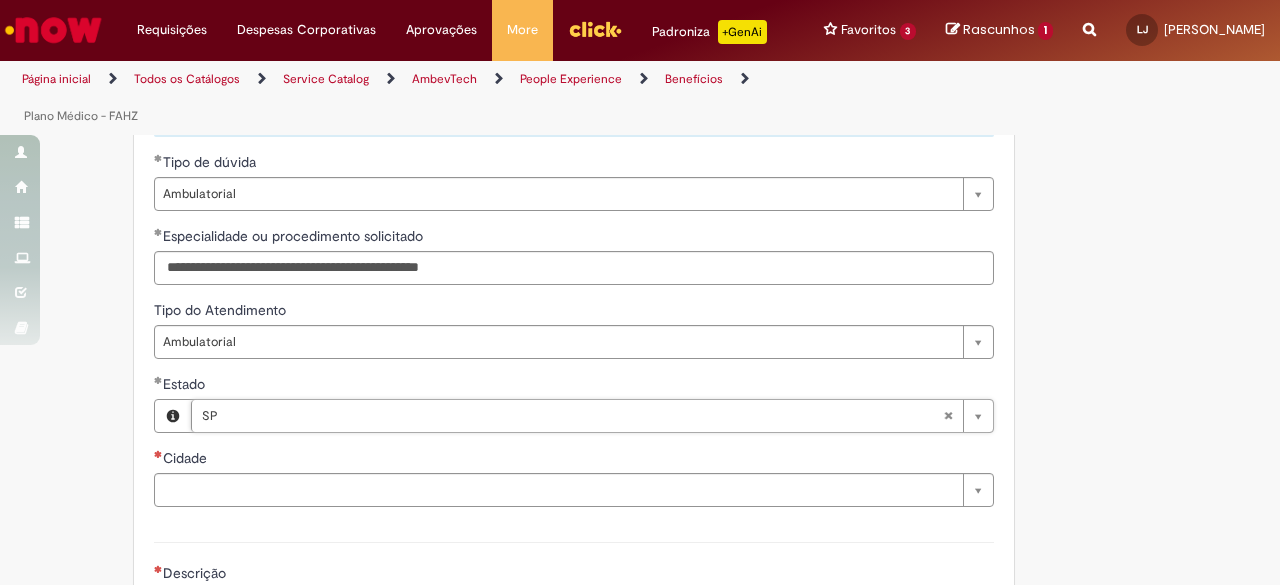 scroll, scrollTop: 0, scrollLeft: 16, axis: horizontal 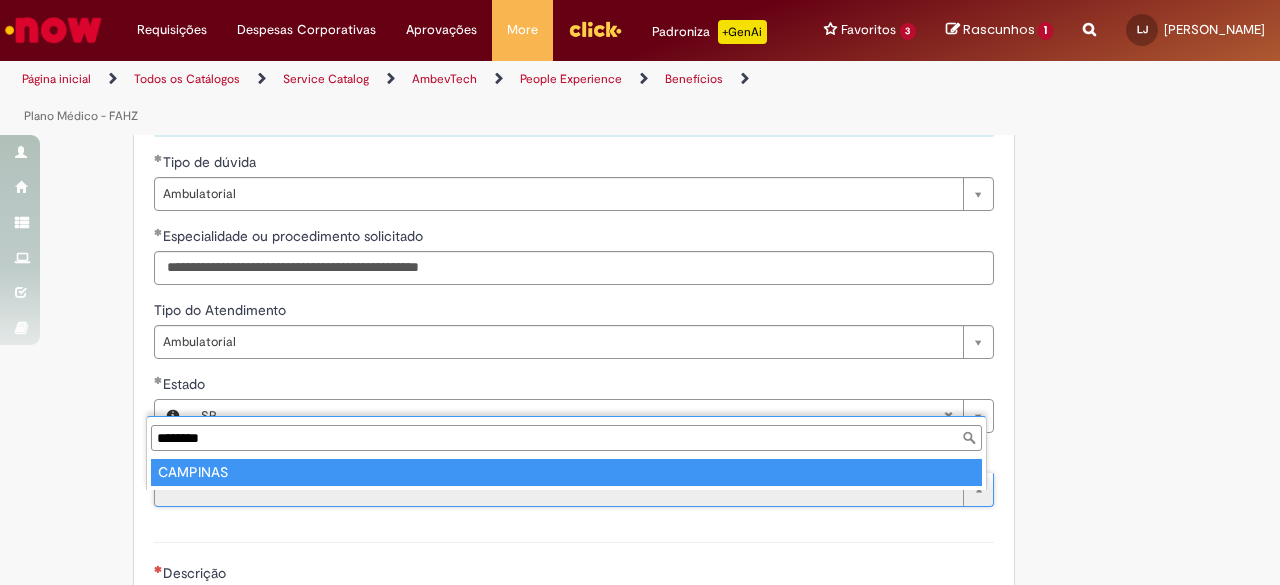 type on "********" 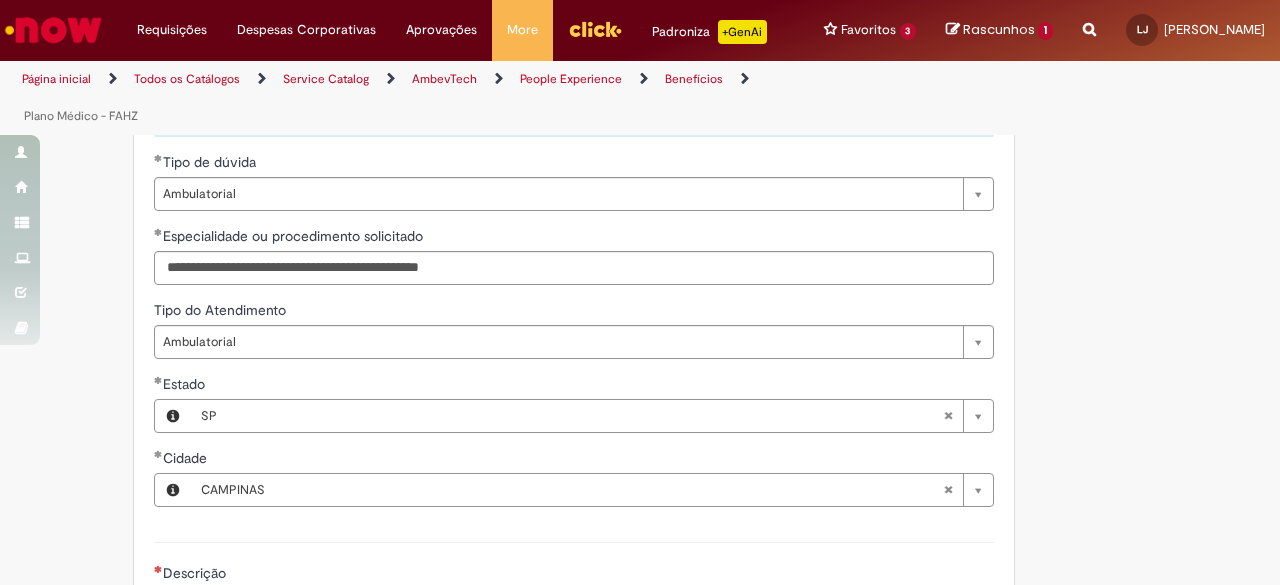 click on "Descrição" at bounding box center (574, 589) 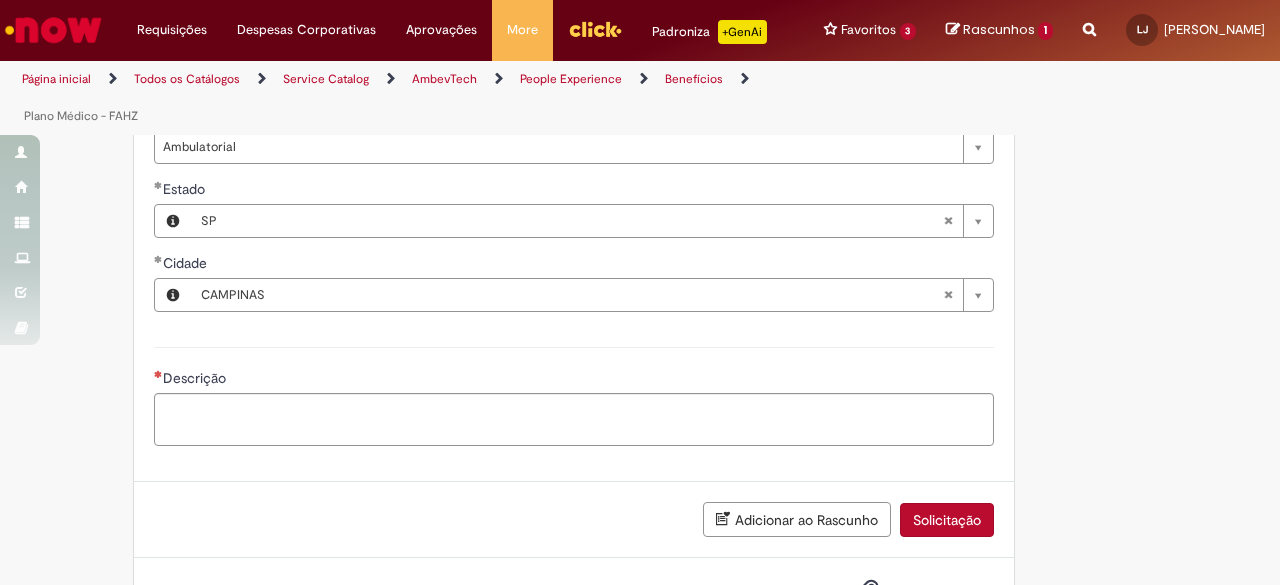 scroll, scrollTop: 1830, scrollLeft: 0, axis: vertical 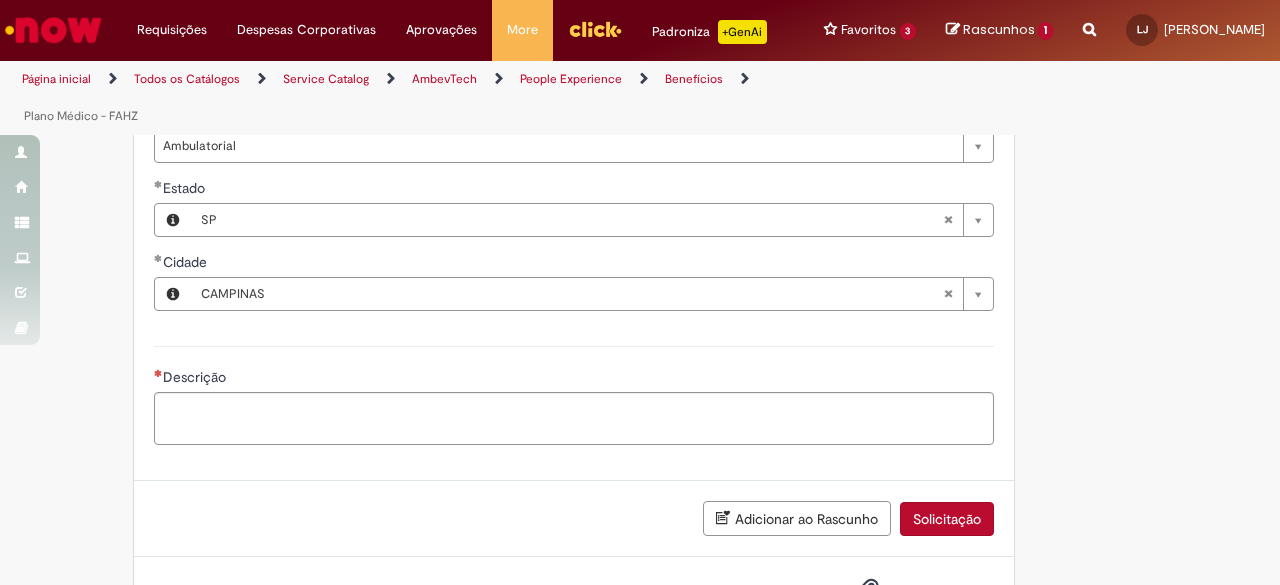 click on "Adicionar ao Rascunho" at bounding box center (797, 518) 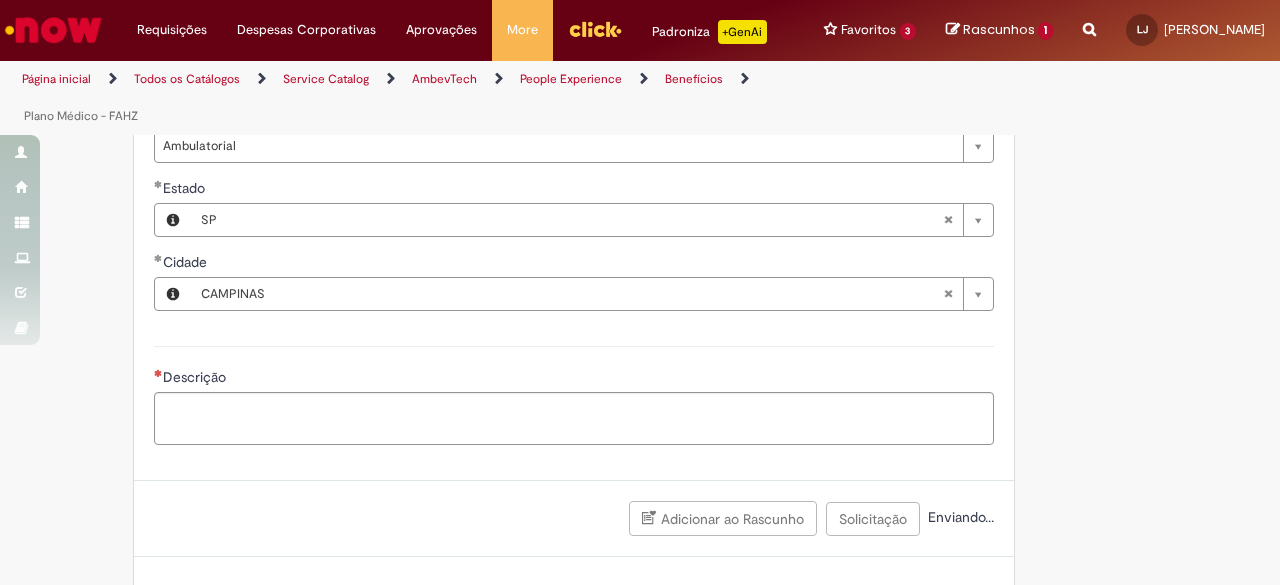 scroll, scrollTop: 0, scrollLeft: 0, axis: both 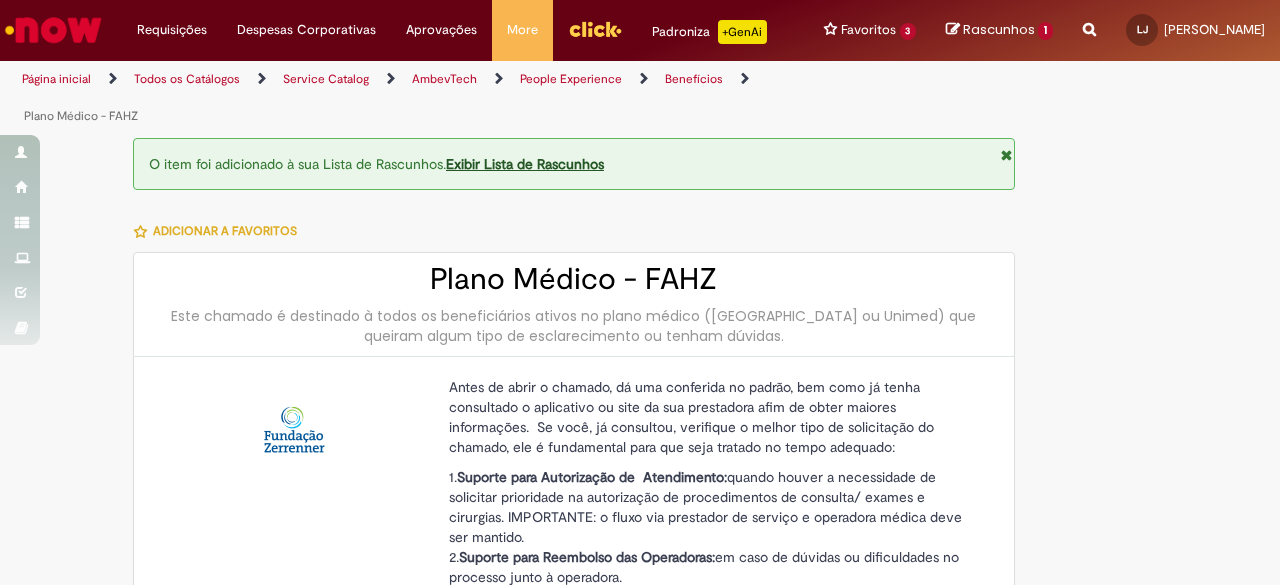 click on "Exibir Lista de Rascunhos" at bounding box center [525, 164] 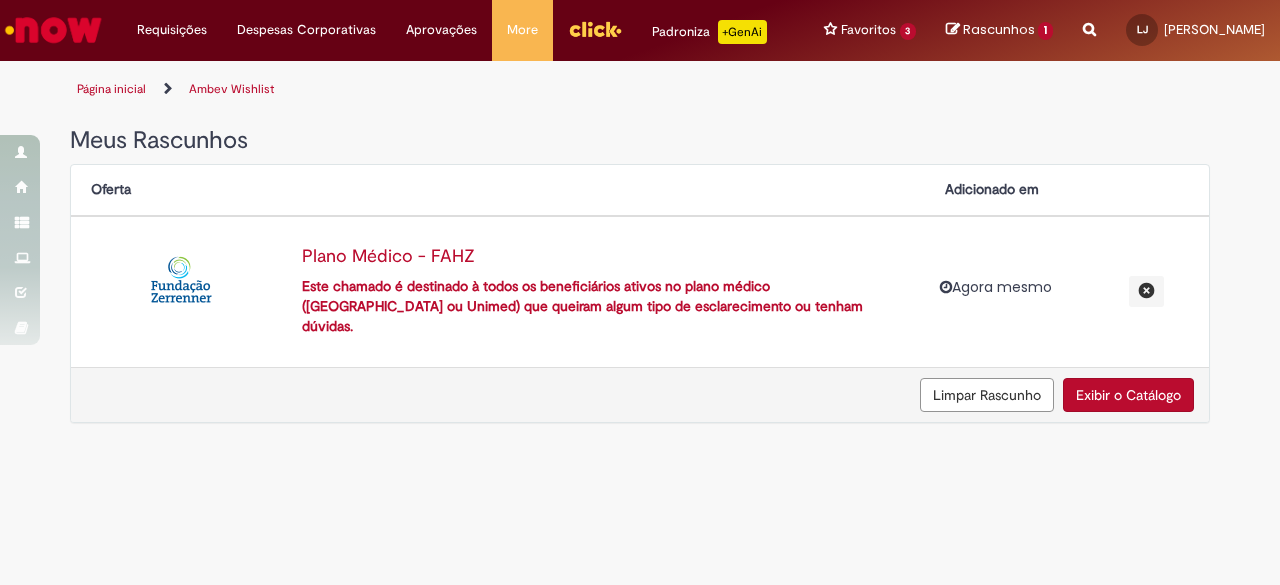 click on "Agora mesmo" at bounding box center (1002, 287) 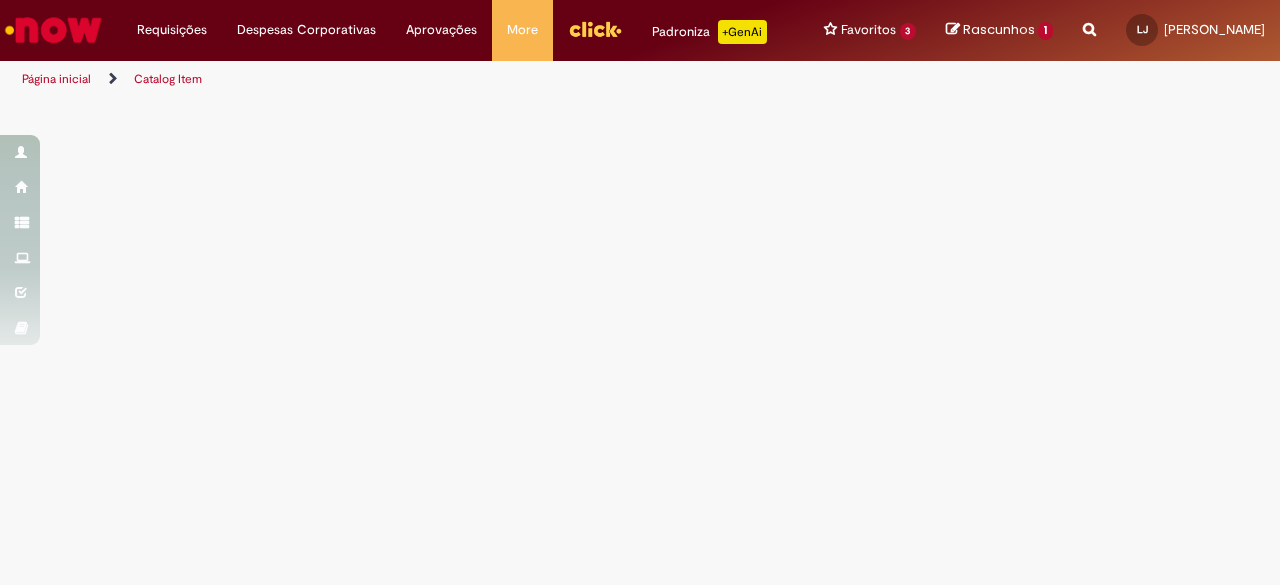 select on "**********" 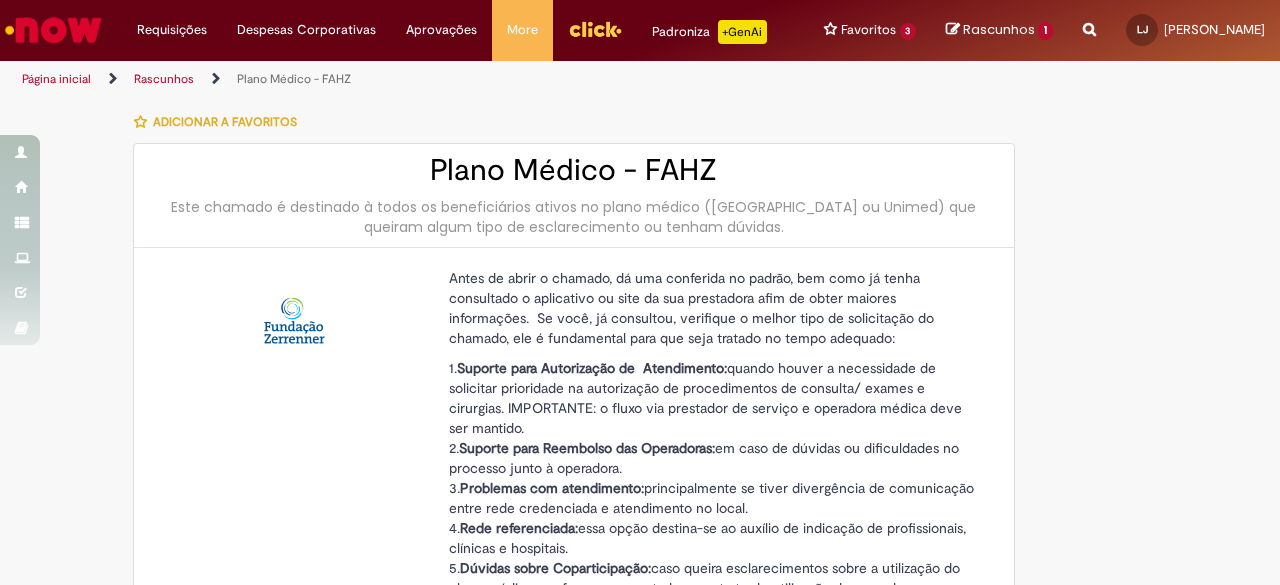type on "********" 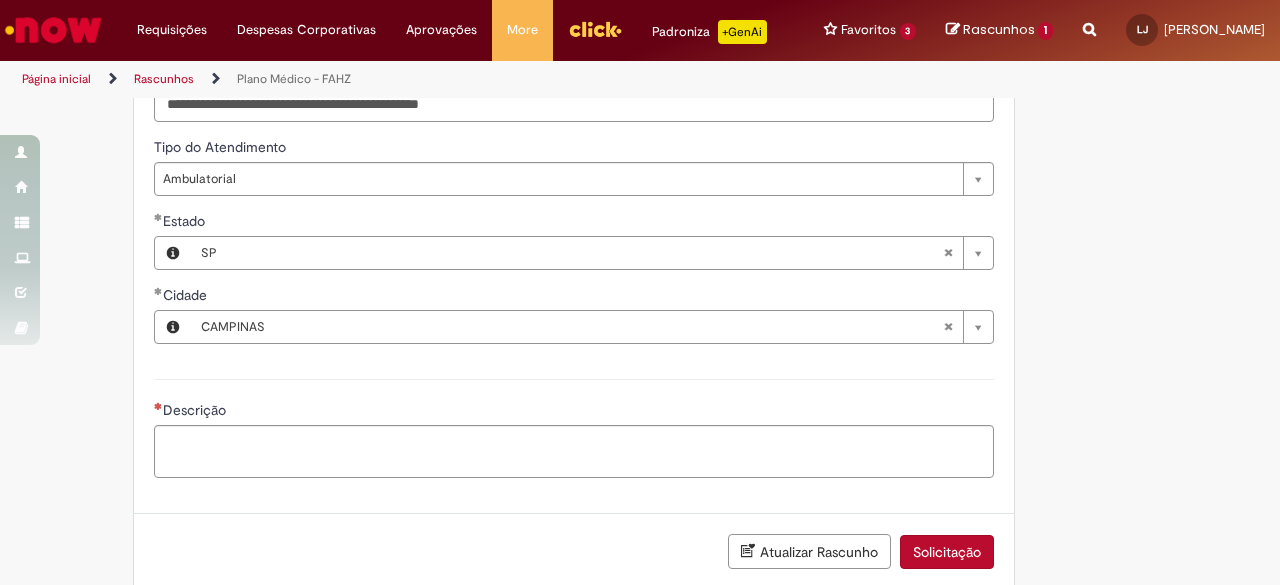 scroll, scrollTop: 1740, scrollLeft: 0, axis: vertical 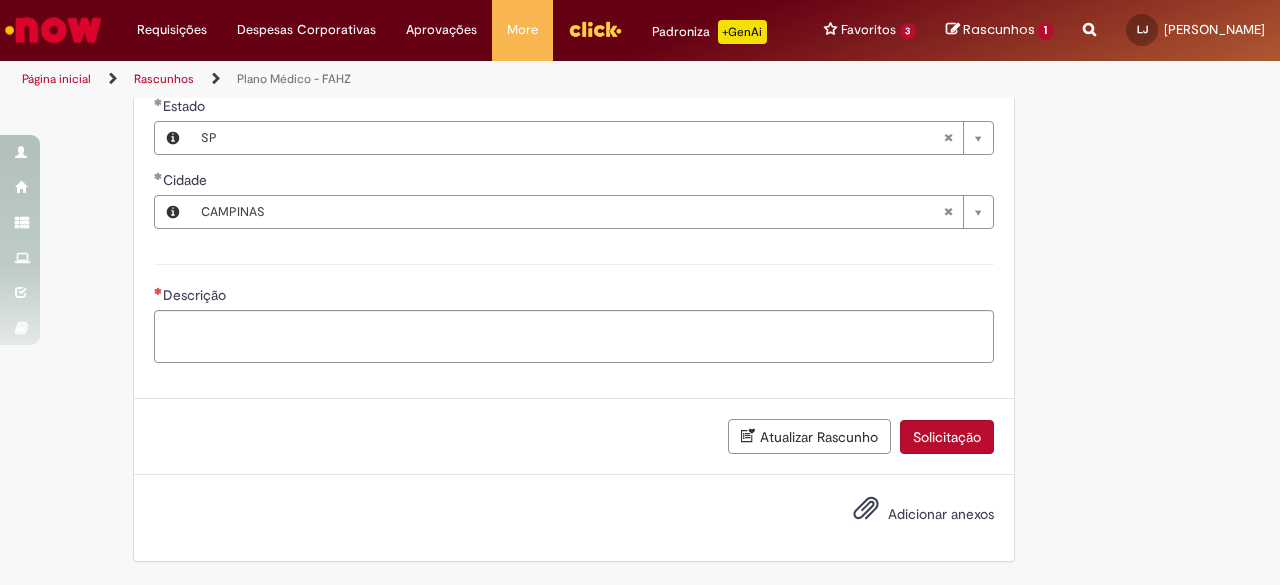 click on "Adicionar anexos" at bounding box center [941, 514] 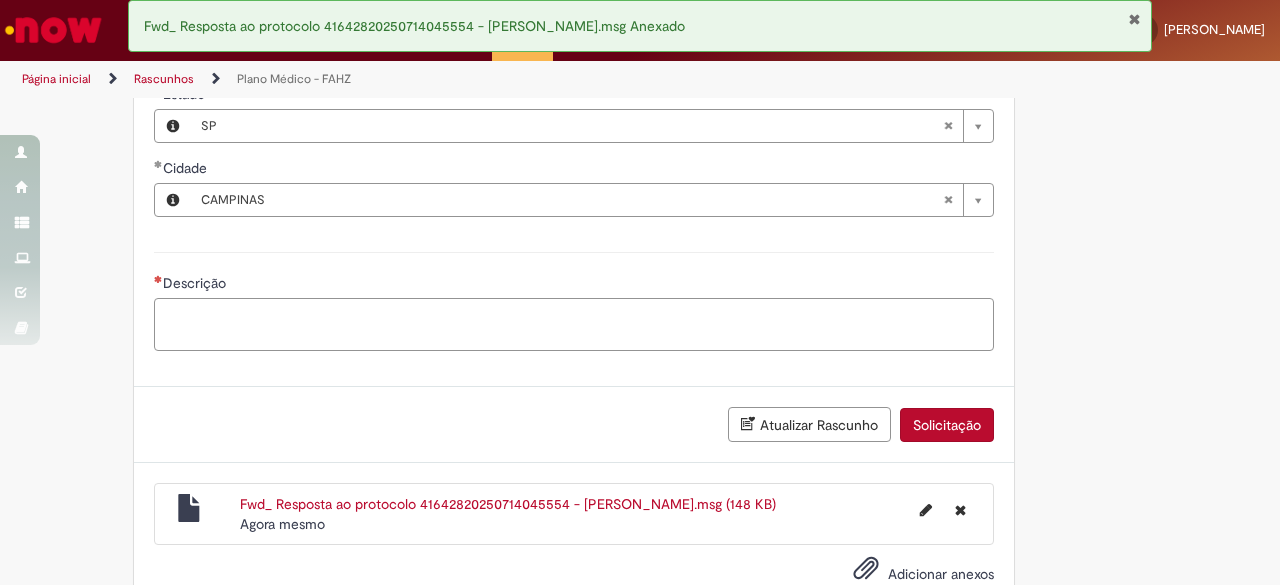 click on "Descrição" at bounding box center (574, 324) 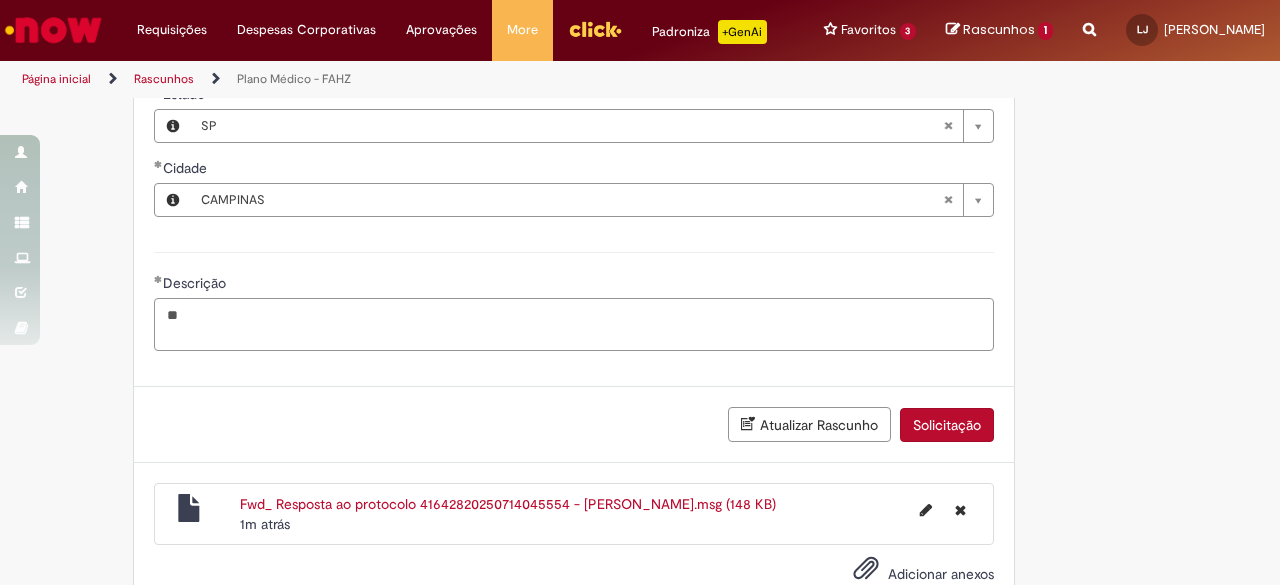 type on "*" 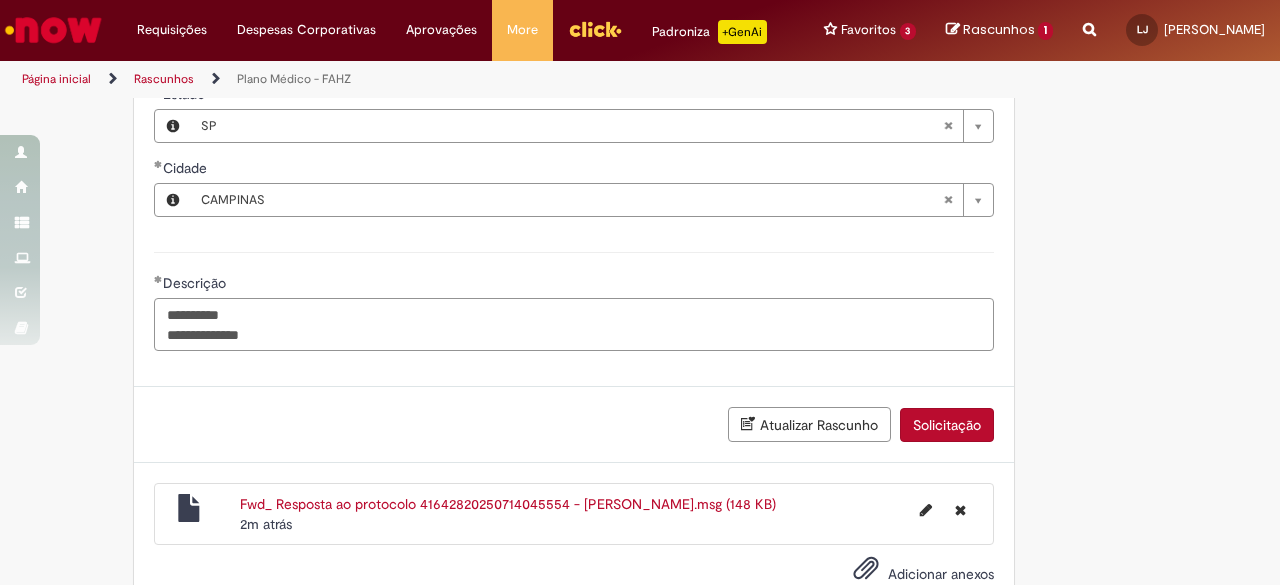 type on "**********" 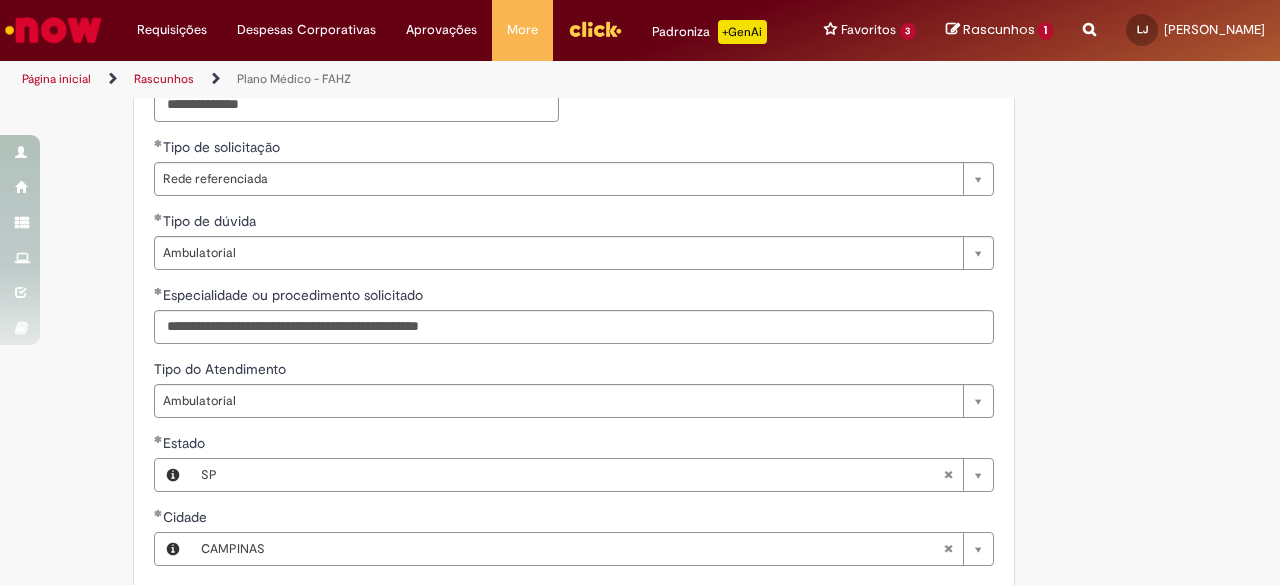 scroll, scrollTop: 1394, scrollLeft: 0, axis: vertical 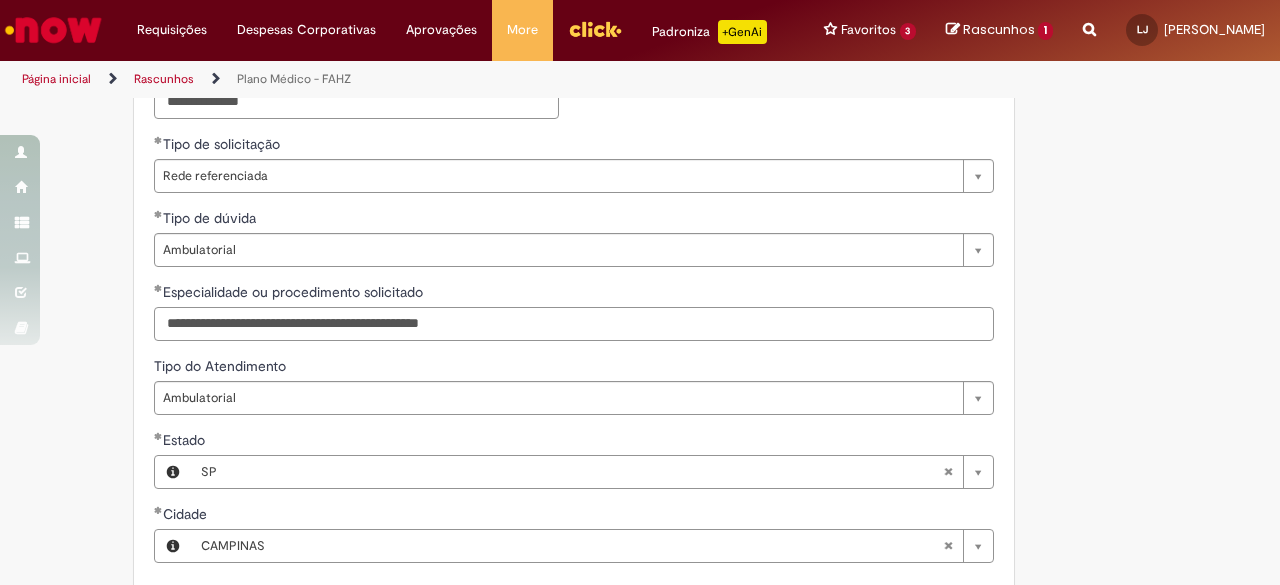 drag, startPoint x: 500, startPoint y: 341, endPoint x: 434, endPoint y: 344, distance: 66.068146 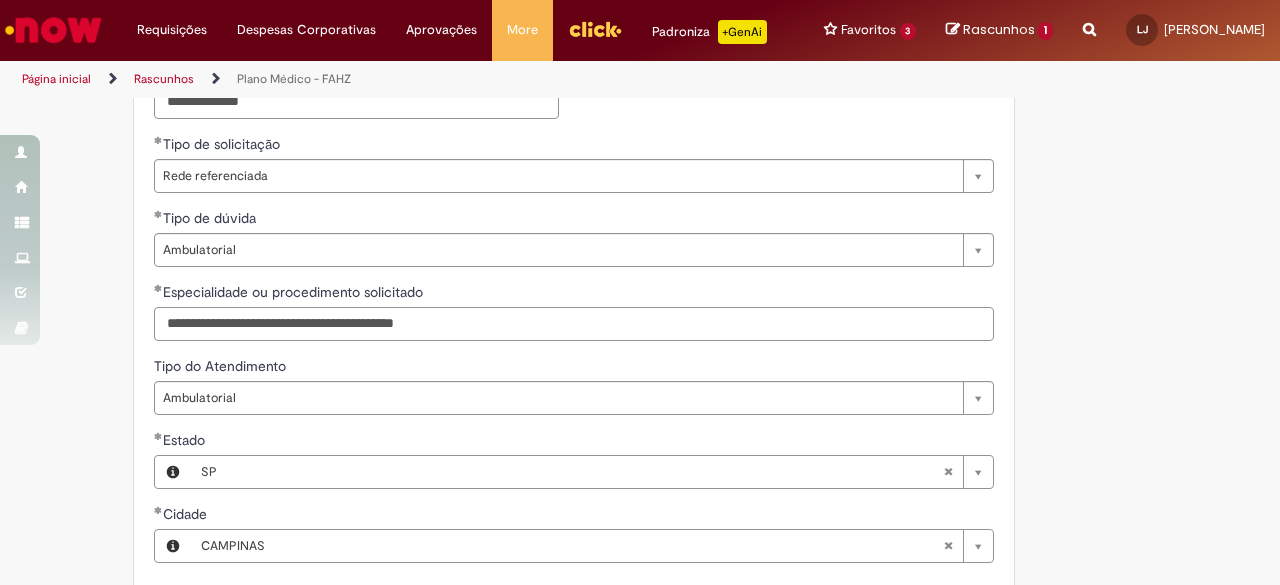 type on "**********" 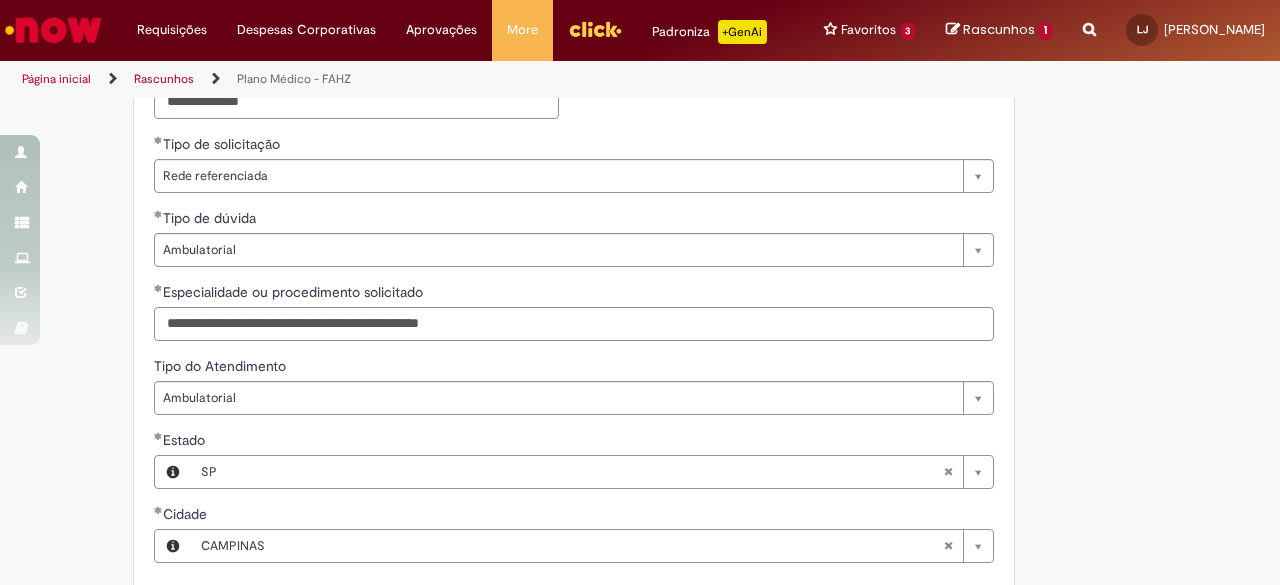 click on "**********" at bounding box center [574, 324] 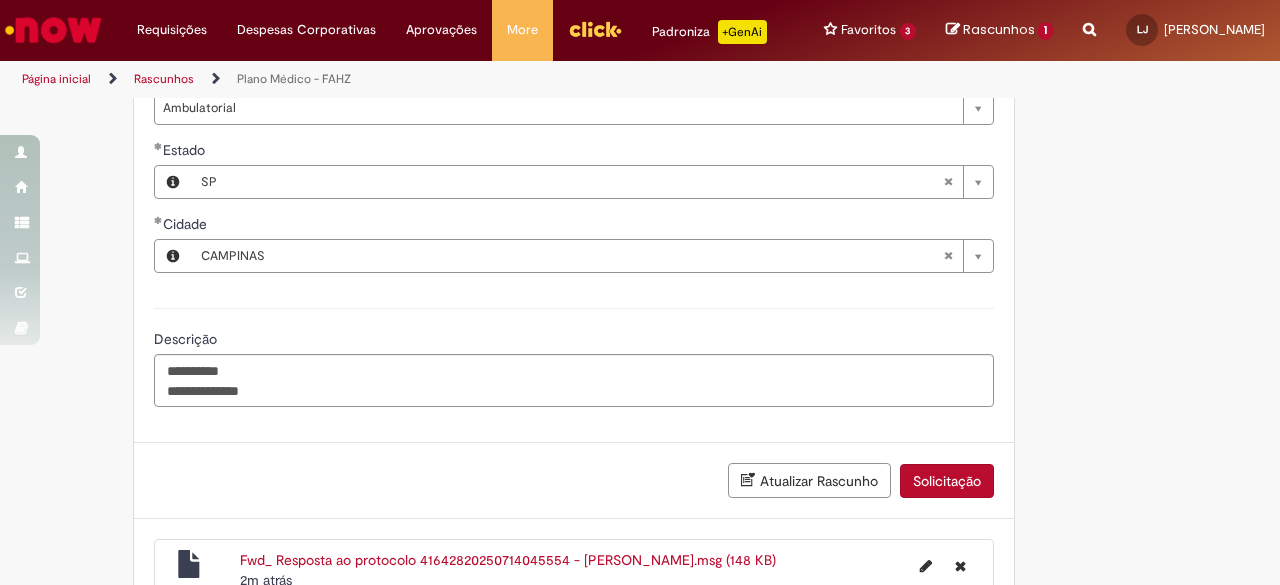 scroll, scrollTop: 1812, scrollLeft: 0, axis: vertical 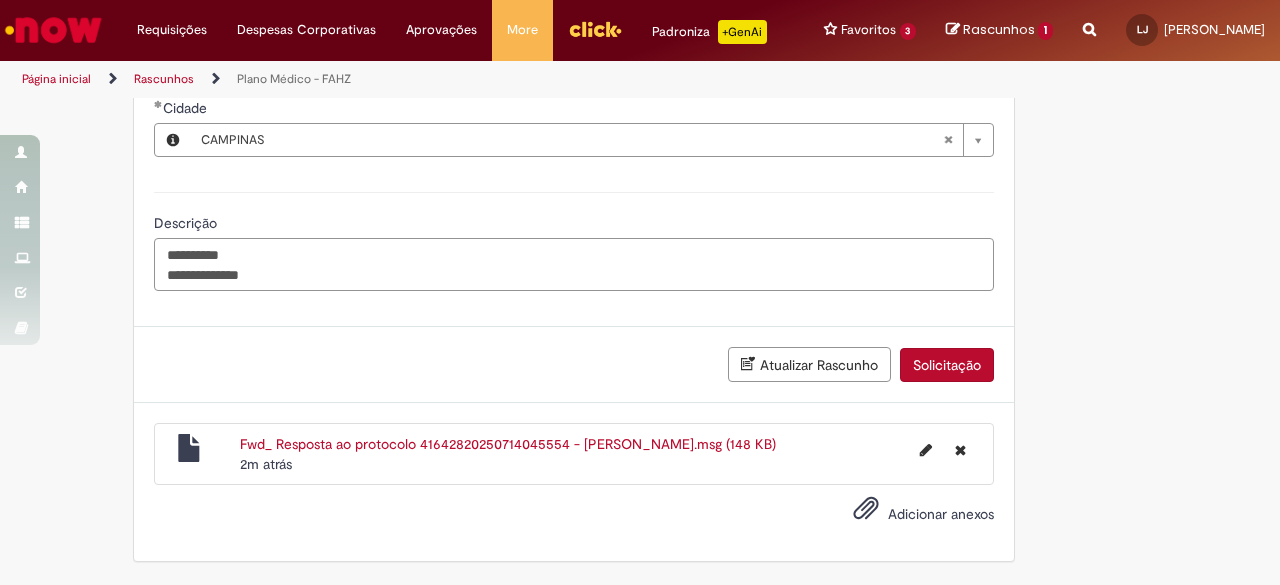 click on "**********" at bounding box center (574, 264) 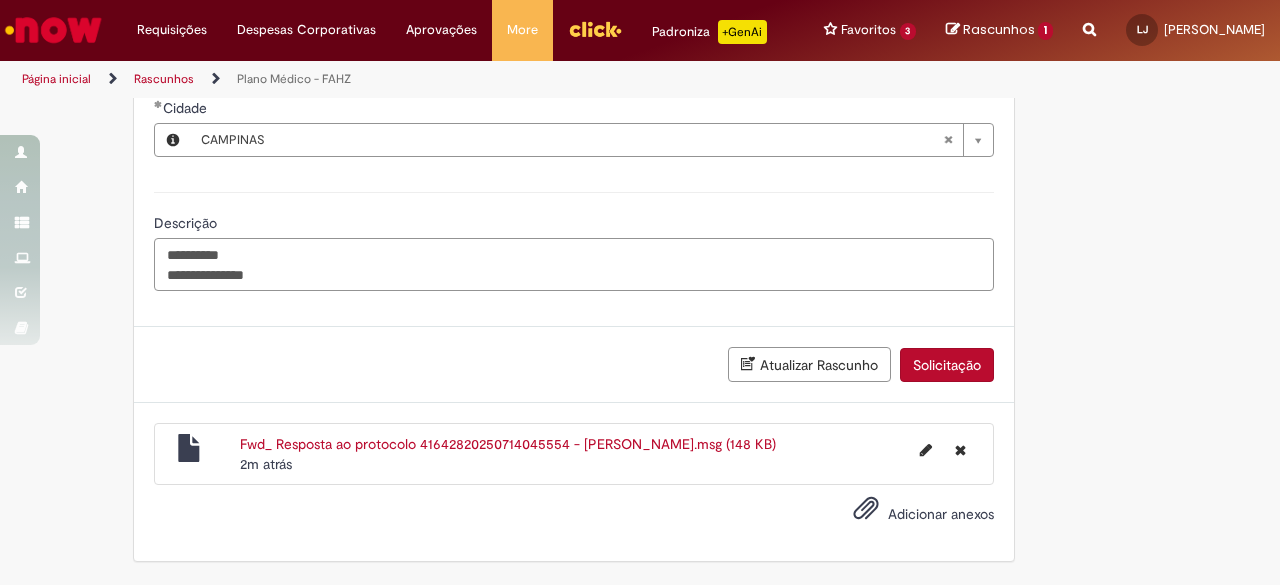 paste on "**********" 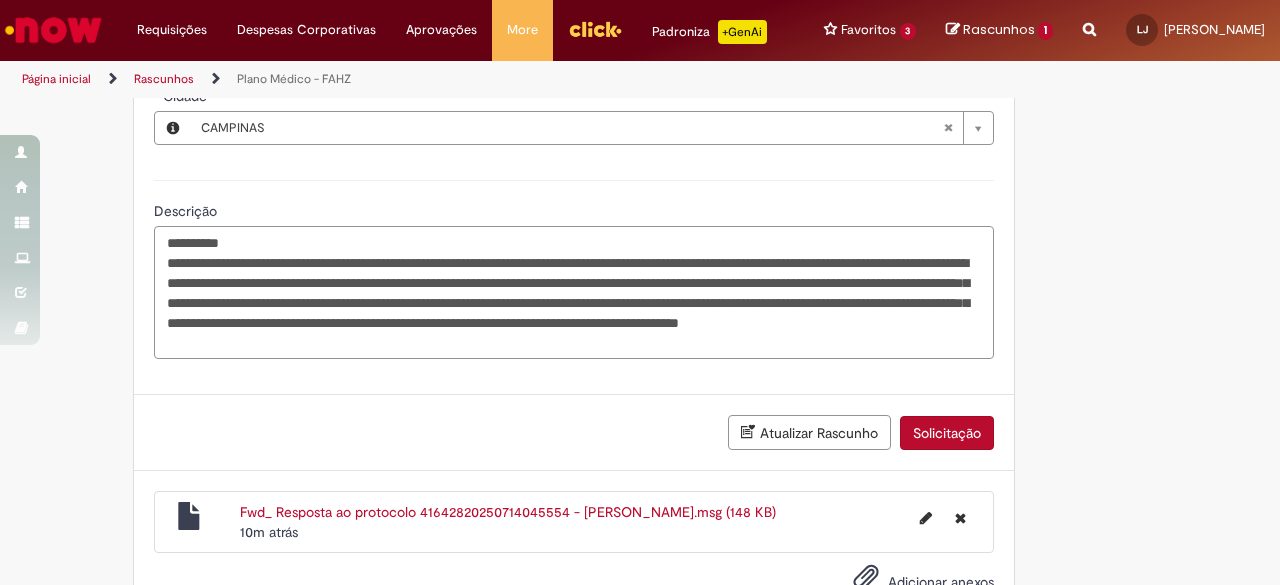 click on "**********" at bounding box center [574, 292] 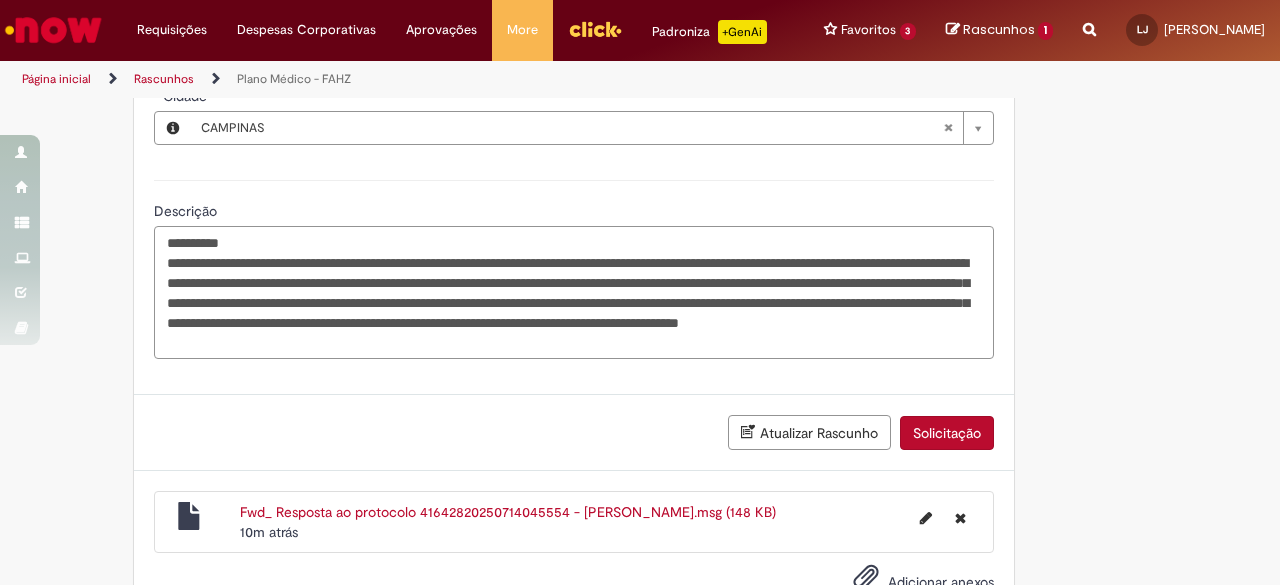 click on "**********" at bounding box center [574, 292] 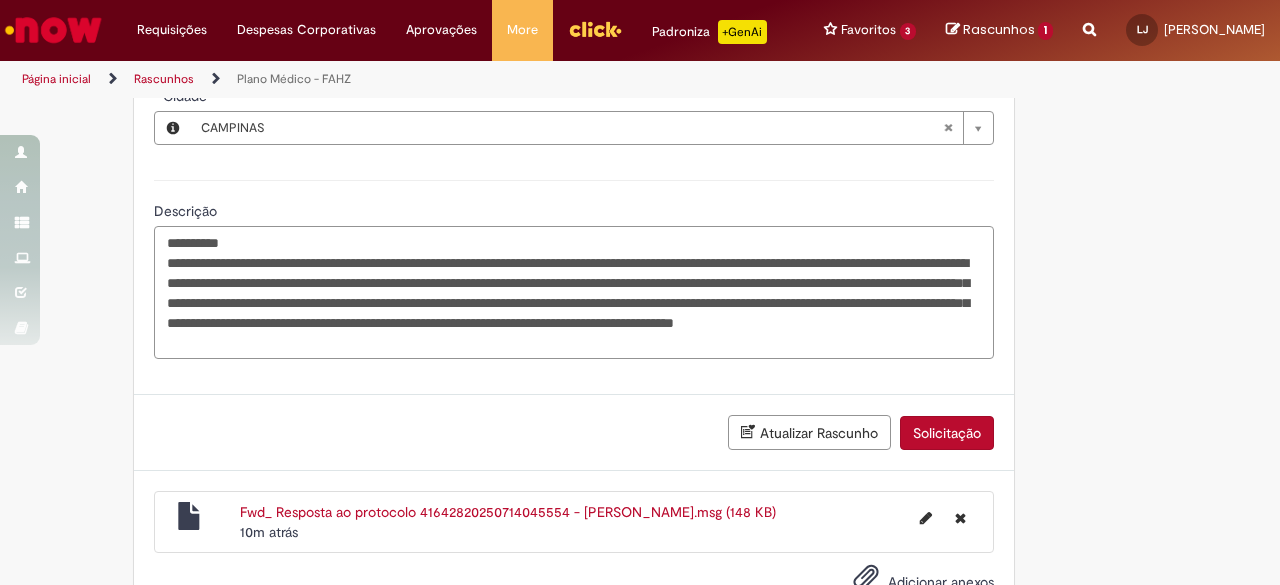 click on "**********" at bounding box center [574, 292] 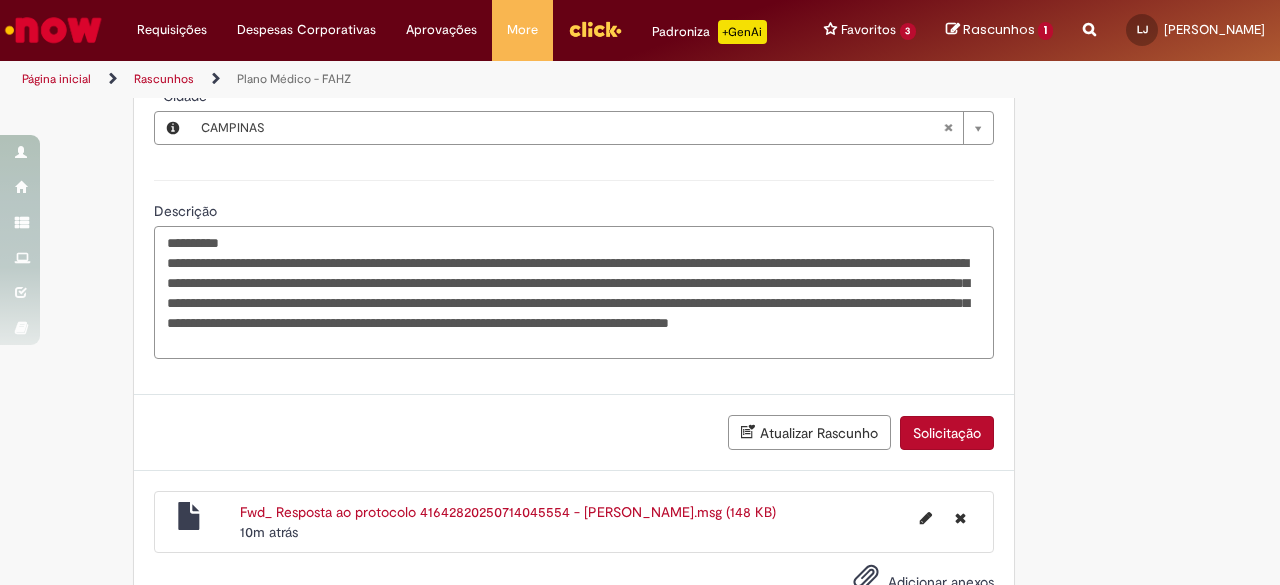 click on "**********" at bounding box center (574, 292) 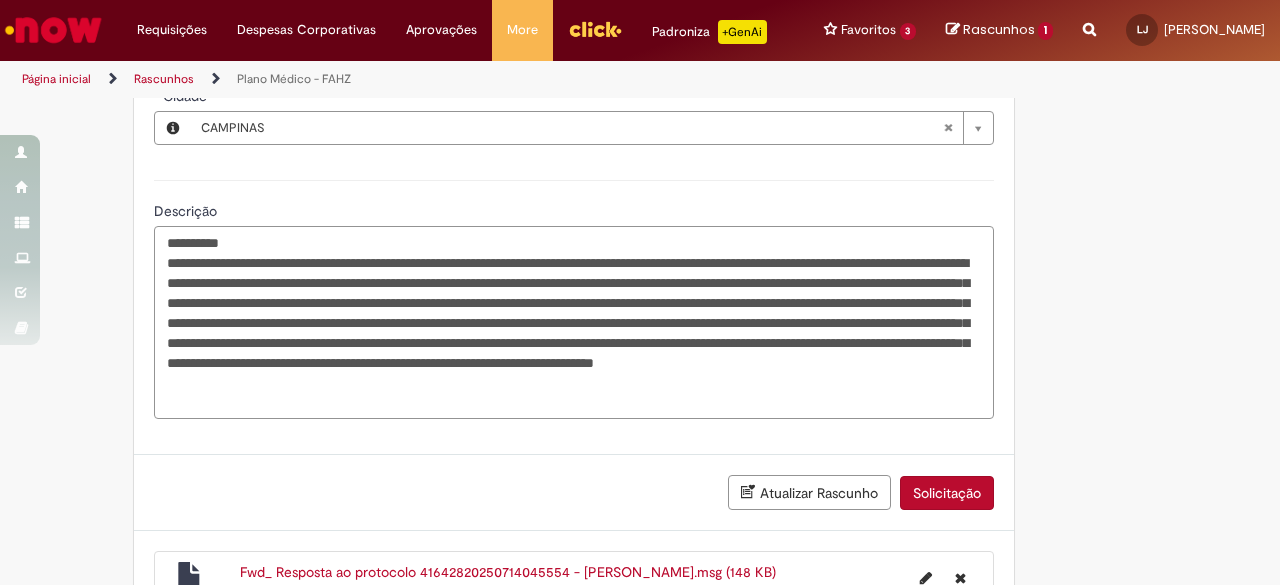 click on "**********" at bounding box center (574, 322) 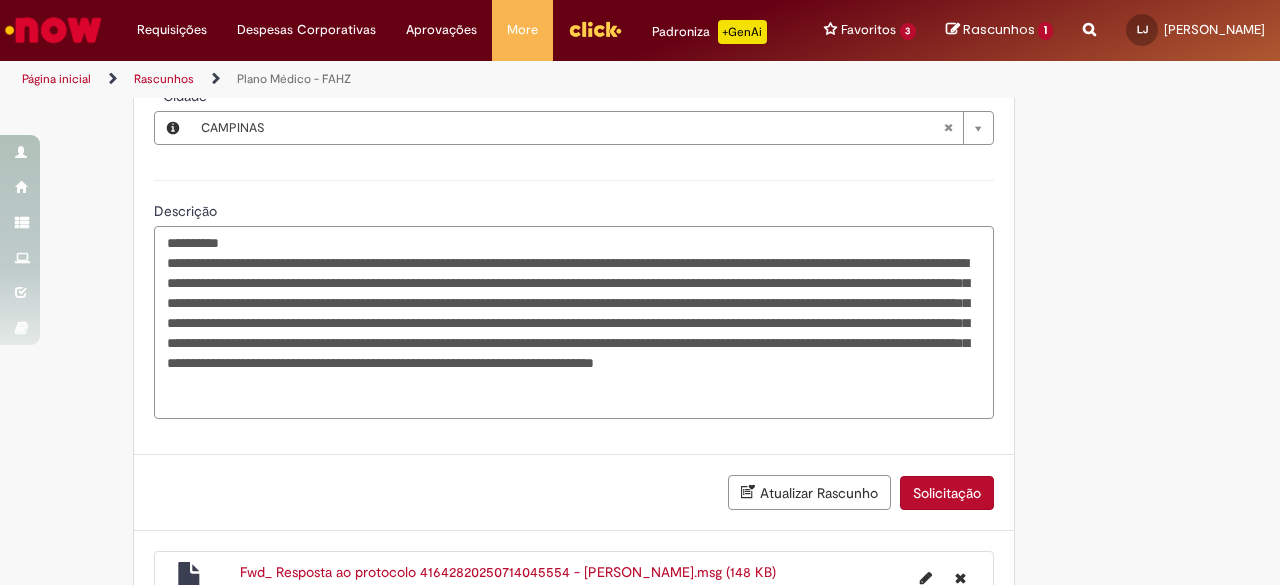 click on "**********" at bounding box center [574, 322] 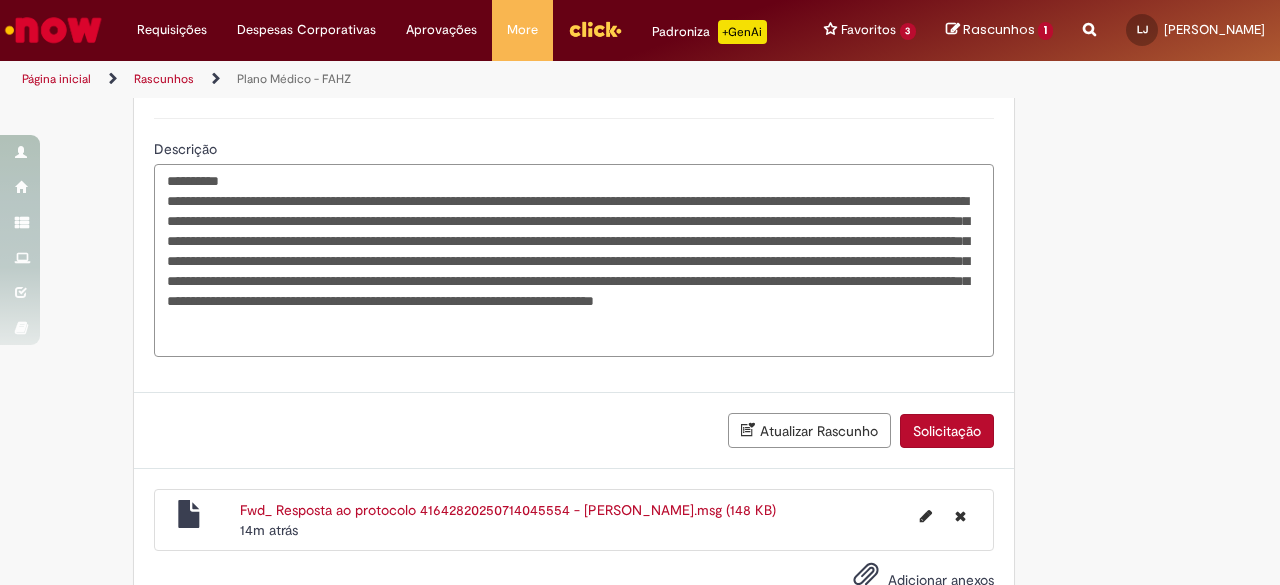 scroll, scrollTop: 1875, scrollLeft: 0, axis: vertical 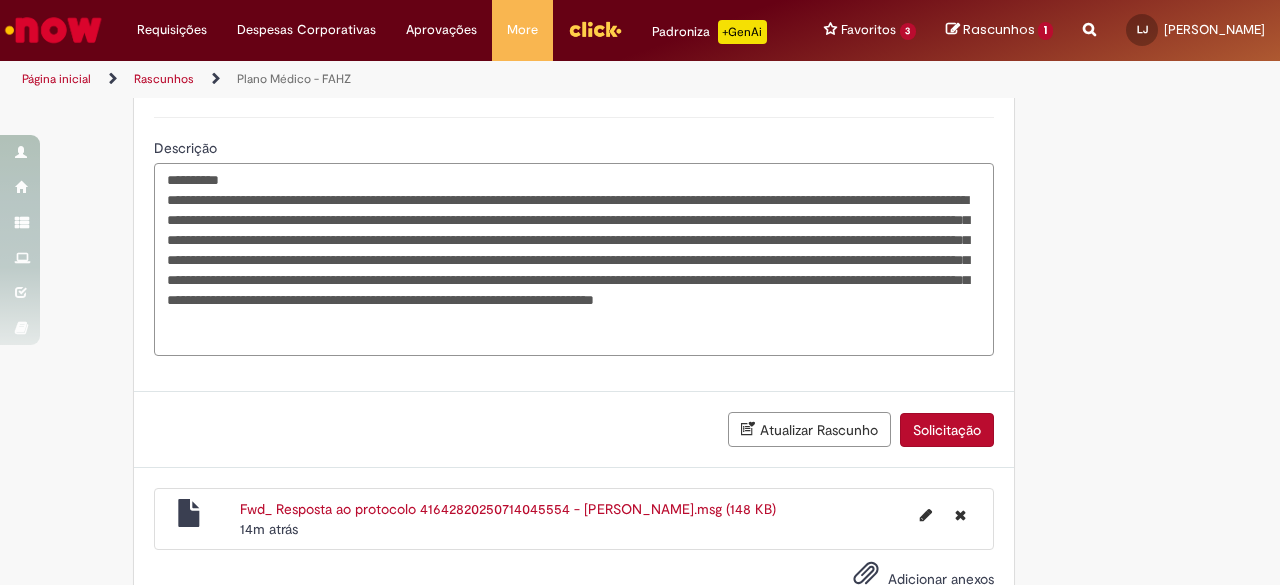 click on "**********" at bounding box center [574, 259] 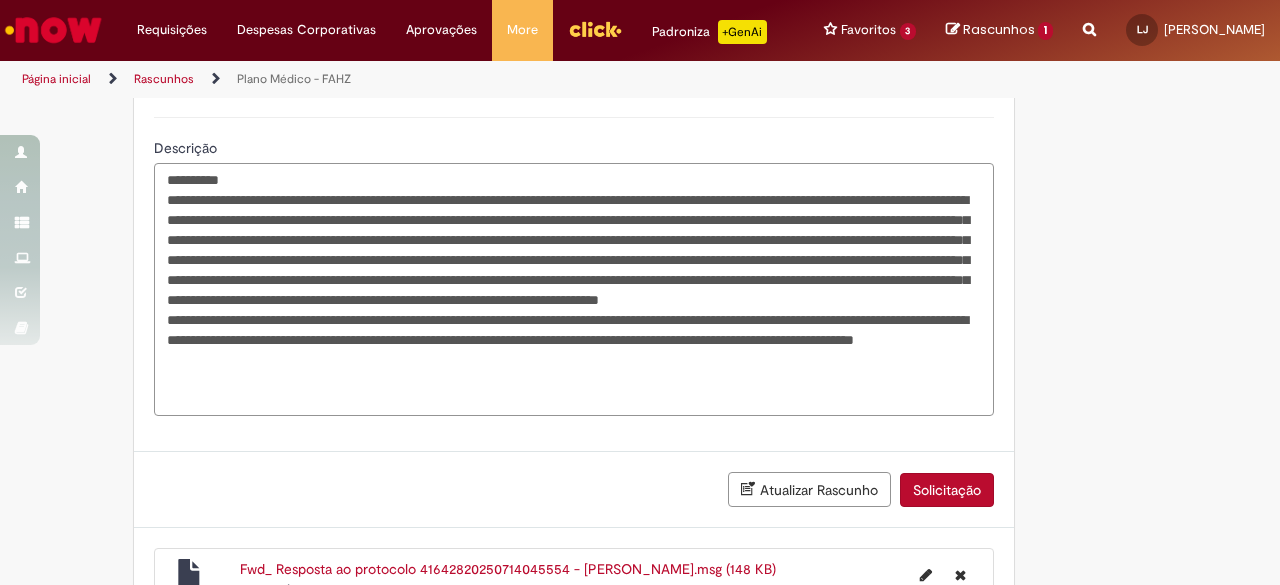 click on "Descrição" at bounding box center (574, 289) 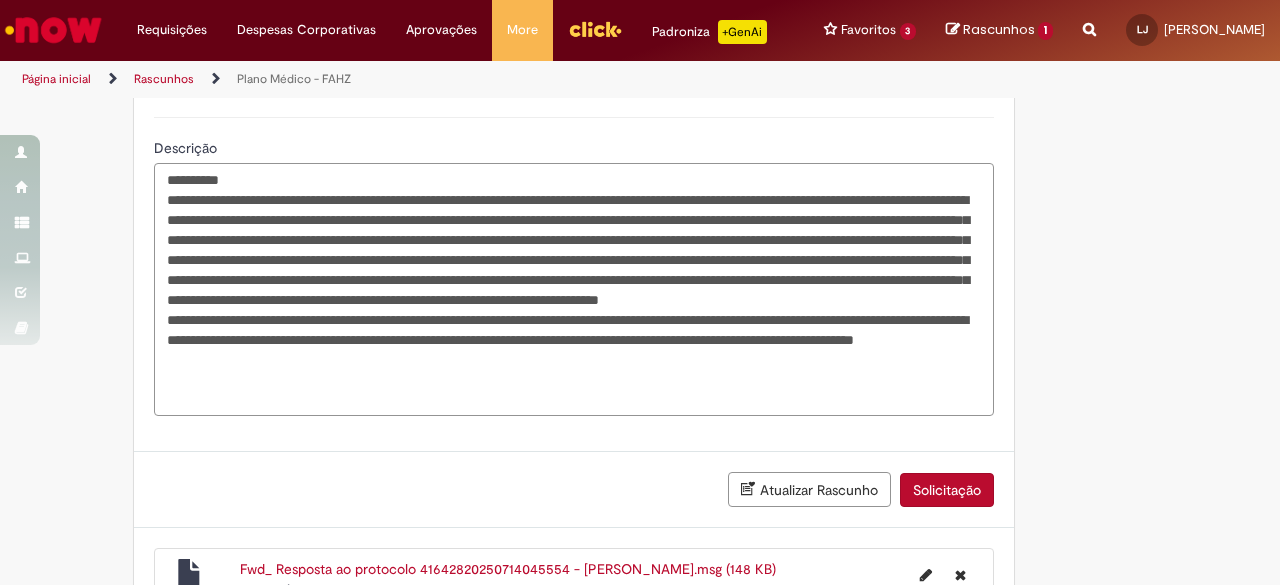 click on "Descrição" at bounding box center [574, 289] 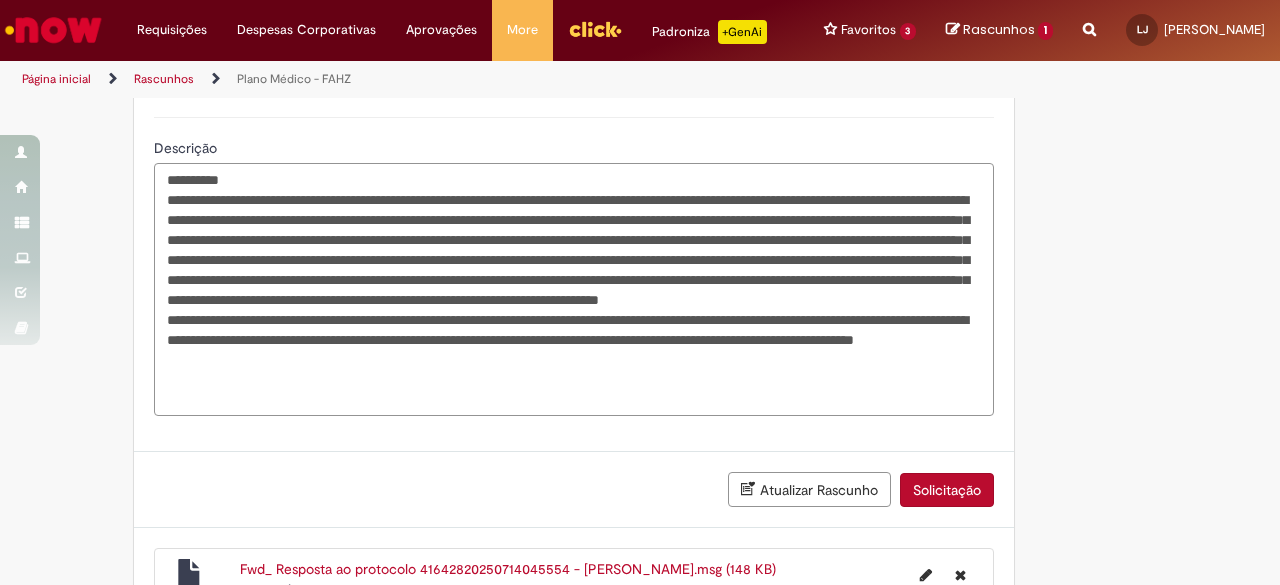 drag, startPoint x: 576, startPoint y: 410, endPoint x: 145, endPoint y: 185, distance: 486.19543 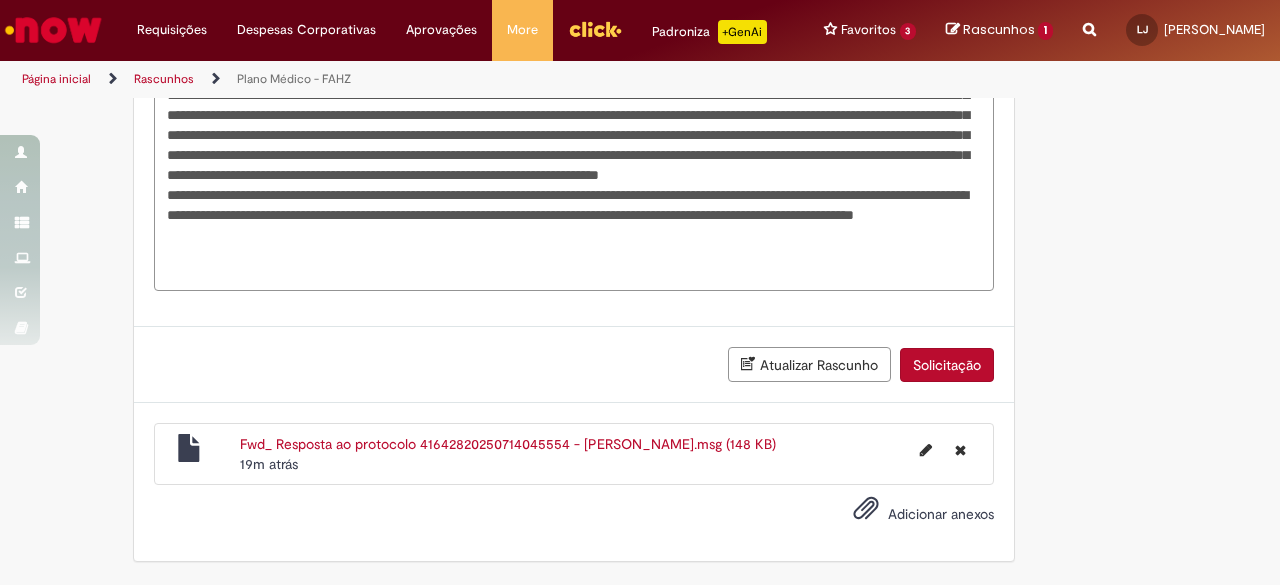 type on "**********" 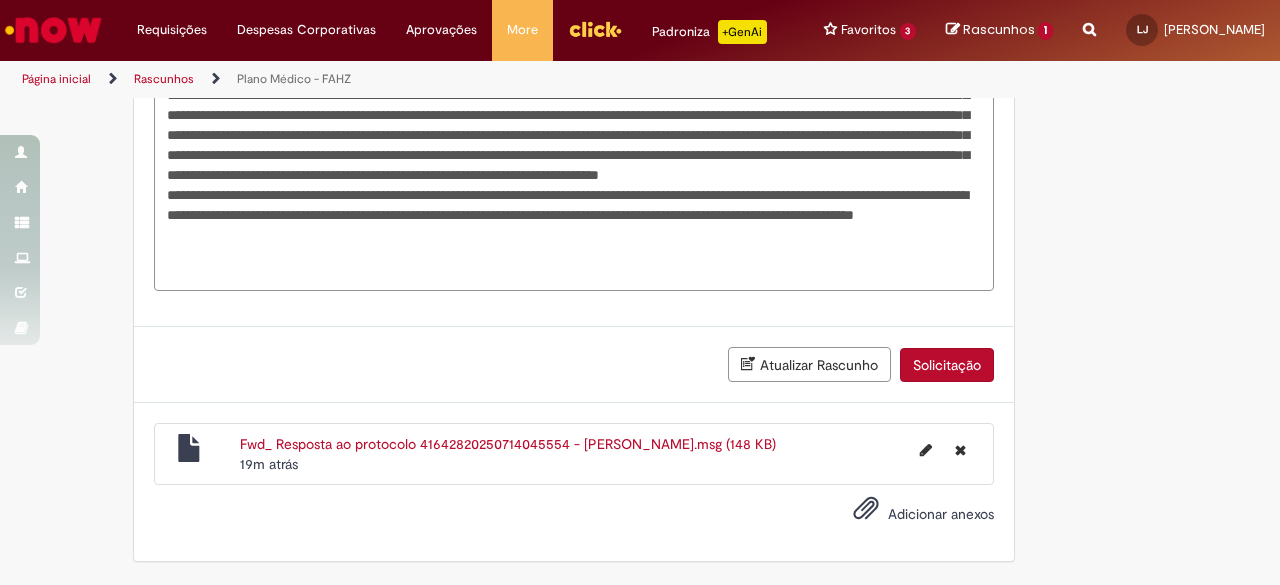click on "Atualizar Rascunho" at bounding box center [809, 364] 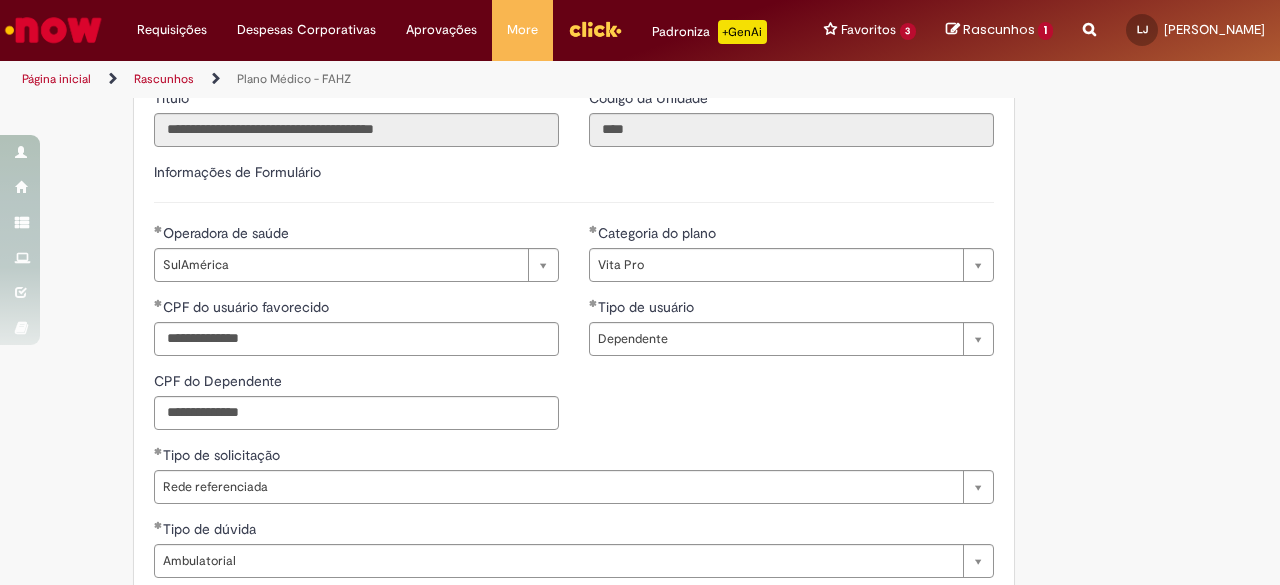 scroll, scrollTop: 1156, scrollLeft: 0, axis: vertical 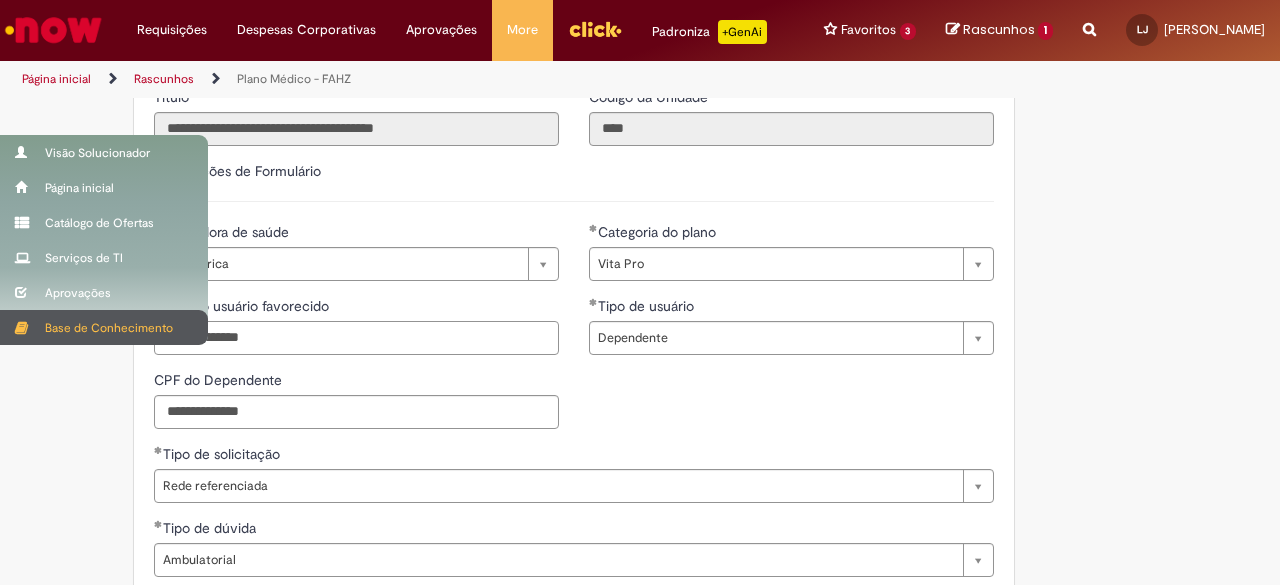 drag, startPoint x: 341, startPoint y: 356, endPoint x: 0, endPoint y: 319, distance: 343.00146 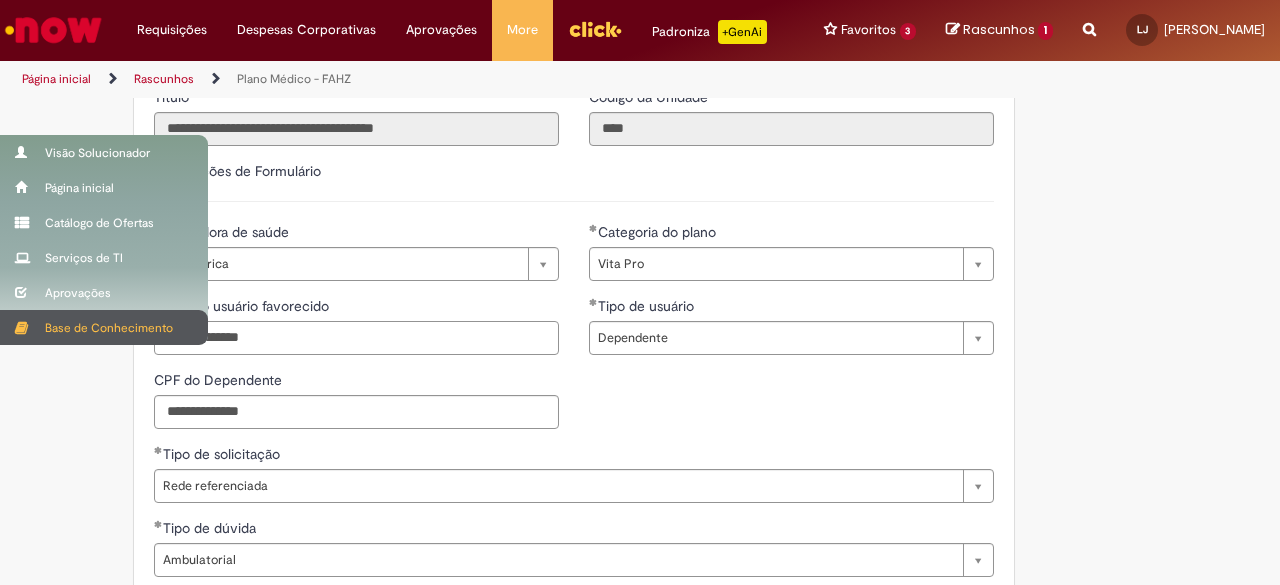 click on "Pular para o conteúdo da página
Requisições
Exibir Todas as Solicitações
Requisições
Exibir Todas as Solicitações
Despesas Corporativas
Minhas Despesas
Solicitar Adiantamento de Viagem
Solicitar Reembolso
Despesas Corporativas
Minhas Despesas
Solicitar Adiantamento de Viagem
Solicitar Reembolso
Aprovações
Exibir todas as aprovações
Aprovações
Exibir todas as aprovações
More
Minhas Pastas
Gestão de acessos
Solicitar Compra
Colabora
More
Minhas Pastas
Gestão de acessos
Solicitar Compra" at bounding box center (640, 292) 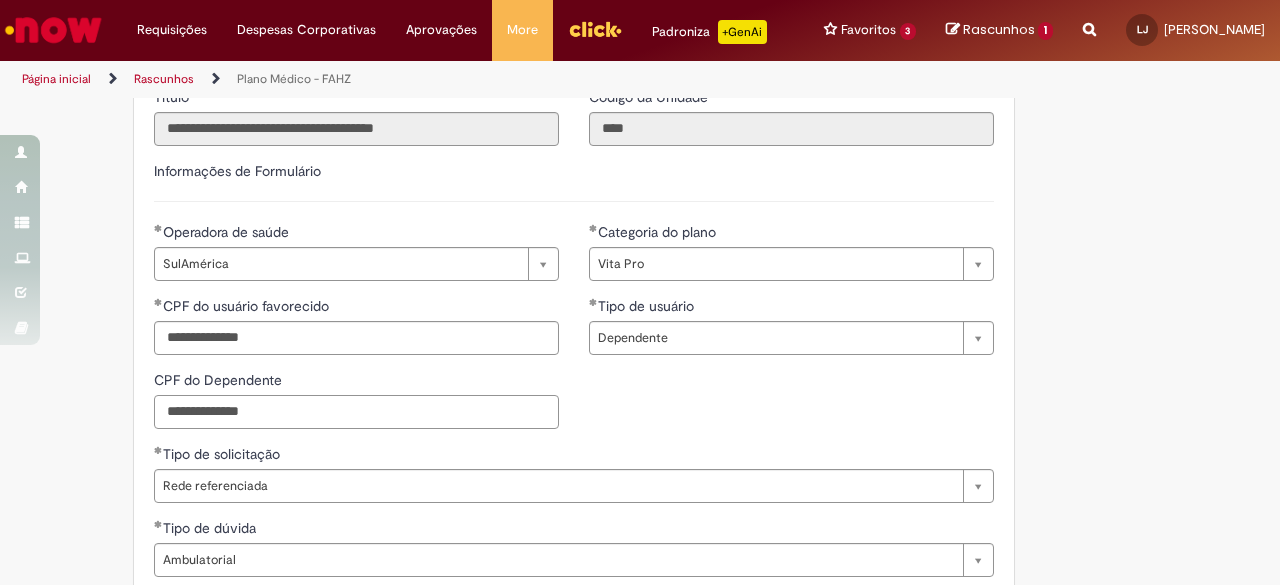 click on "CPF do Dependente" at bounding box center (356, 412) 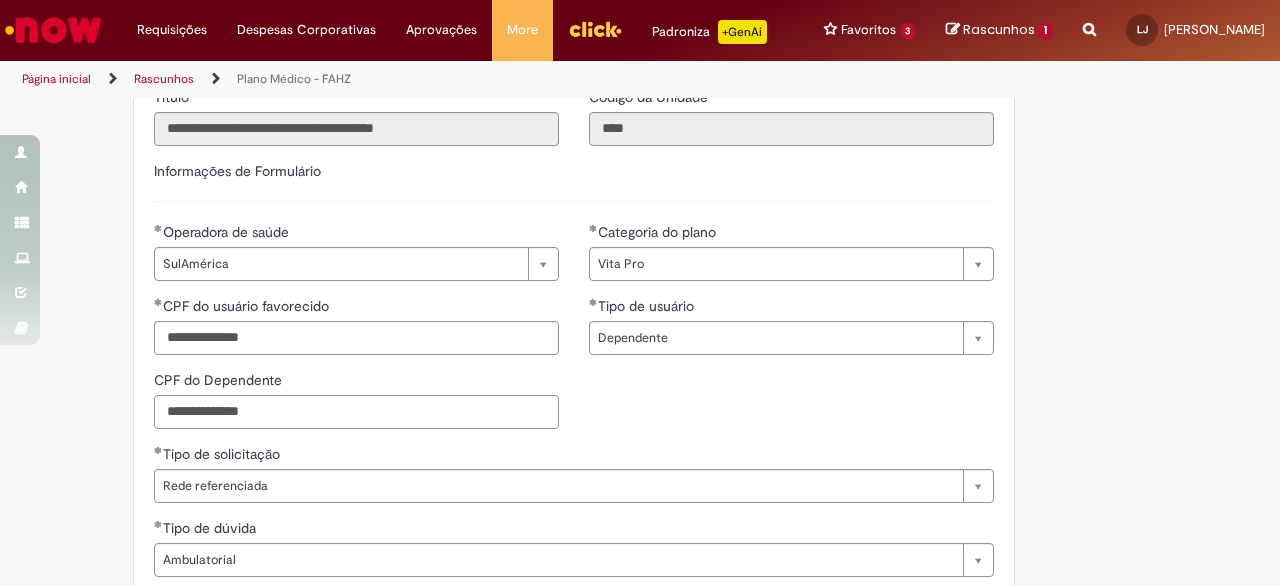 type on "**********" 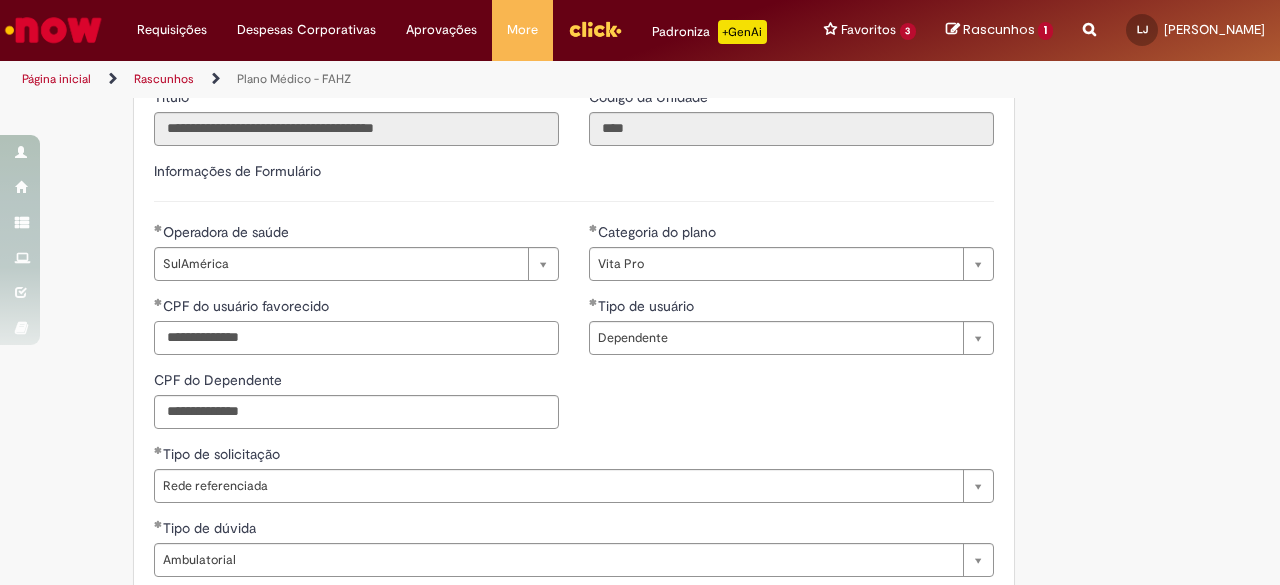 click on "**********" at bounding box center [356, 338] 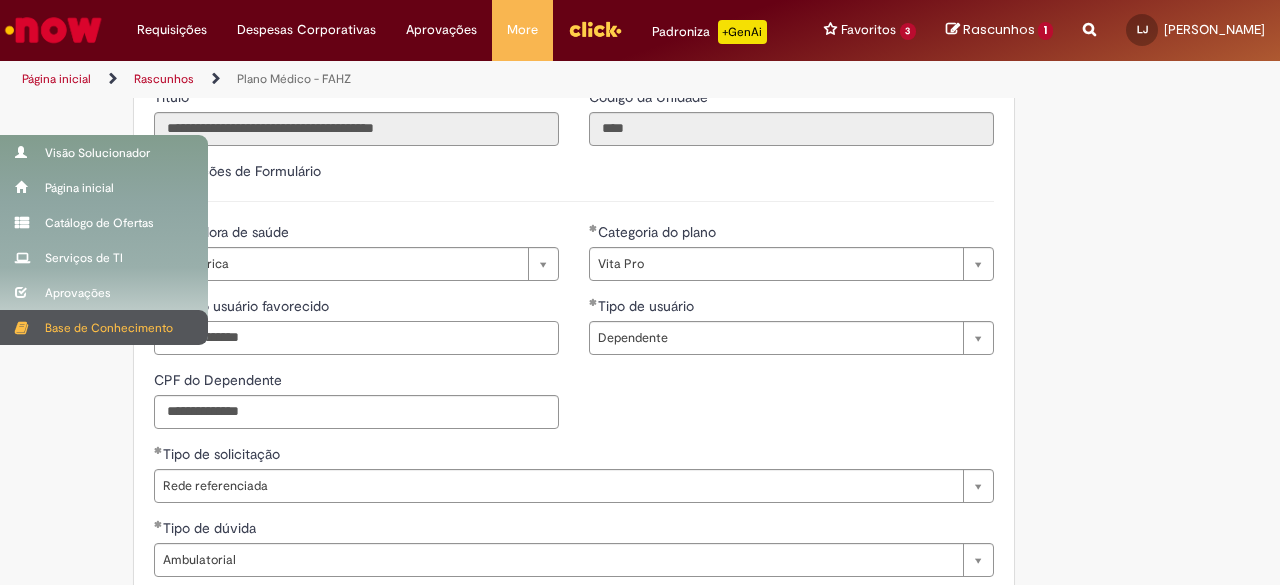 drag, startPoint x: 344, startPoint y: 357, endPoint x: 0, endPoint y: 341, distance: 344.3719 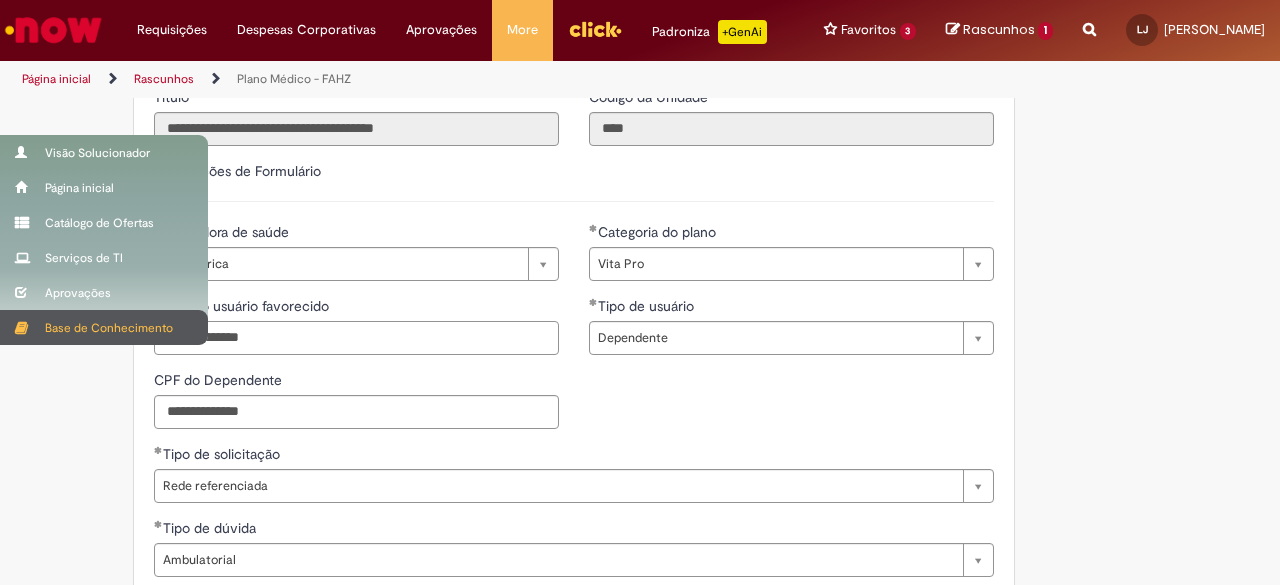 click on "Pular para o conteúdo da página
Requisições
Exibir Todas as Solicitações
Requisições
Exibir Todas as Solicitações
Despesas Corporativas
Minhas Despesas
Solicitar Adiantamento de Viagem
Solicitar Reembolso
Despesas Corporativas
Minhas Despesas
Solicitar Adiantamento de Viagem
Solicitar Reembolso
Aprovações
Exibir todas as aprovações
Aprovações
Exibir todas as aprovações
More
Minhas Pastas
Gestão de acessos
Solicitar Compra
Colabora
More
Minhas Pastas
Gestão de acessos
Solicitar Compra" at bounding box center (640, 292) 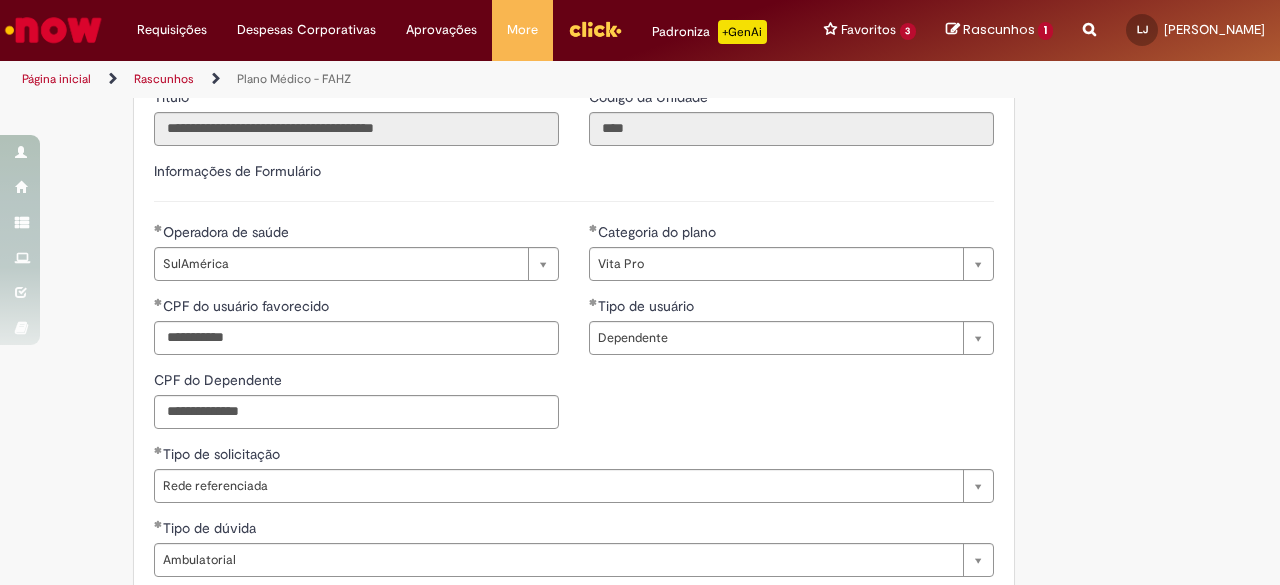 type on "**********" 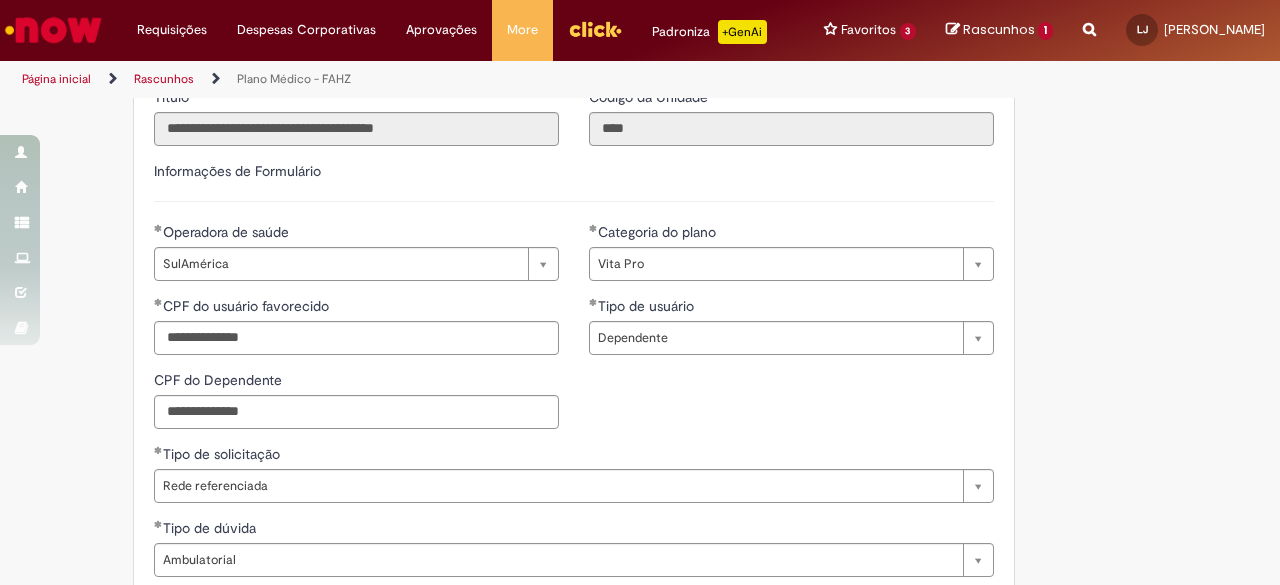 click on "**********" at bounding box center [574, 333] 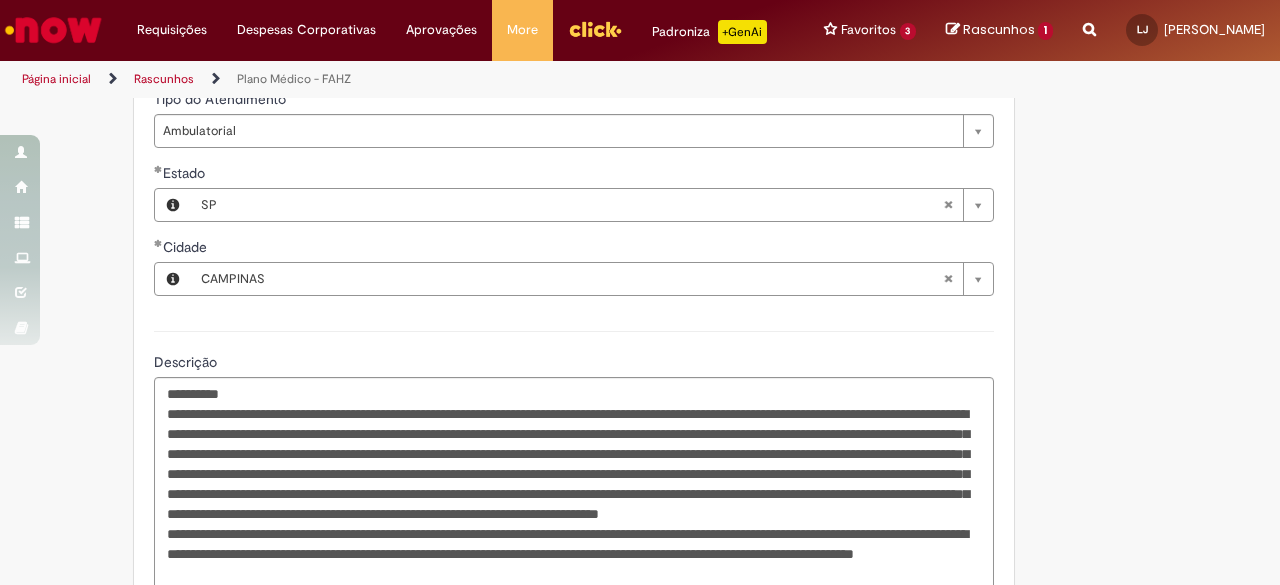 scroll, scrollTop: 1734, scrollLeft: 0, axis: vertical 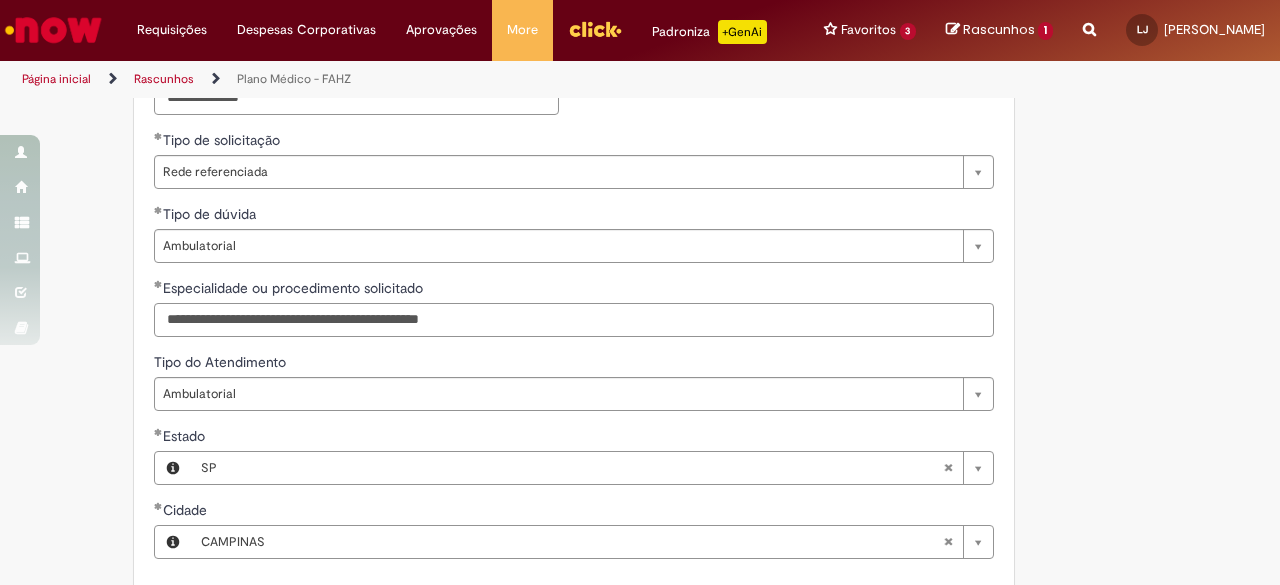 drag, startPoint x: 536, startPoint y: 335, endPoint x: 79, endPoint y: 338, distance: 457.00986 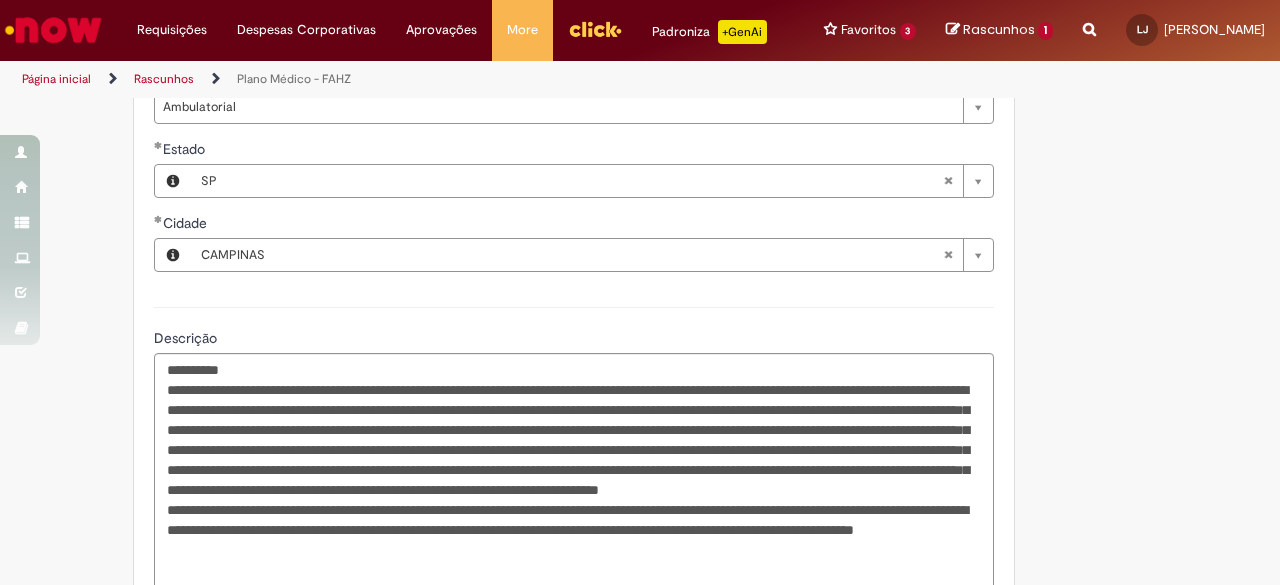 scroll, scrollTop: 1930, scrollLeft: 0, axis: vertical 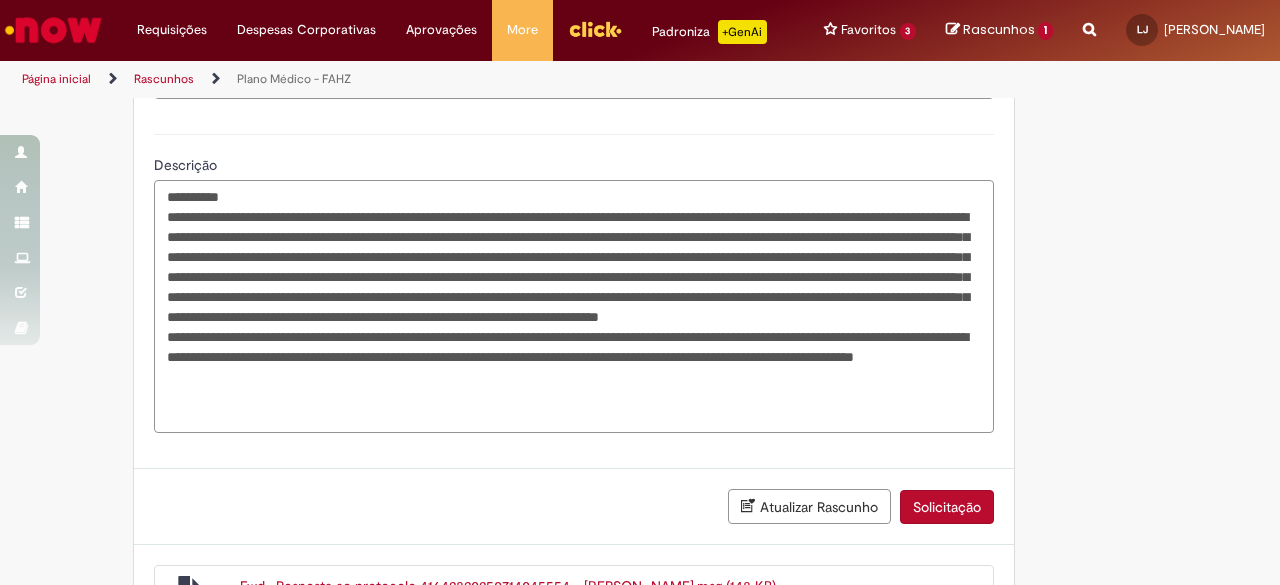 drag, startPoint x: 160, startPoint y: 211, endPoint x: 553, endPoint y: 433, distance: 451.36792 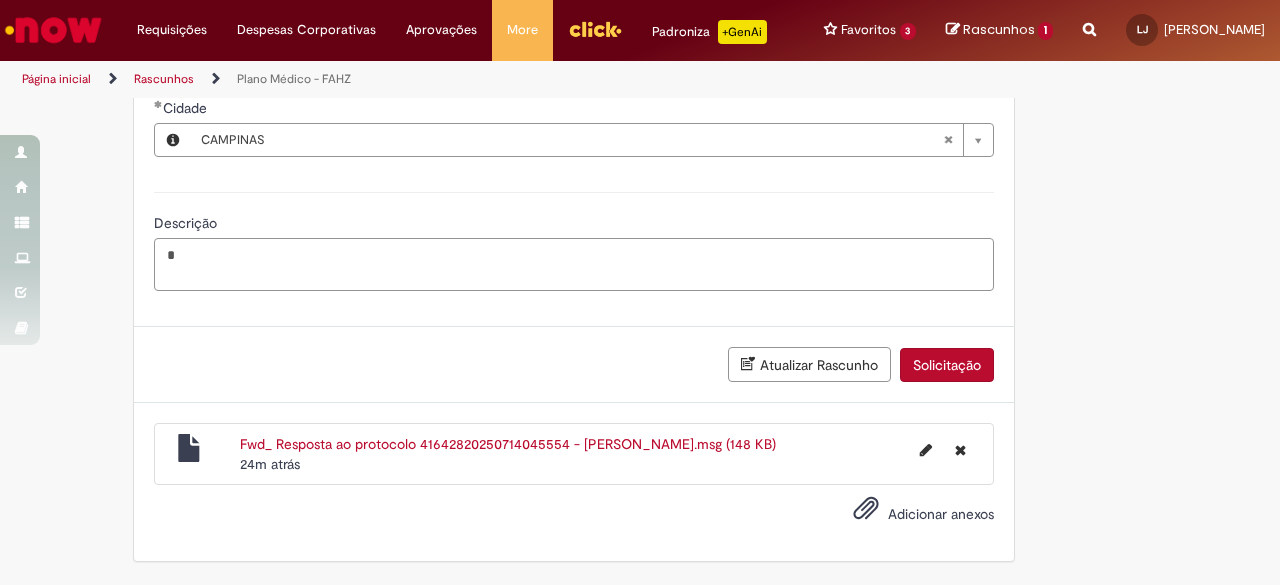 scroll, scrollTop: 1883, scrollLeft: 0, axis: vertical 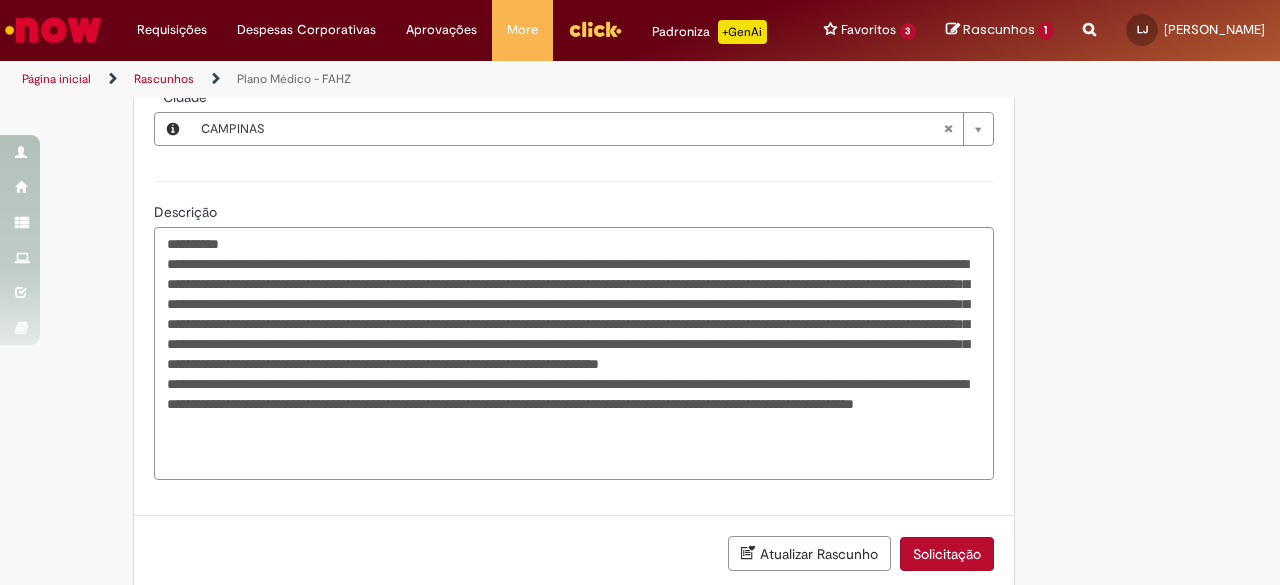 click on "Descrição" at bounding box center (574, 353) 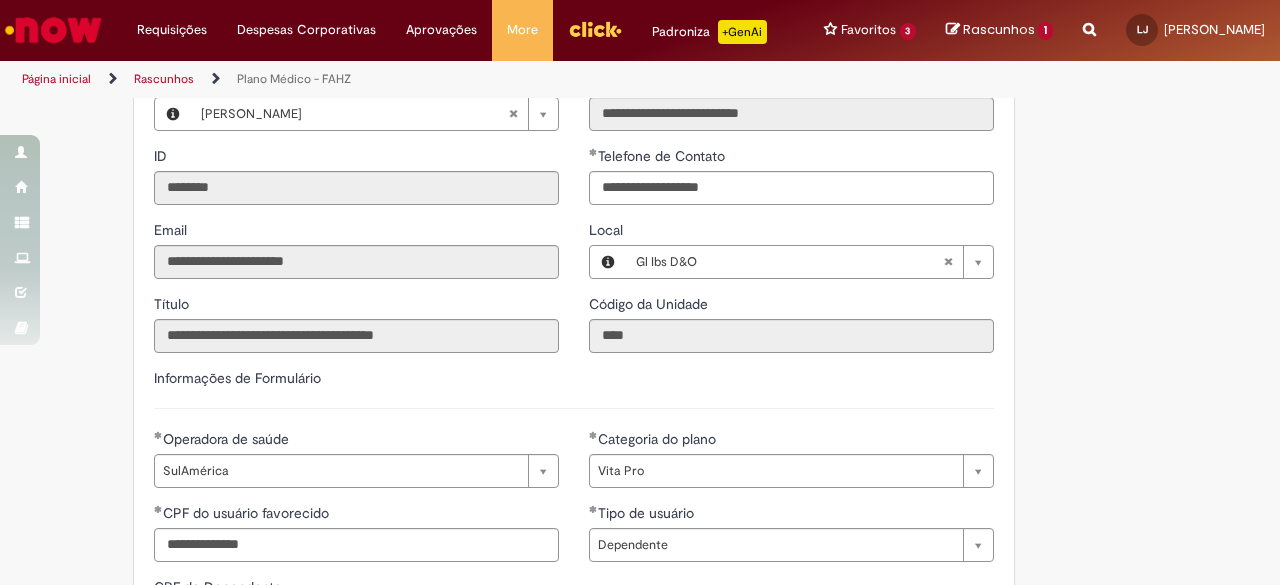 scroll, scrollTop: 948, scrollLeft: 0, axis: vertical 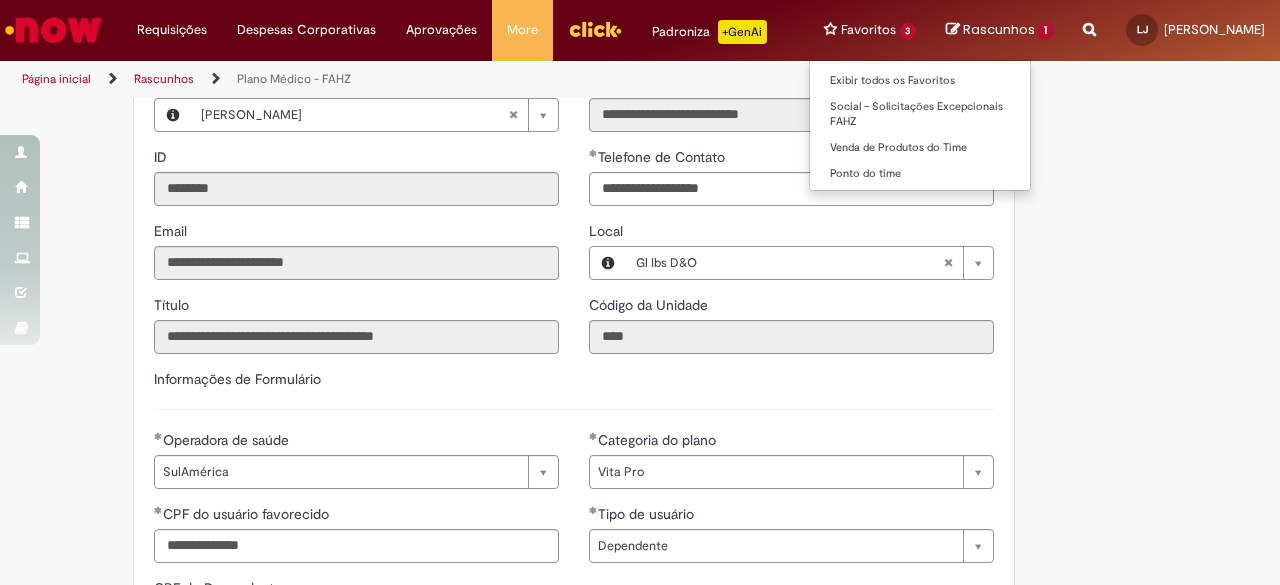 type on "**********" 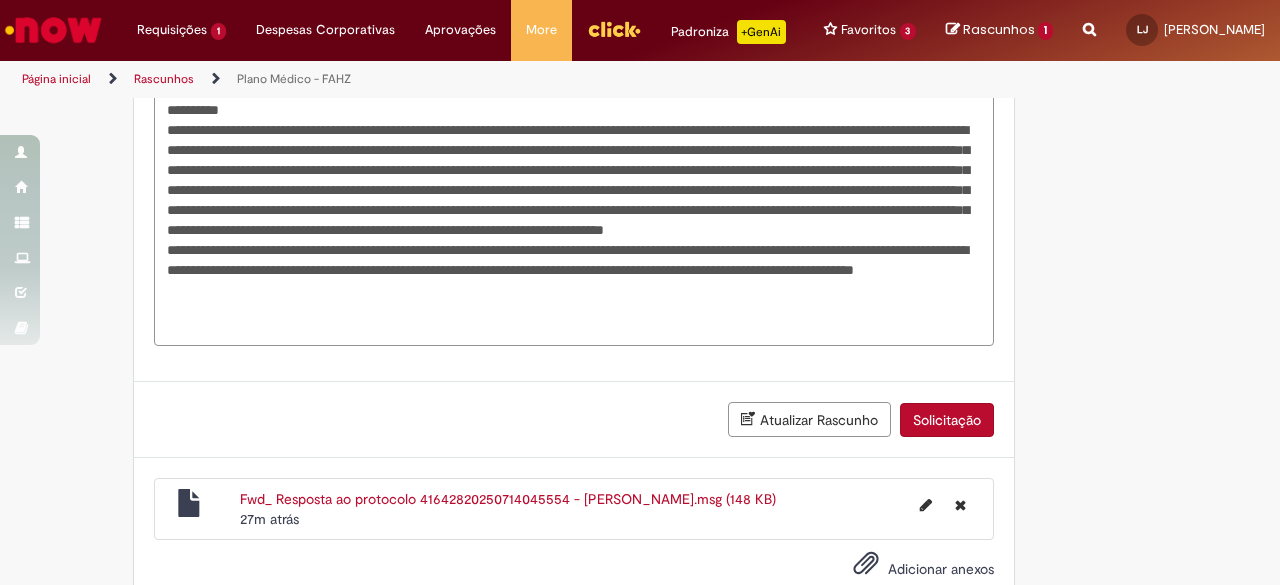 scroll, scrollTop: 2083, scrollLeft: 0, axis: vertical 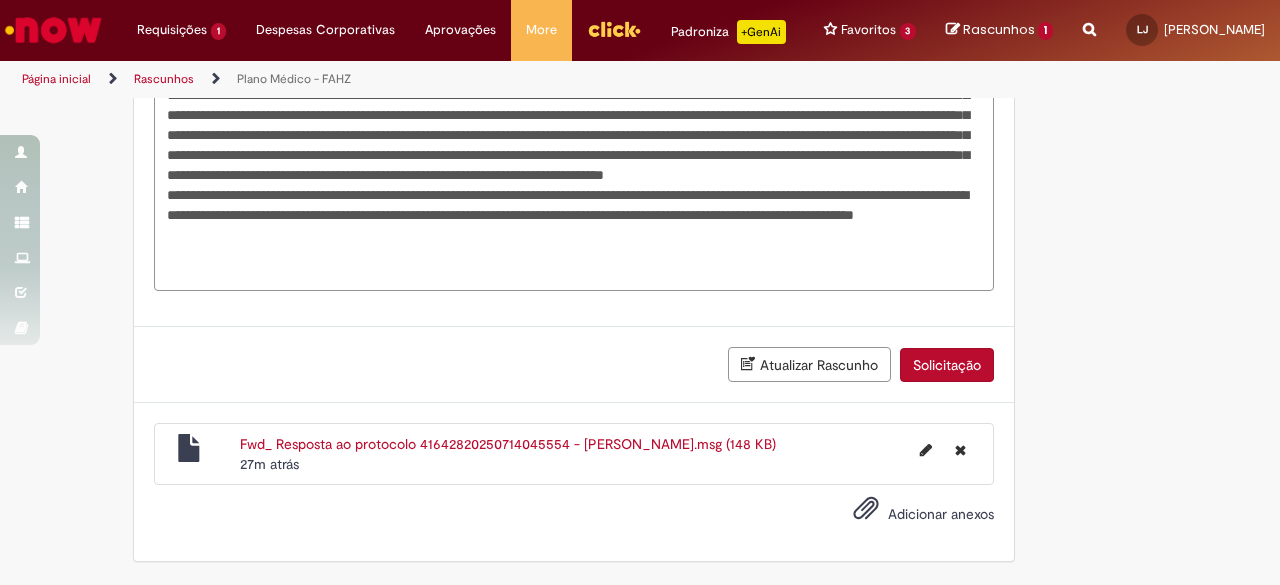 click on "Solicitação" at bounding box center (947, 365) 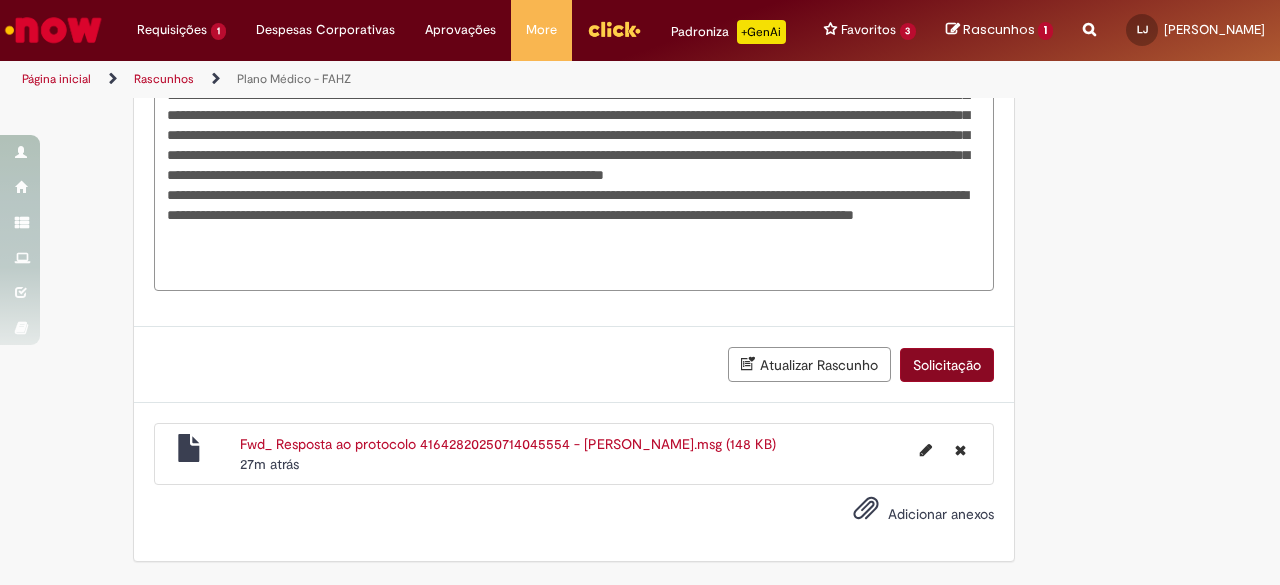 scroll, scrollTop: 2038, scrollLeft: 0, axis: vertical 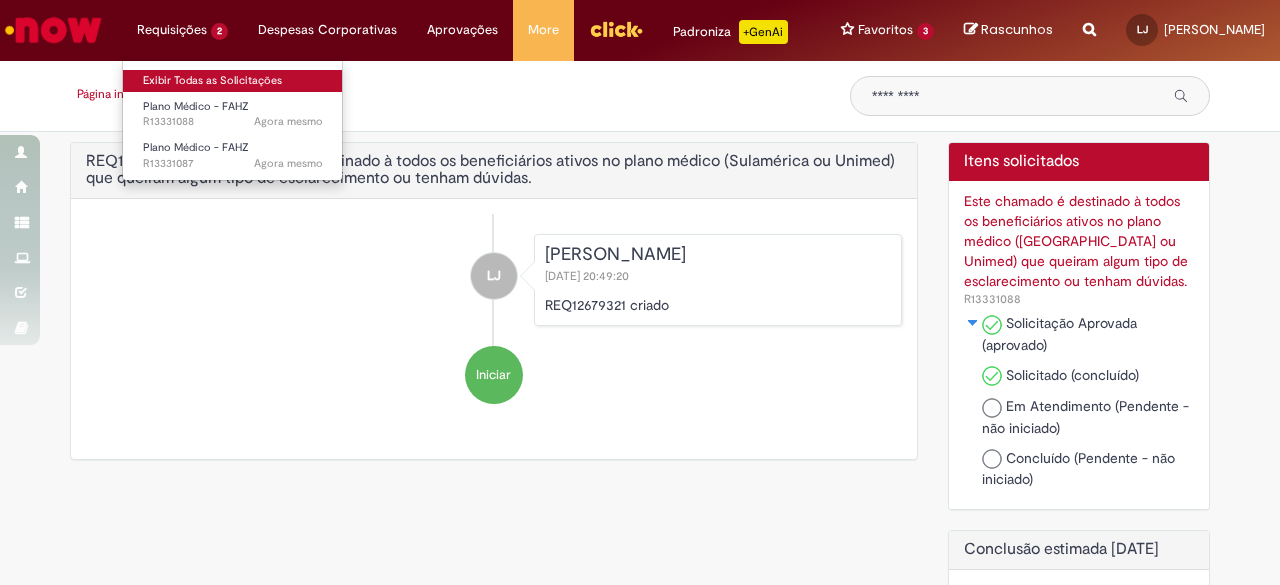 click on "Exibir Todas as Solicitações" at bounding box center (233, 81) 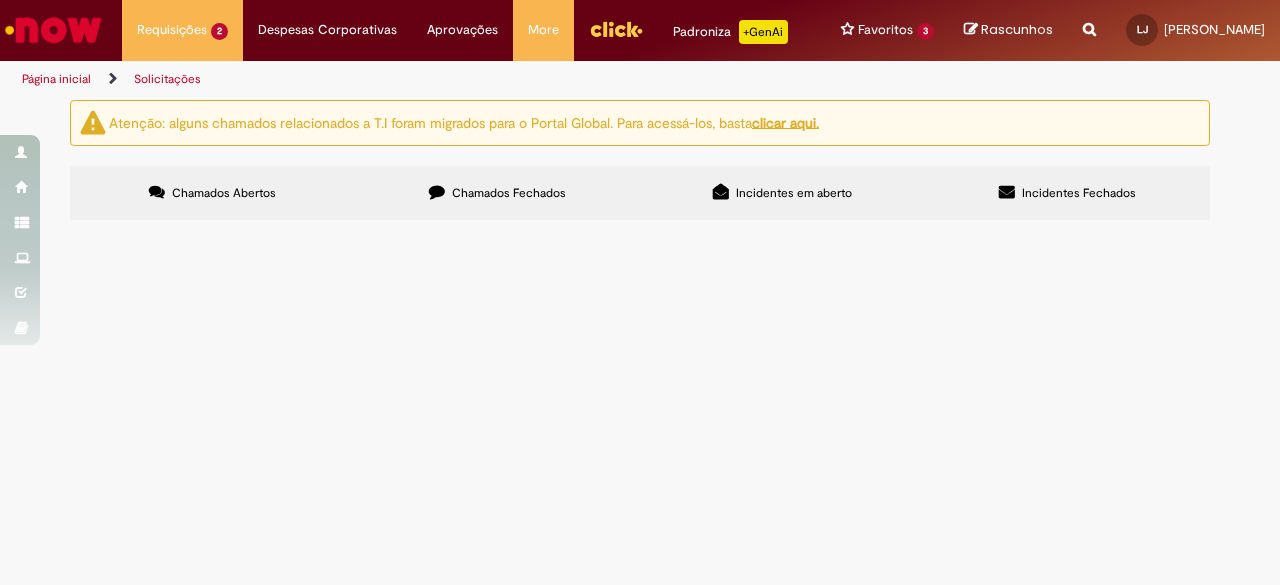 scroll, scrollTop: 154, scrollLeft: 0, axis: vertical 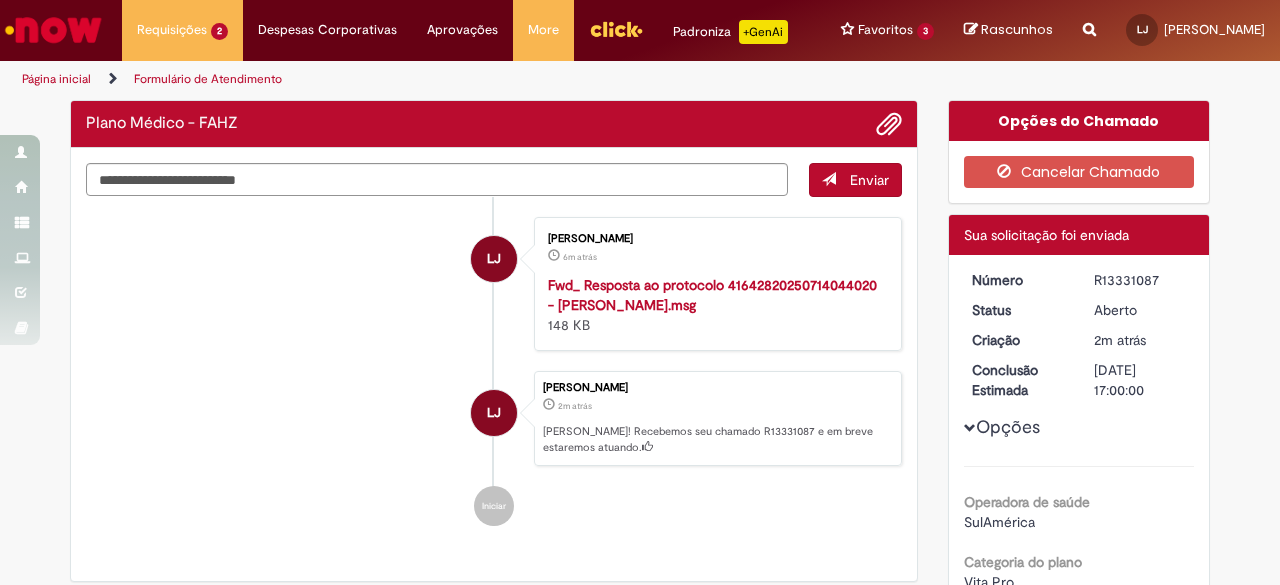click on "LJ
[PERSON_NAME]
2m atrás 2 minutos atrás
[PERSON_NAME]! Recebemos seu chamado R13331087 e em breve estaremos atuando." at bounding box center (494, 419) 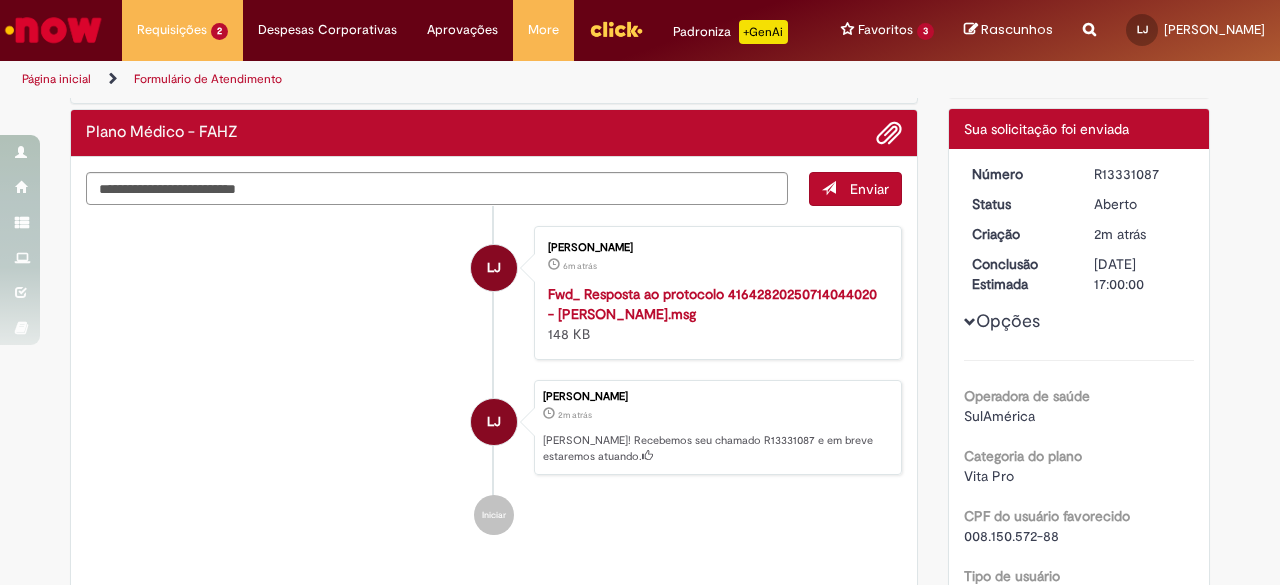 scroll, scrollTop: 0, scrollLeft: 0, axis: both 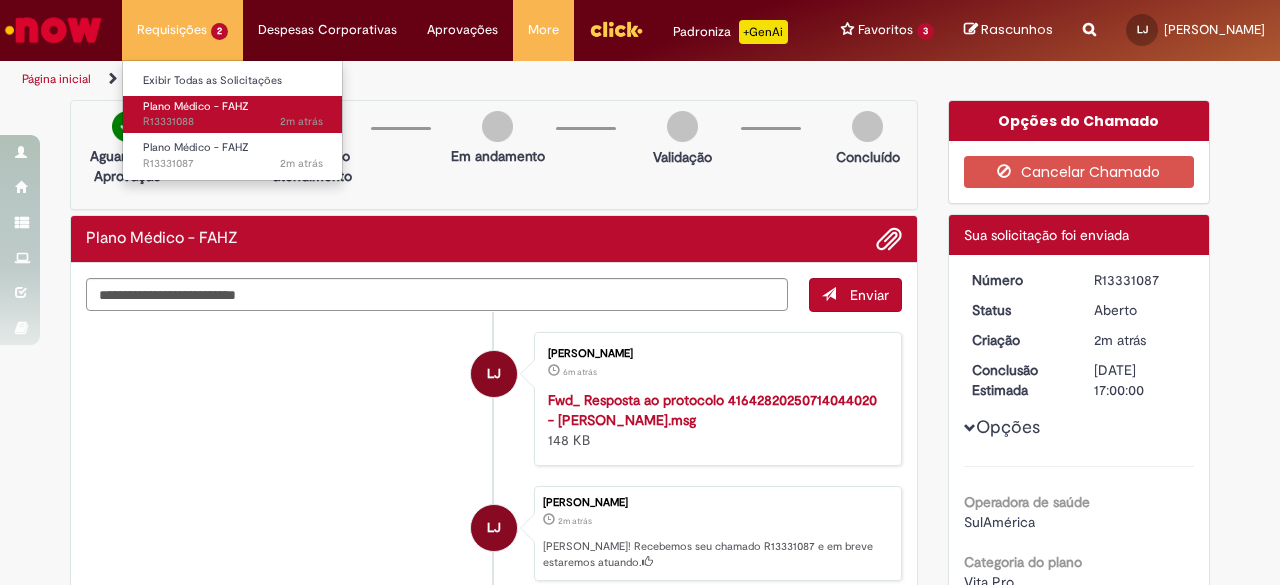 click on "2m atrás 2 minutos atrás  R13331088" at bounding box center [233, 122] 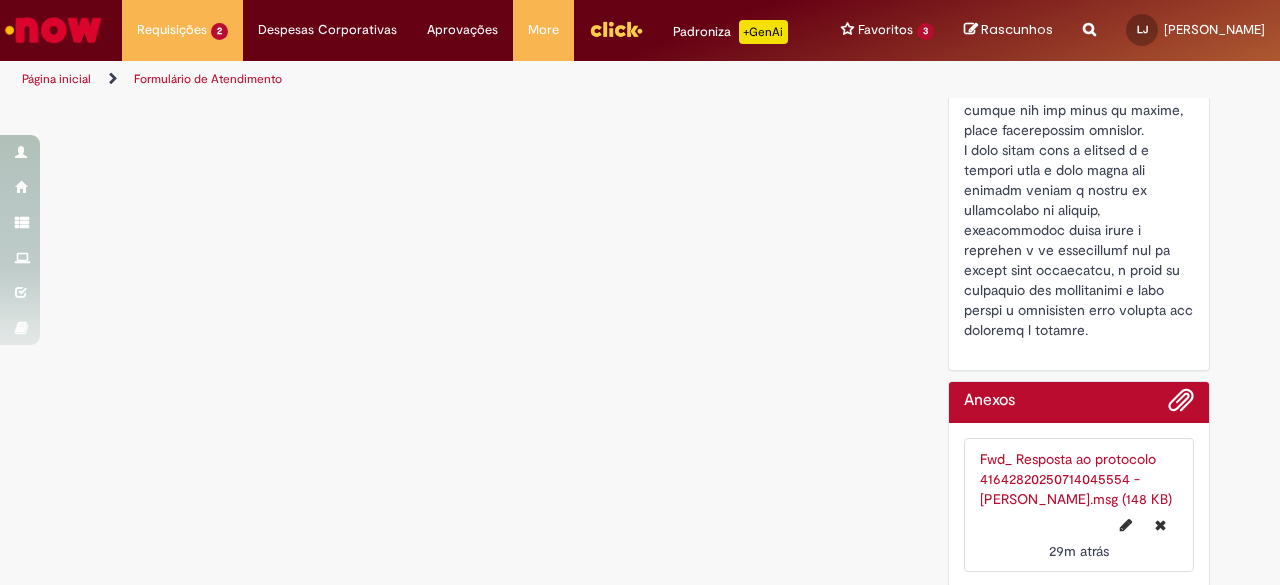scroll, scrollTop: 1679, scrollLeft: 0, axis: vertical 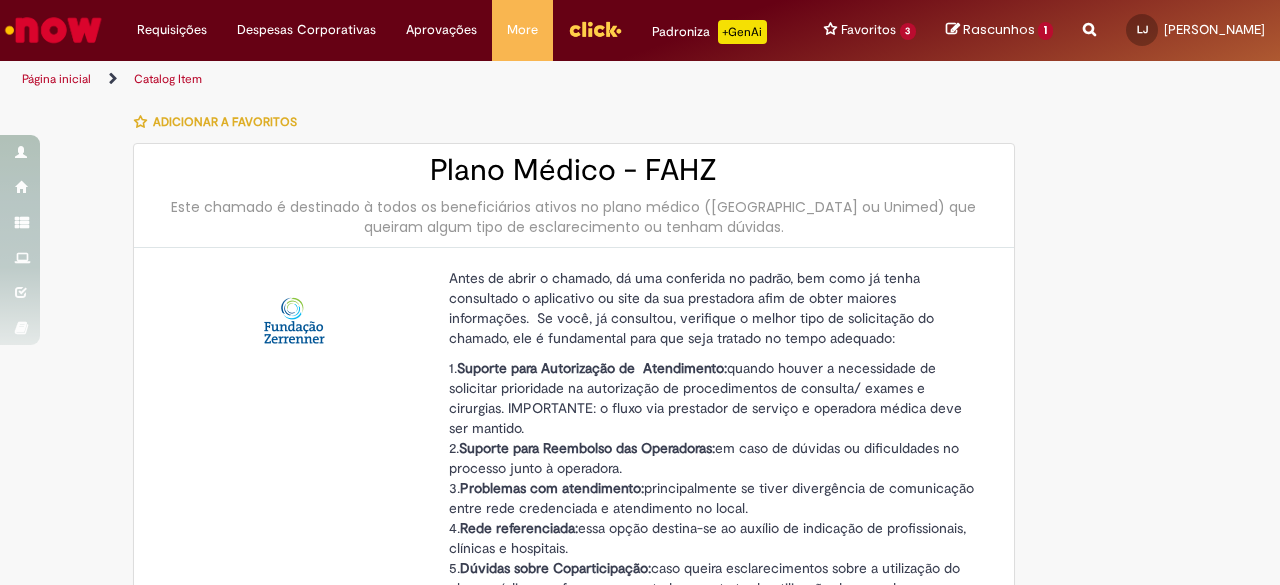 select on "**********" 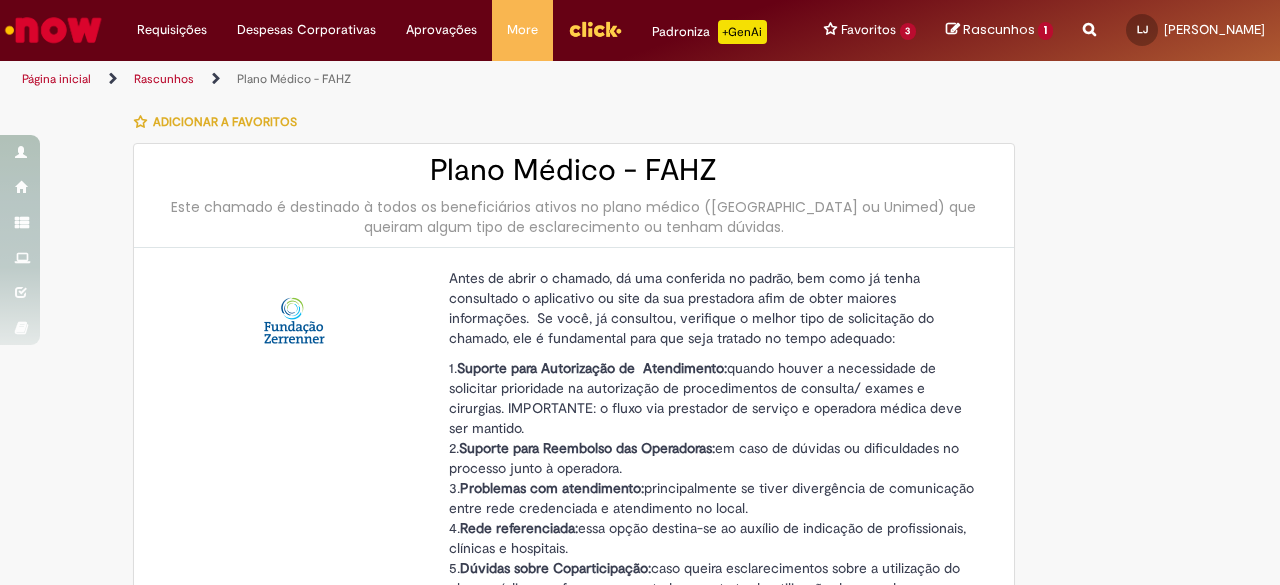 type on "********" 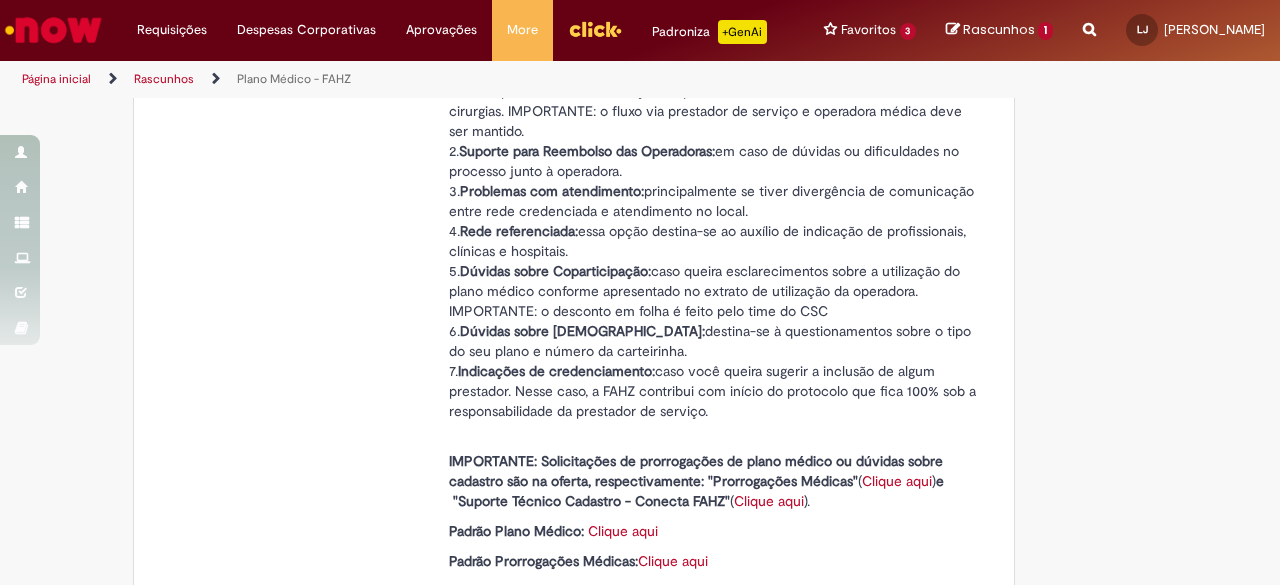 scroll, scrollTop: 0, scrollLeft: 0, axis: both 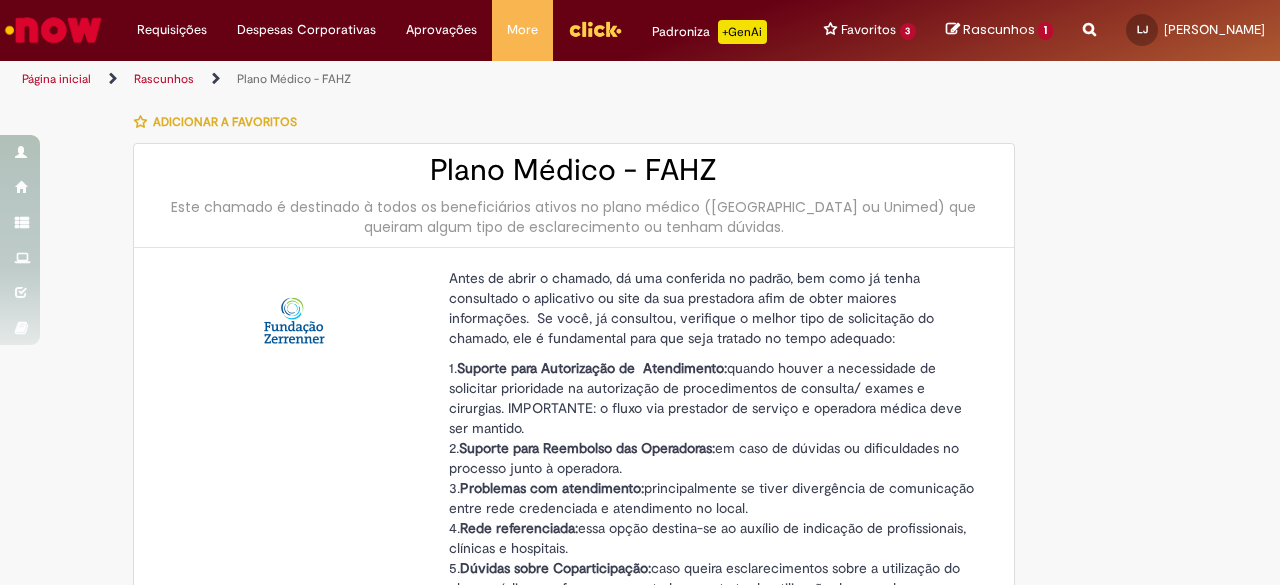 click on "Página inicial" at bounding box center (56, 79) 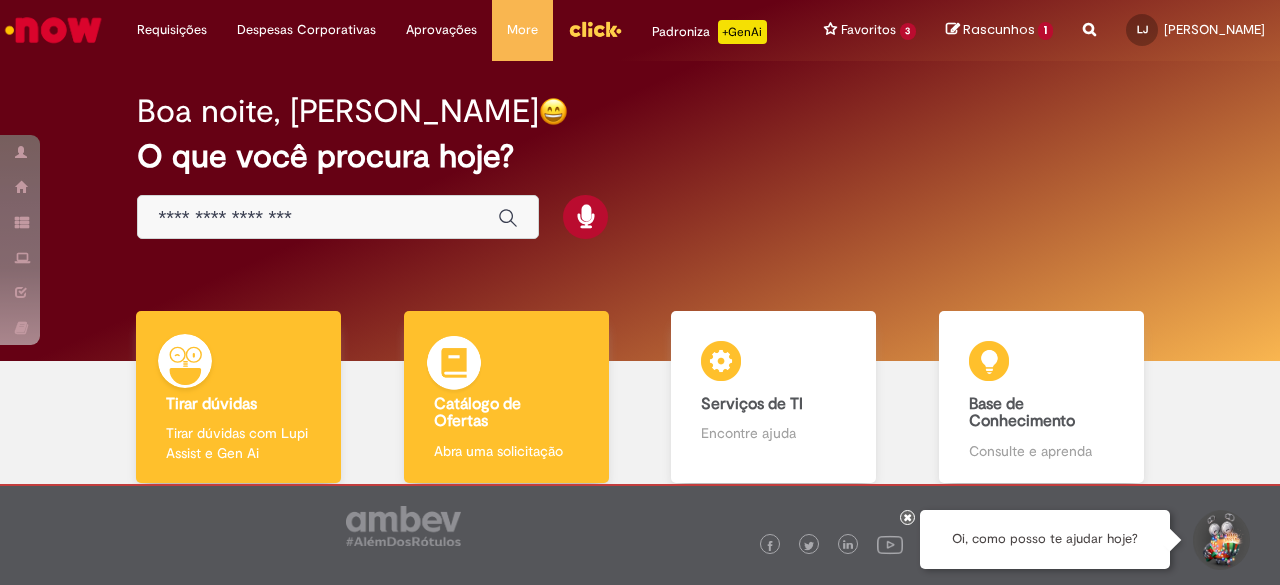 click at bounding box center [454, 366] 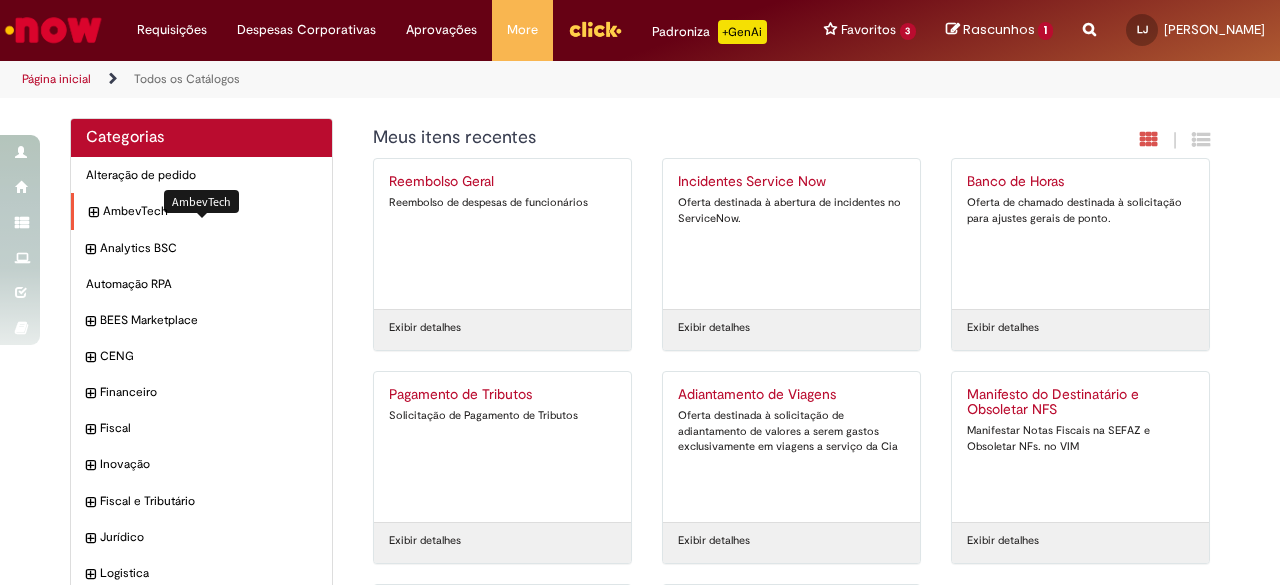 click on "AmbevTech
Itens" at bounding box center (210, 211) 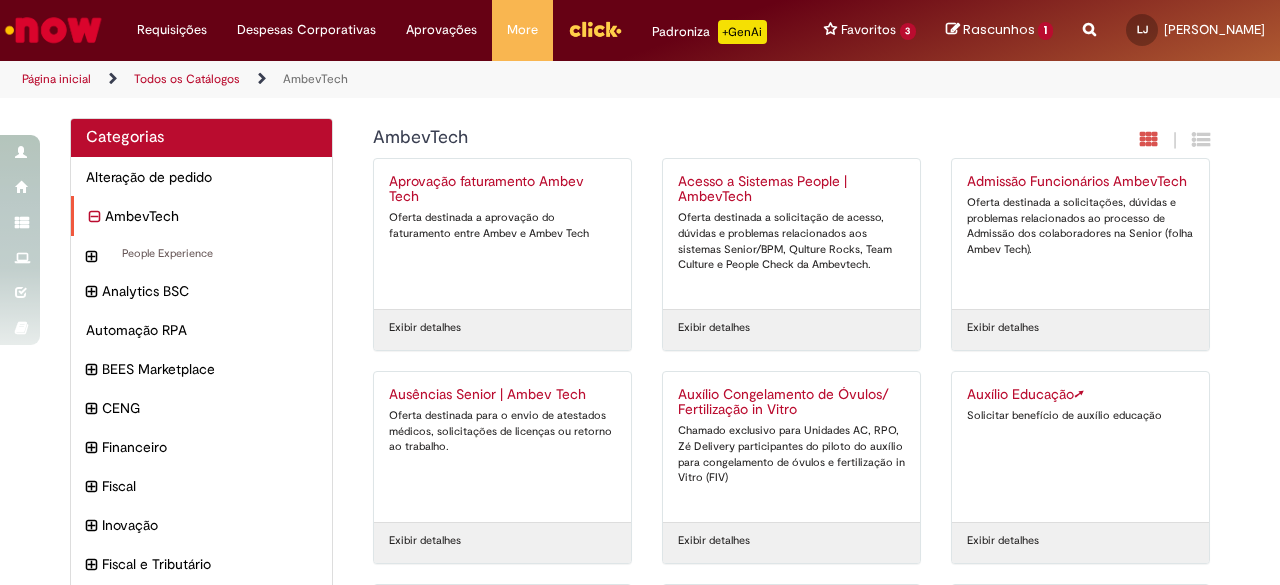 click at bounding box center [94, 217] 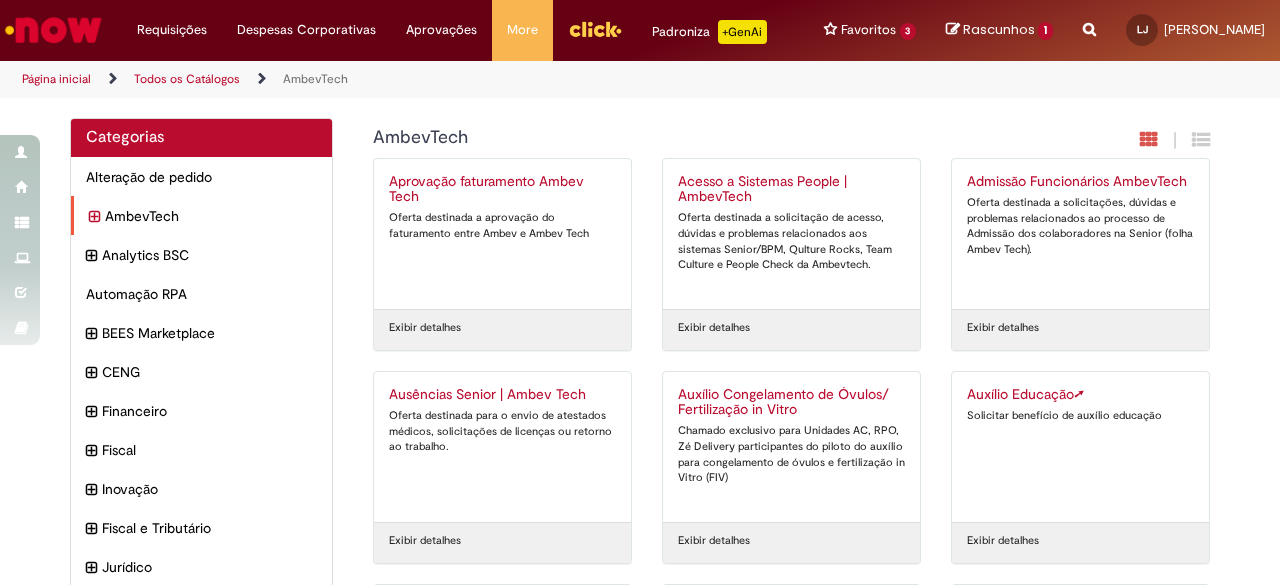 click at bounding box center (94, 217) 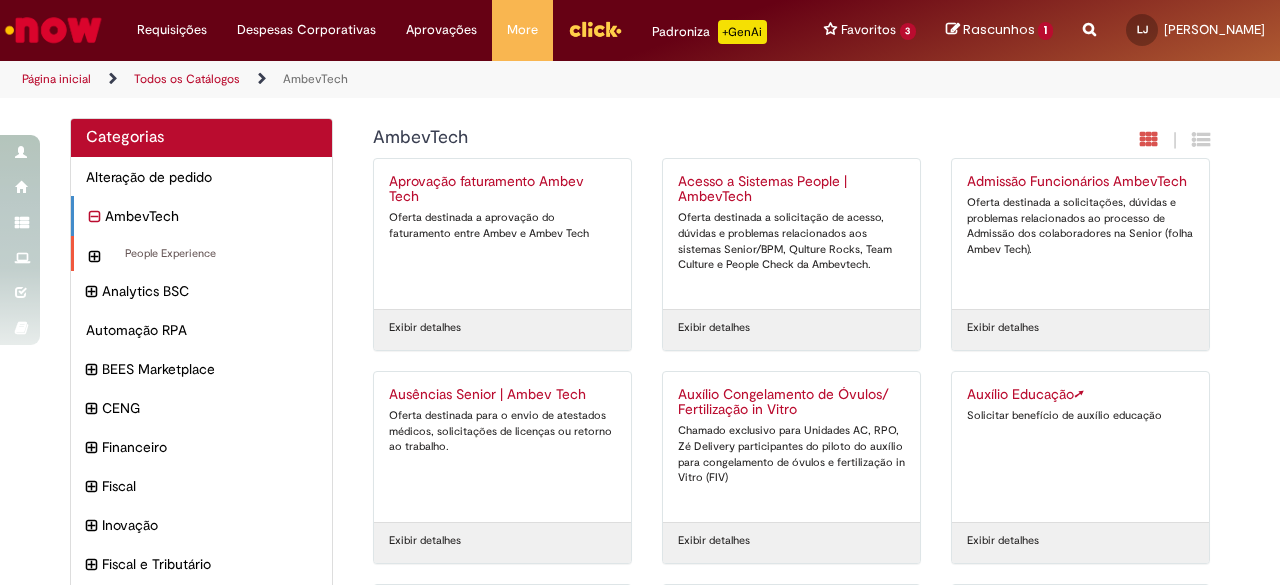click at bounding box center [94, 257] 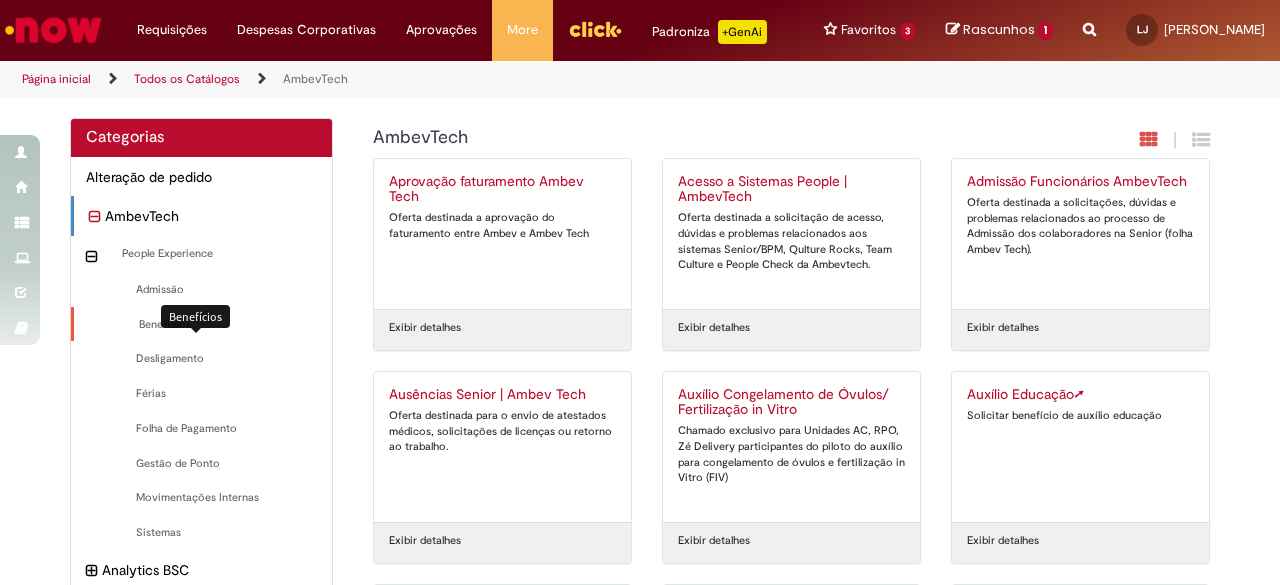 click on "Benefícios
Itens" at bounding box center (203, 325) 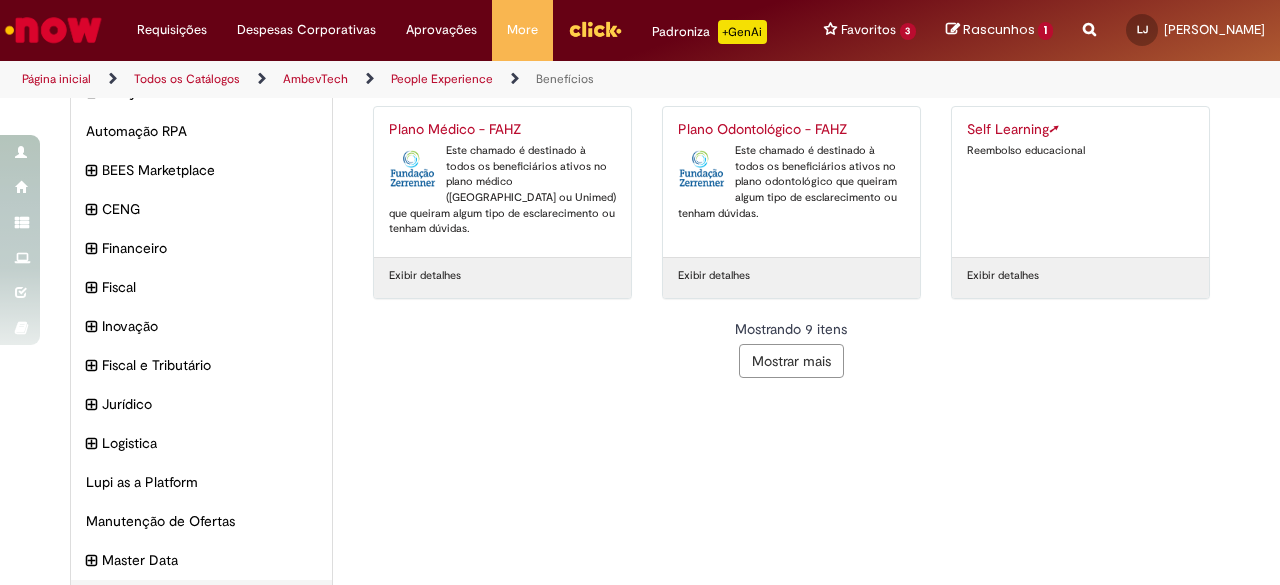 scroll, scrollTop: 338, scrollLeft: 0, axis: vertical 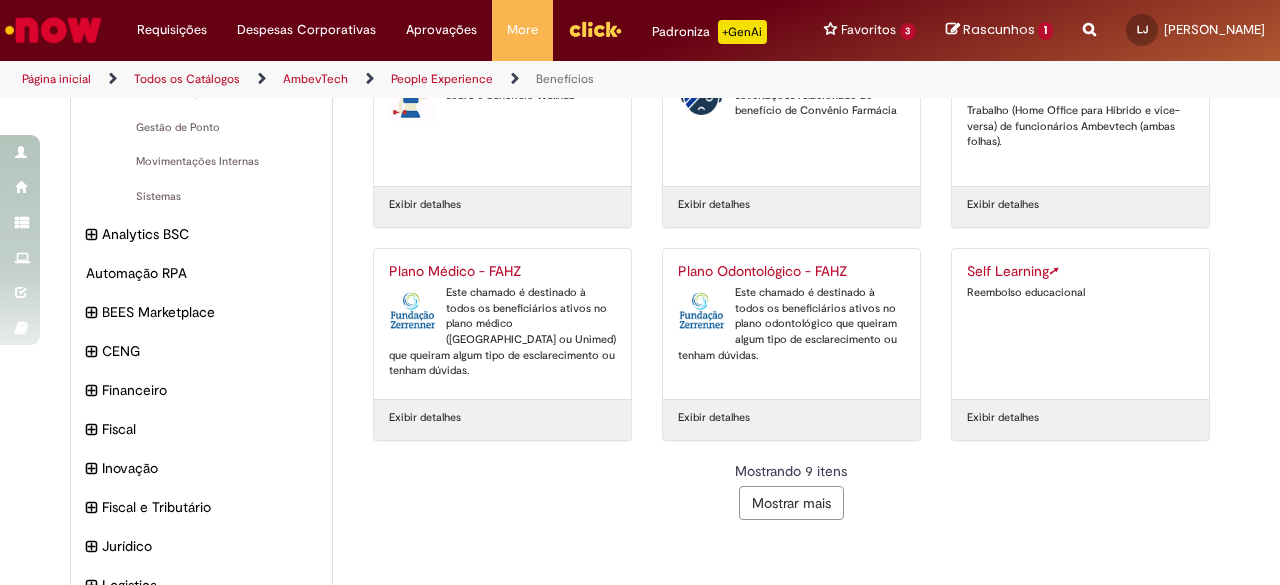 click on "Este chamado é destinado à todos os beneficiários ativos no plano médico ([GEOGRAPHIC_DATA] ou Unimed) que queiram algum tipo de esclarecimento ou tenham dúvidas." at bounding box center [502, 332] 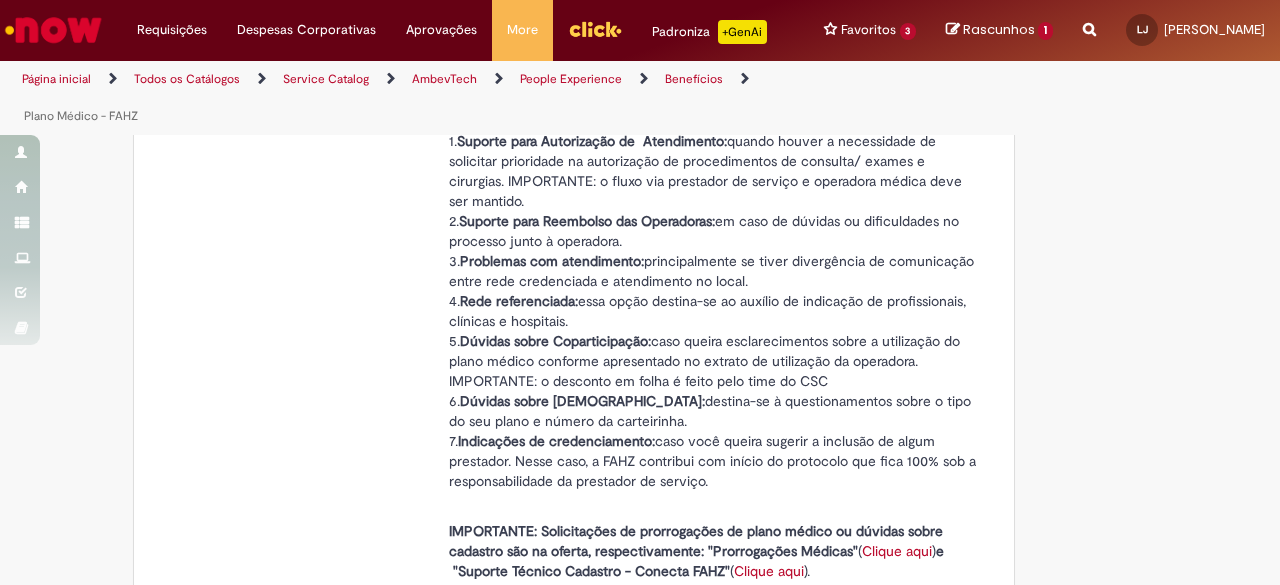 type on "********" 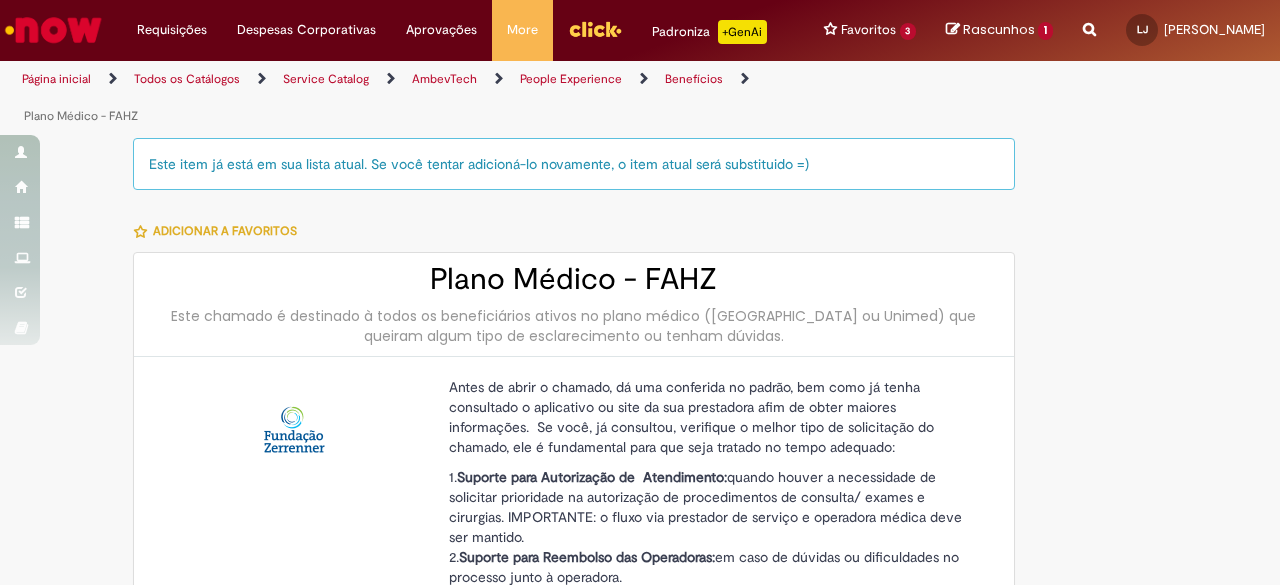 type on "**********" 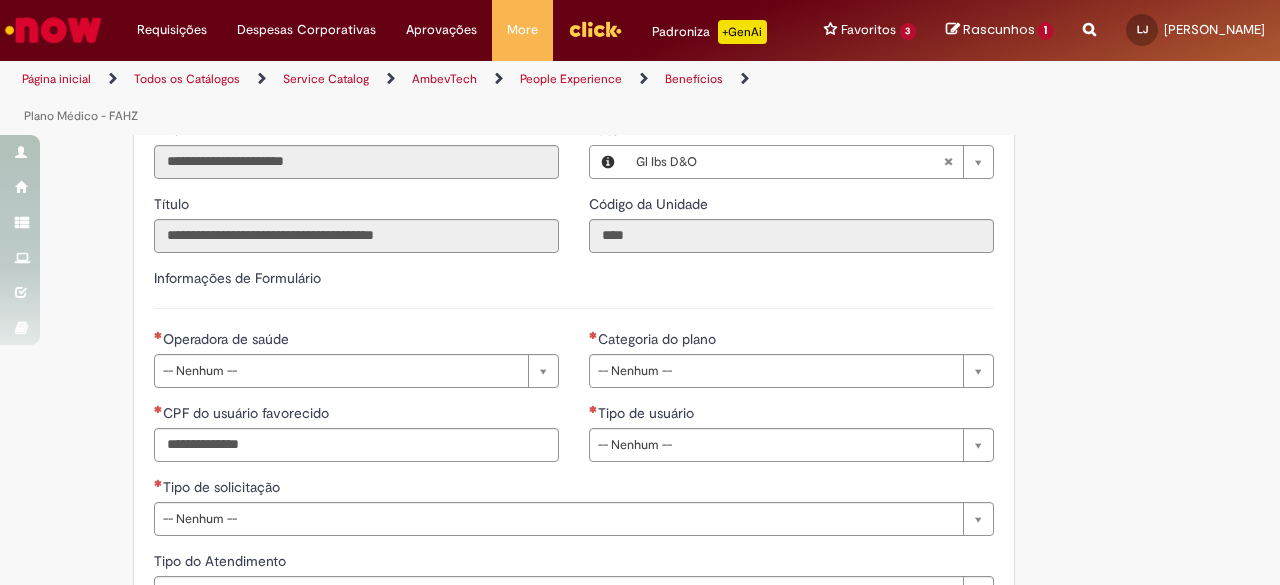 scroll, scrollTop: 1109, scrollLeft: 0, axis: vertical 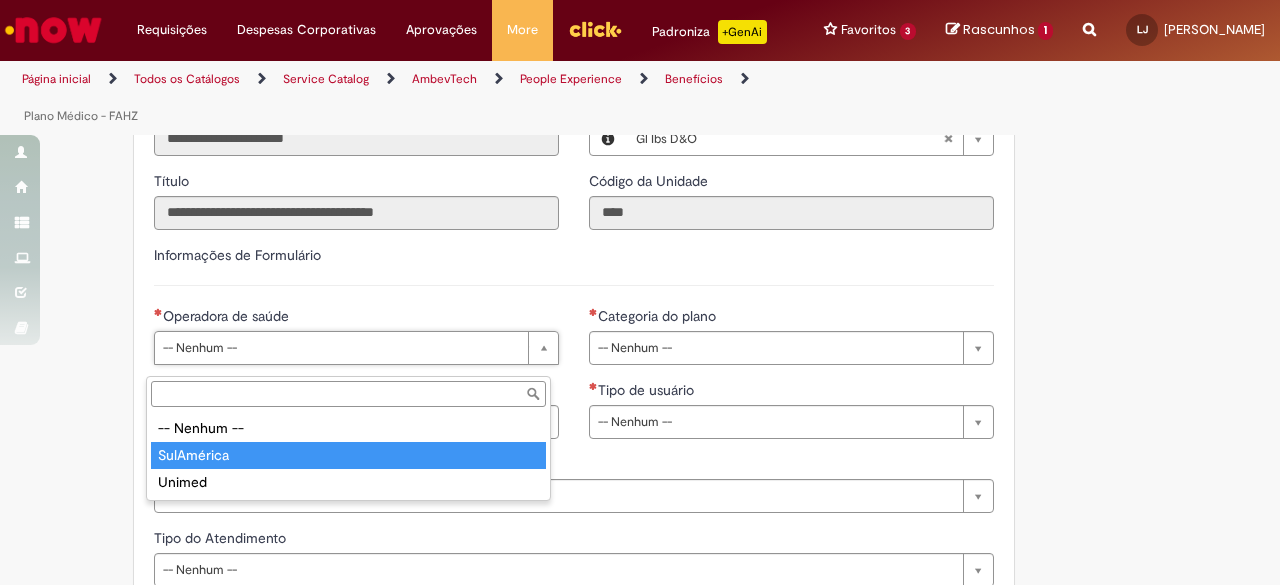 type on "**********" 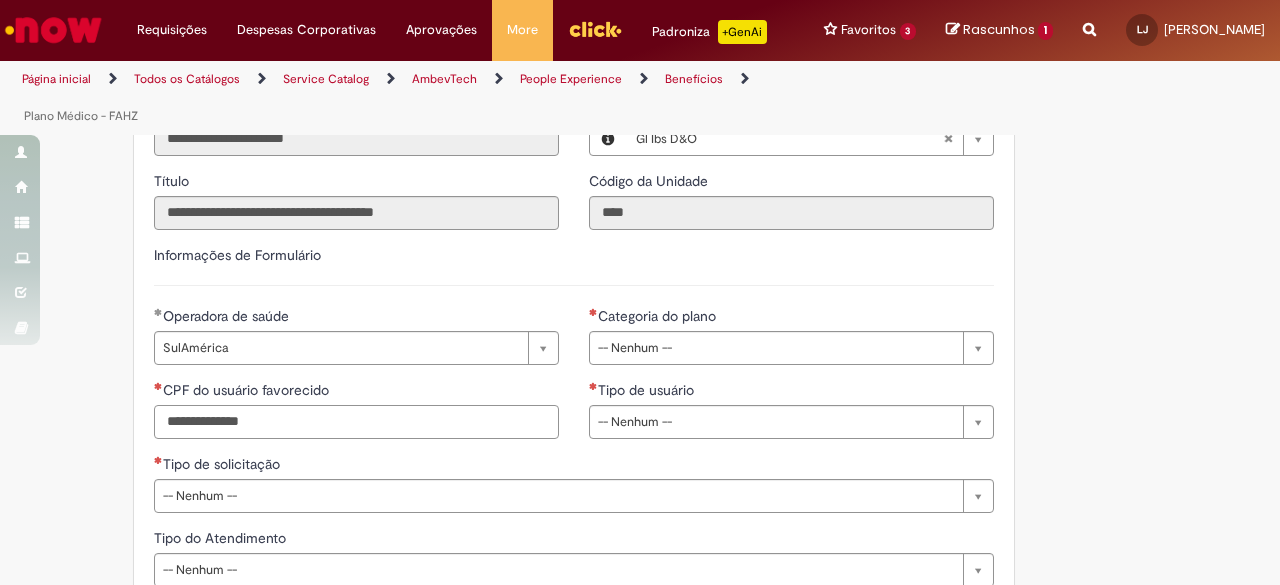click on "CPF do usuário favorecido" at bounding box center [356, 422] 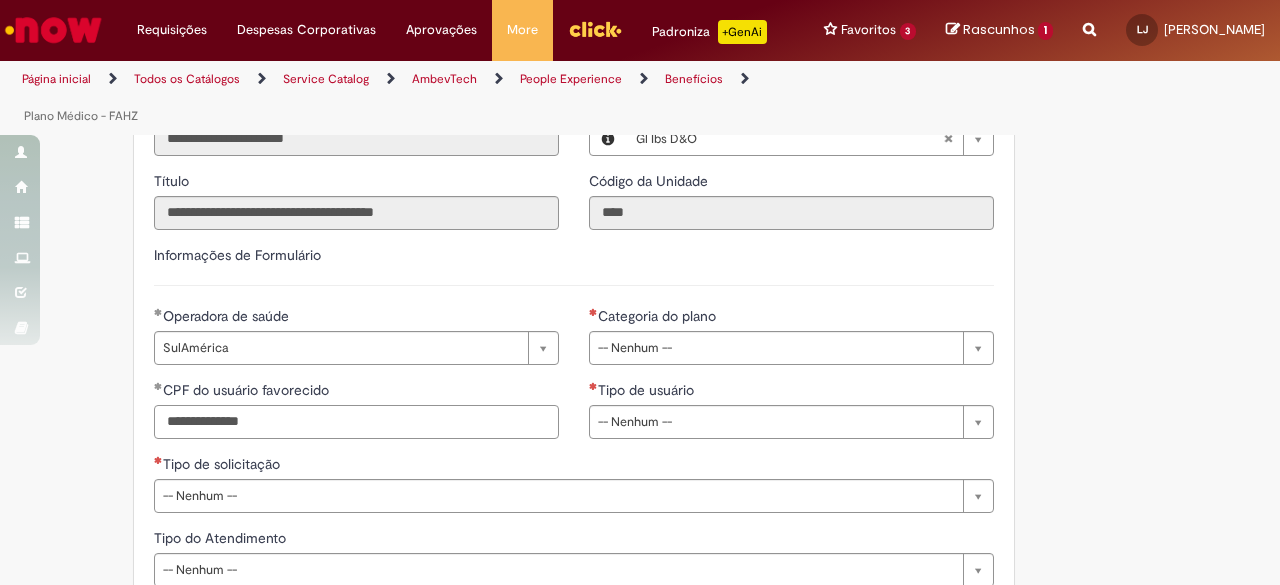 type on "**********" 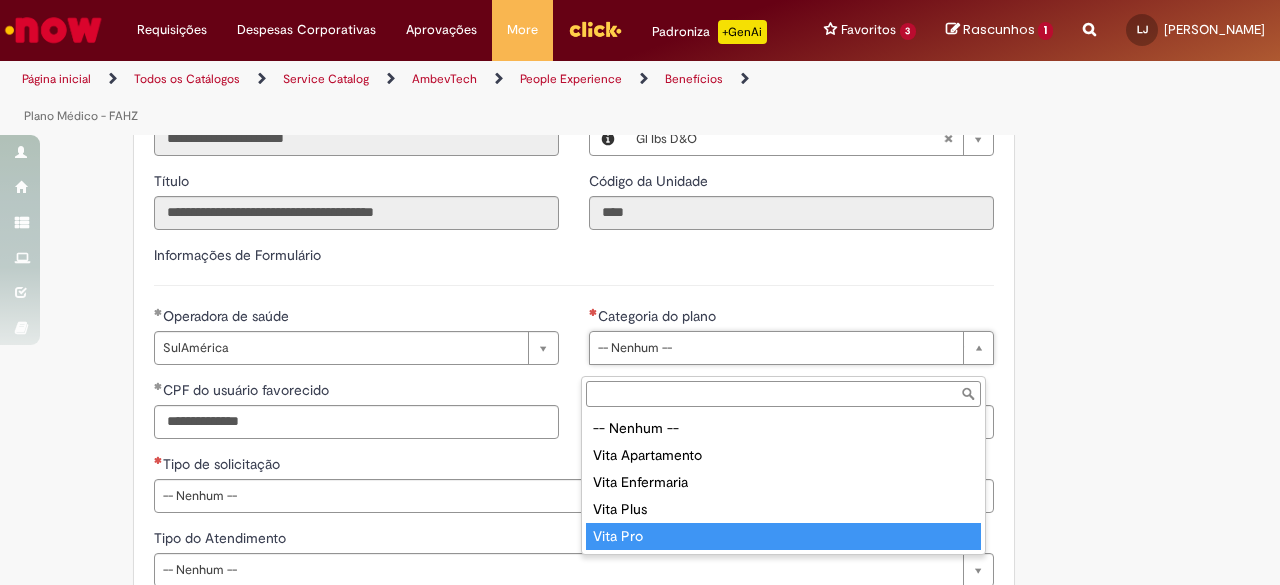 type on "********" 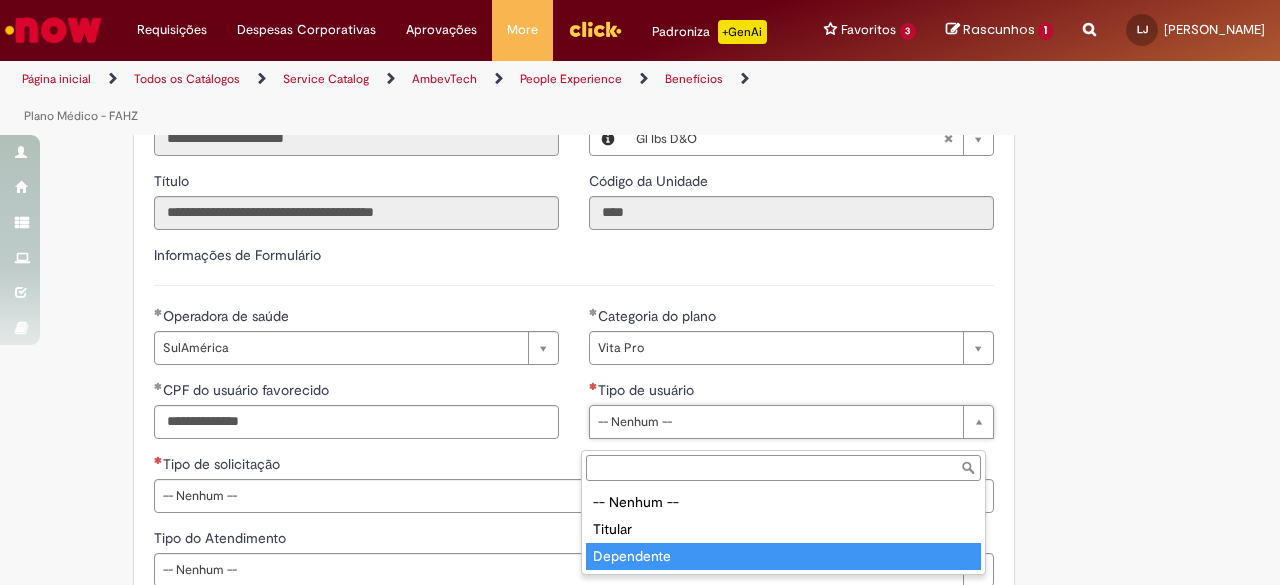 type on "**********" 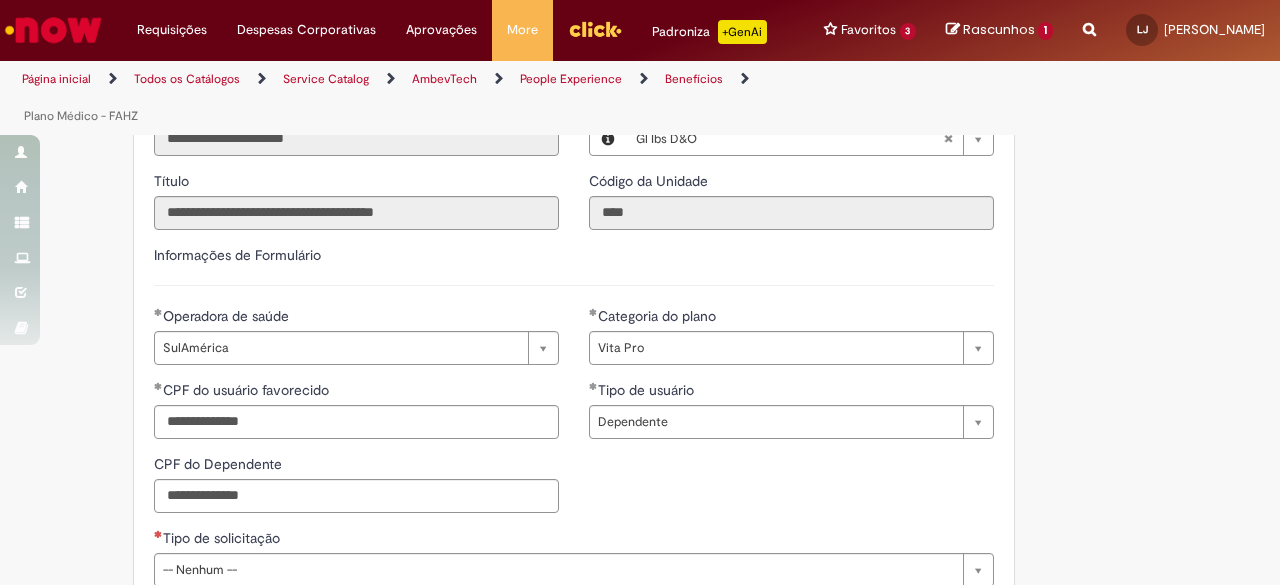 click on "**********" at bounding box center (574, 417) 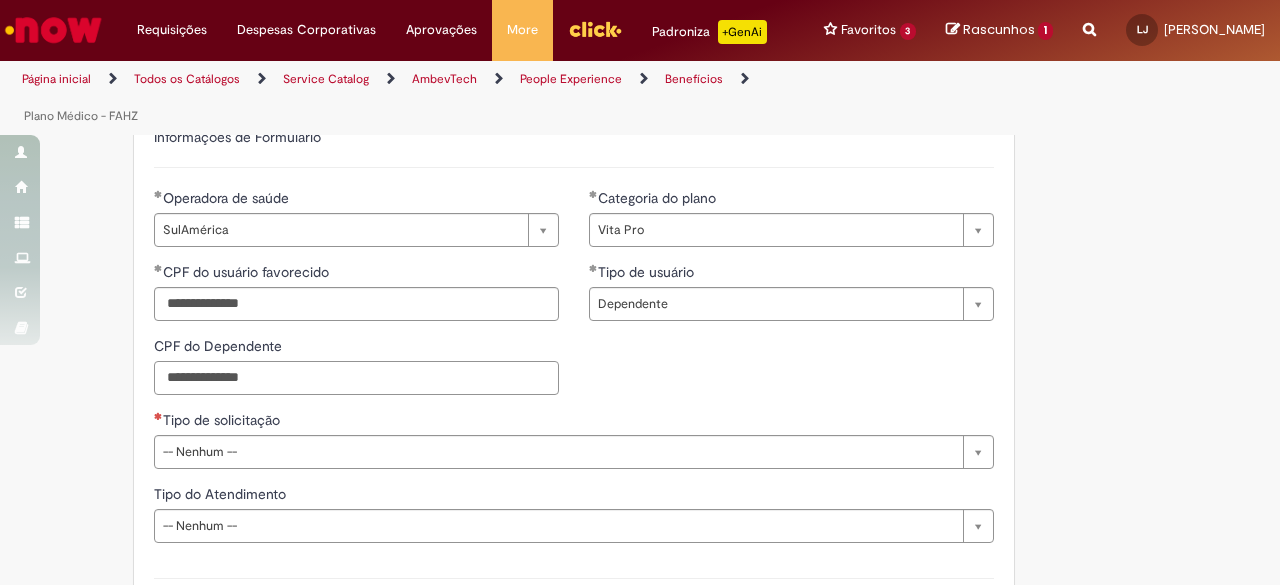 click on "CPF do Dependente" at bounding box center [356, 378] 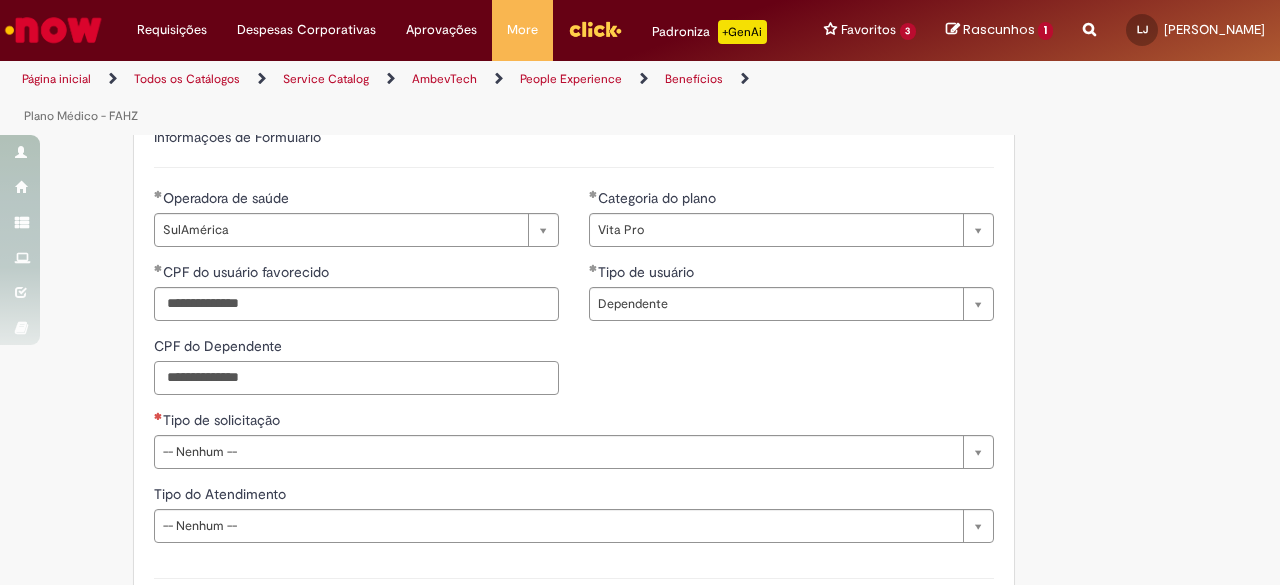 paste on "**********" 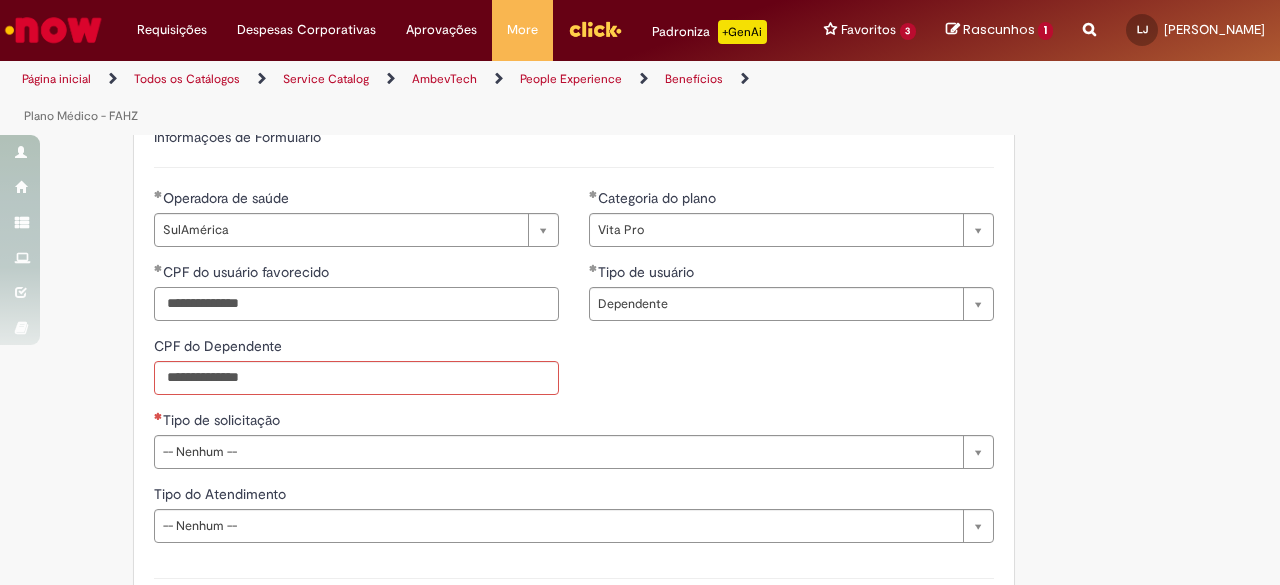 click on "**********" at bounding box center [356, 304] 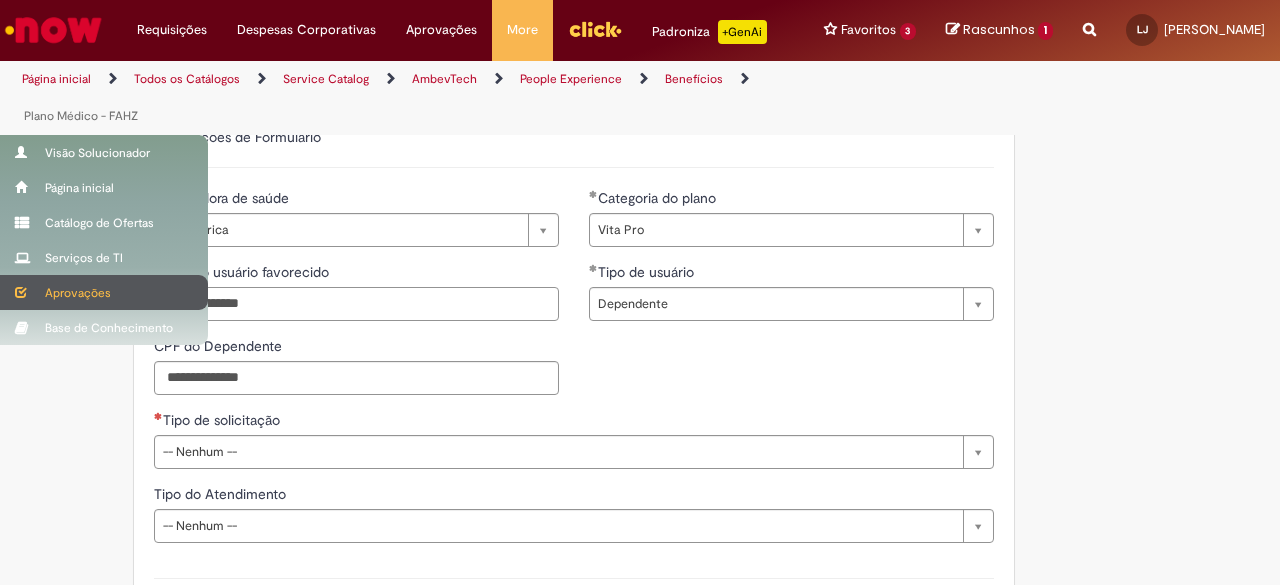 drag, startPoint x: 351, startPoint y: 331, endPoint x: 21, endPoint y: 283, distance: 333.47263 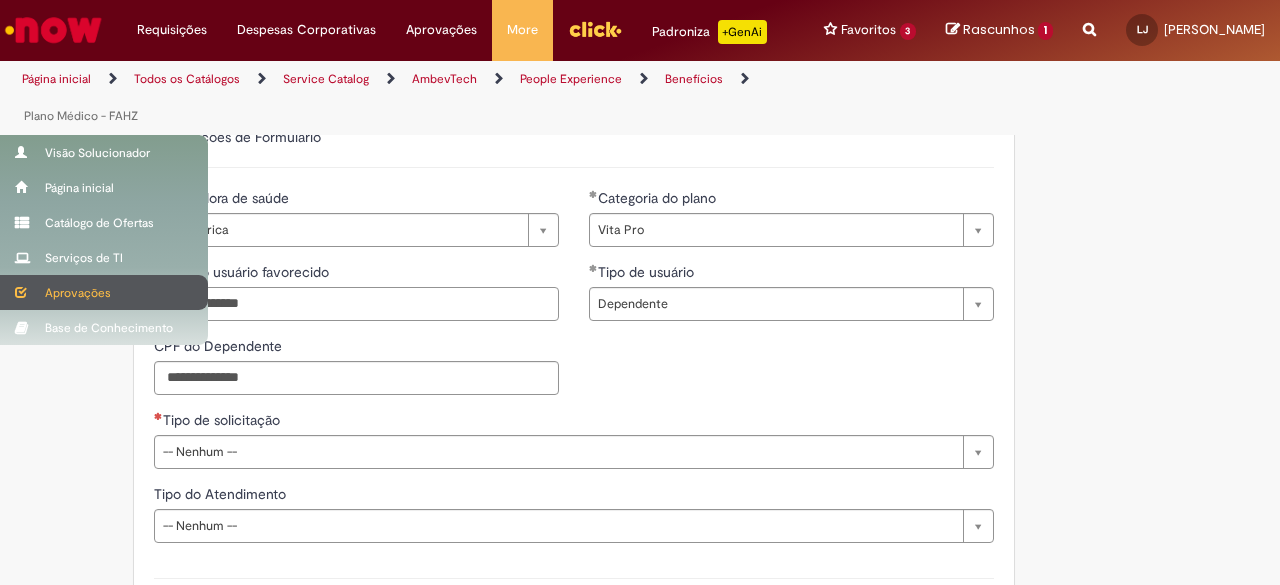 click on "Pular para o conteúdo da página
Requisições
Exibir Todas as Solicitações
Requisições
Exibir Todas as Solicitações
Despesas Corporativas
Minhas Despesas
Solicitar Adiantamento de Viagem
Solicitar Reembolso
Despesas Corporativas
Minhas Despesas
Solicitar Adiantamento de Viagem
Solicitar Reembolso
Aprovações
Exibir todas as aprovações
Aprovações
Exibir todas as aprovações
More
Minhas Pastas
Gestão de acessos
Solicitar Compra
Colabora
More
Minhas Pastas
Gestão de acessos
Solicitar Compra" at bounding box center [640, 292] 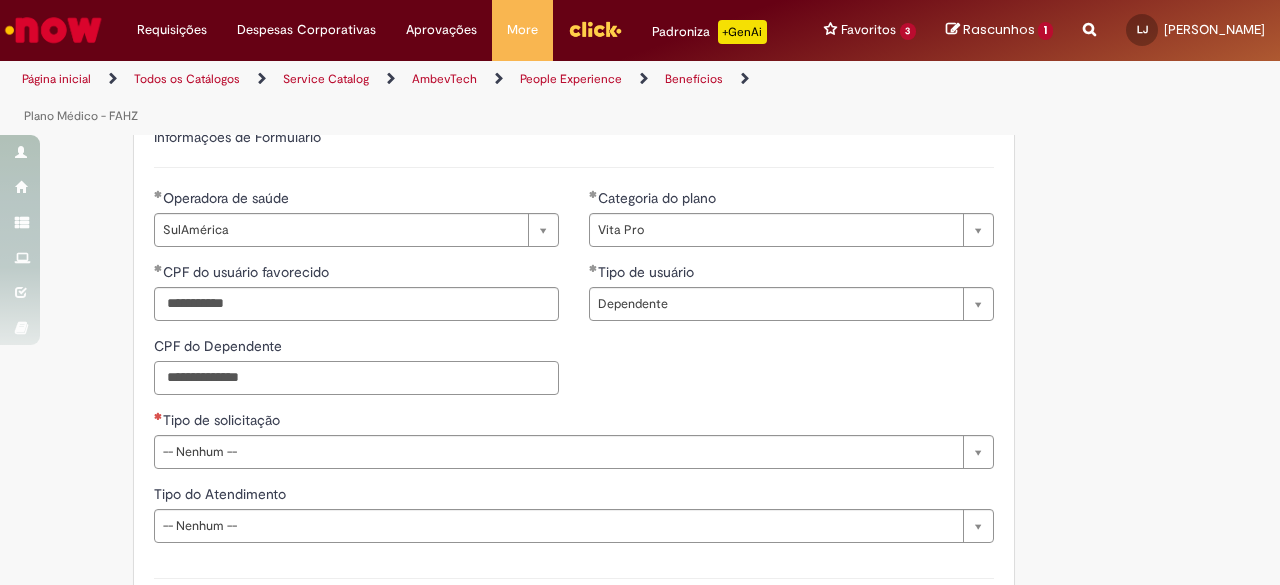 type on "**********" 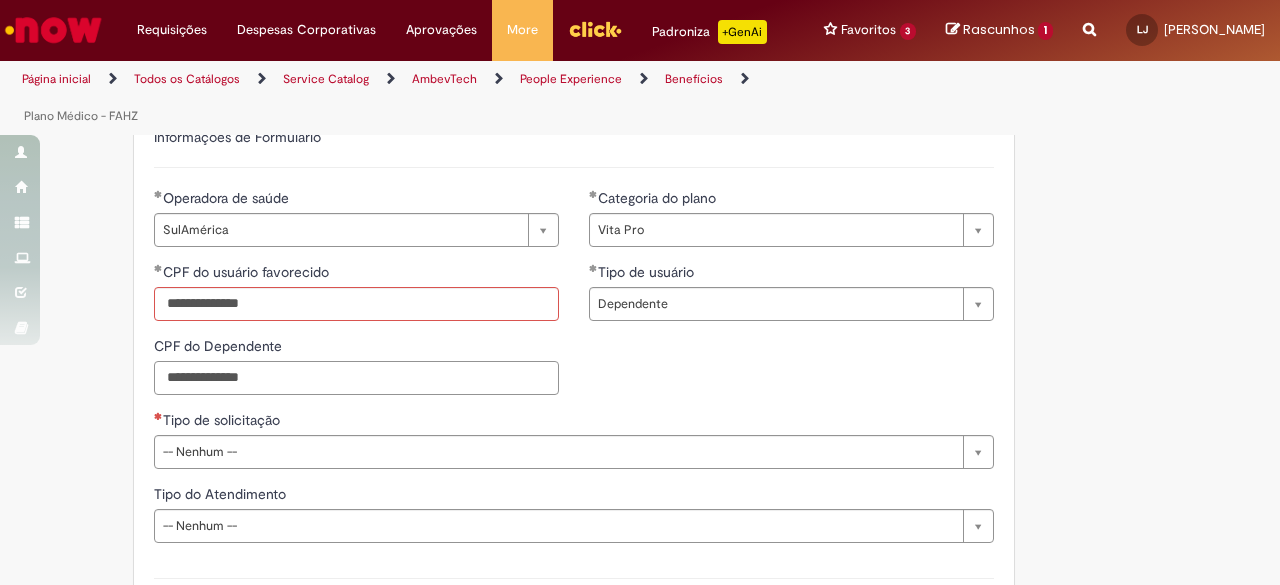 click on "**********" at bounding box center (356, 378) 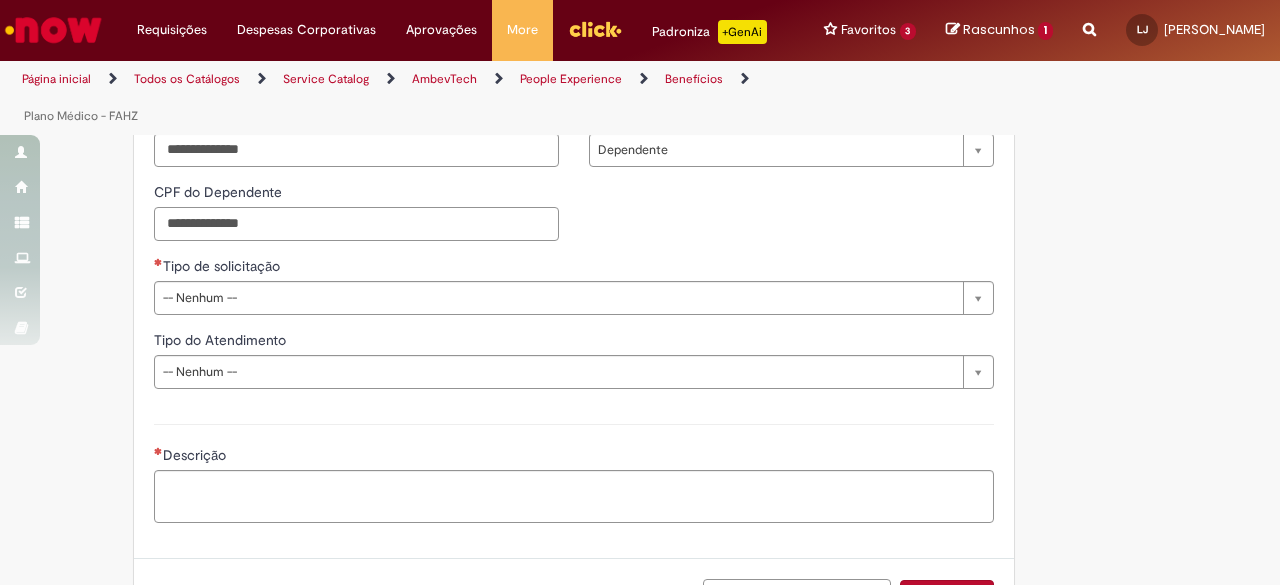 scroll, scrollTop: 1382, scrollLeft: 0, axis: vertical 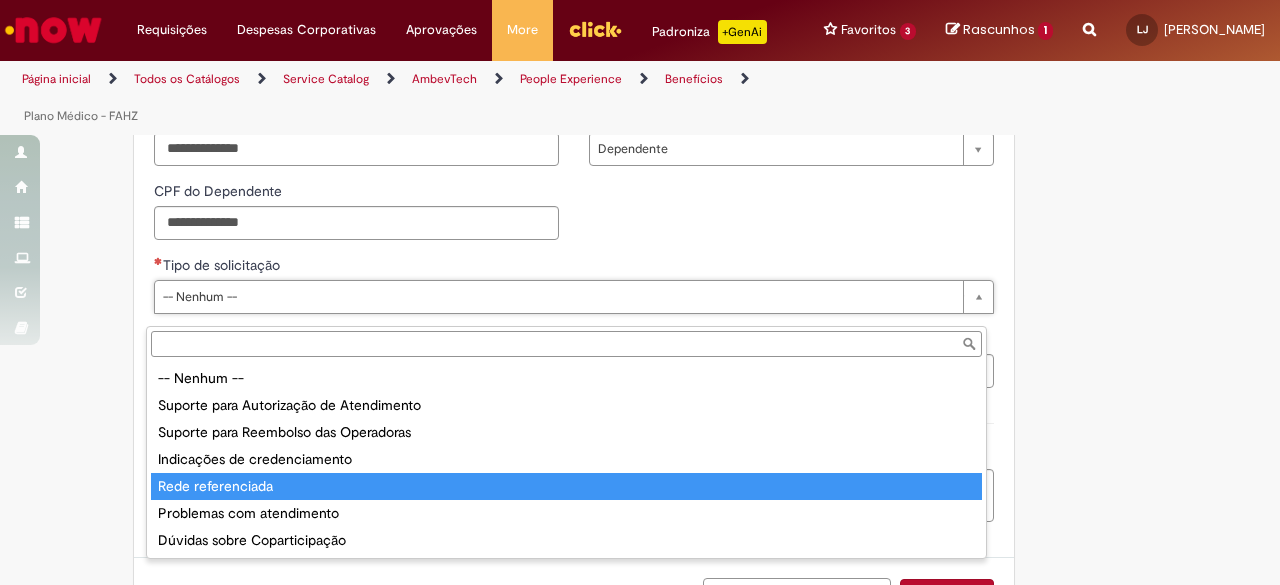 type on "**********" 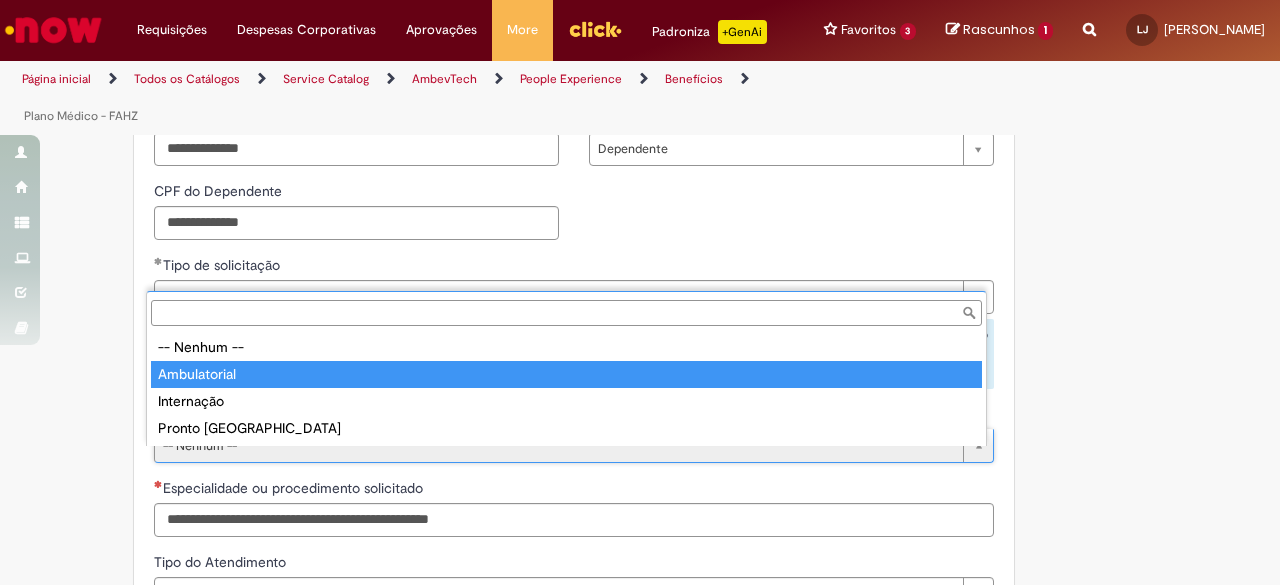 type on "**********" 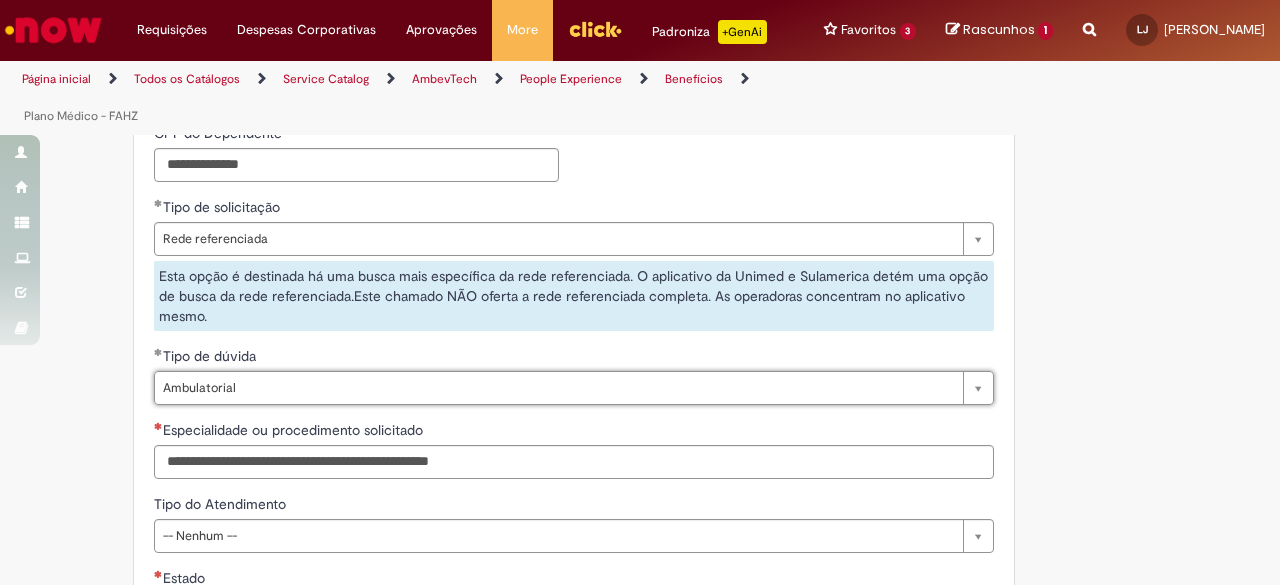 scroll, scrollTop: 1573, scrollLeft: 0, axis: vertical 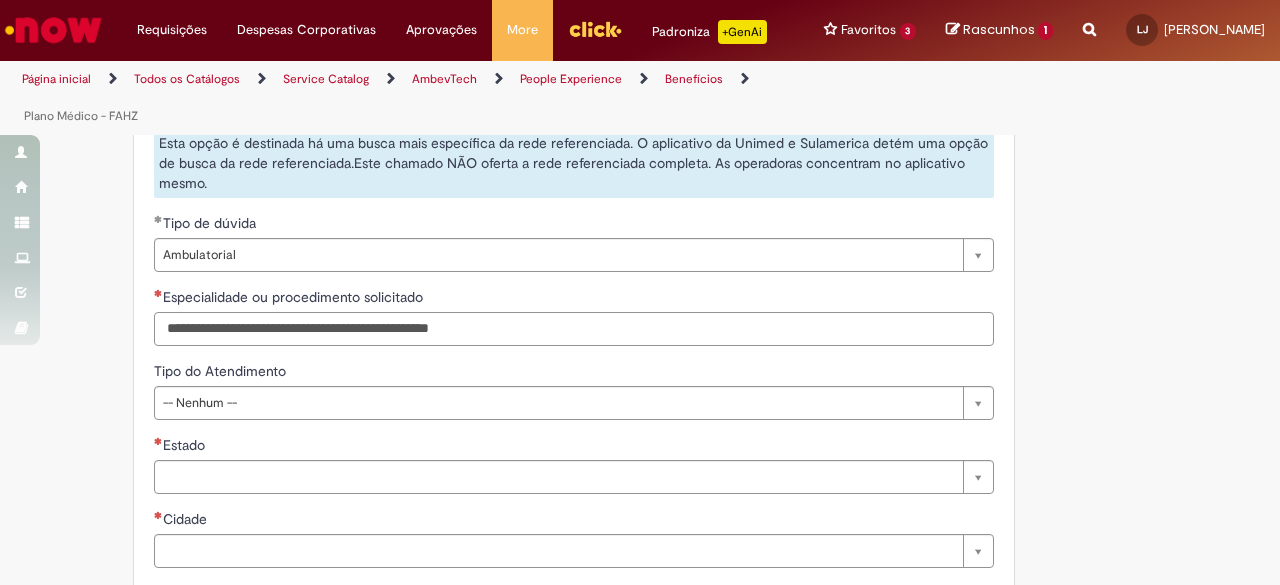 click on "Especialidade ou procedimento solicitado" at bounding box center [574, 329] 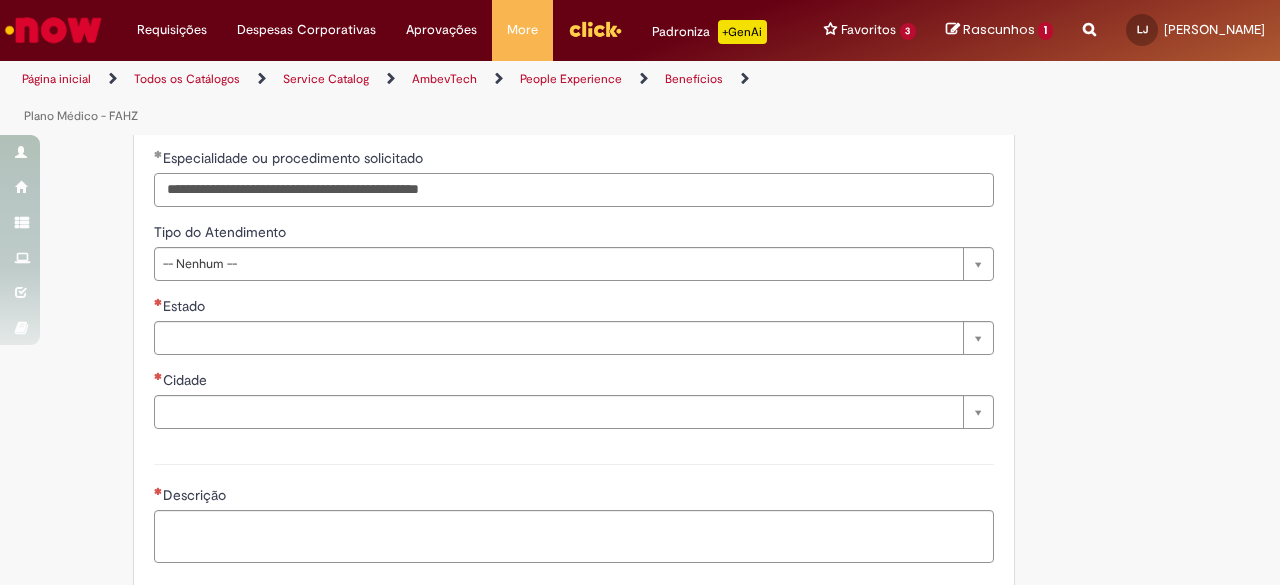 scroll, scrollTop: 1714, scrollLeft: 0, axis: vertical 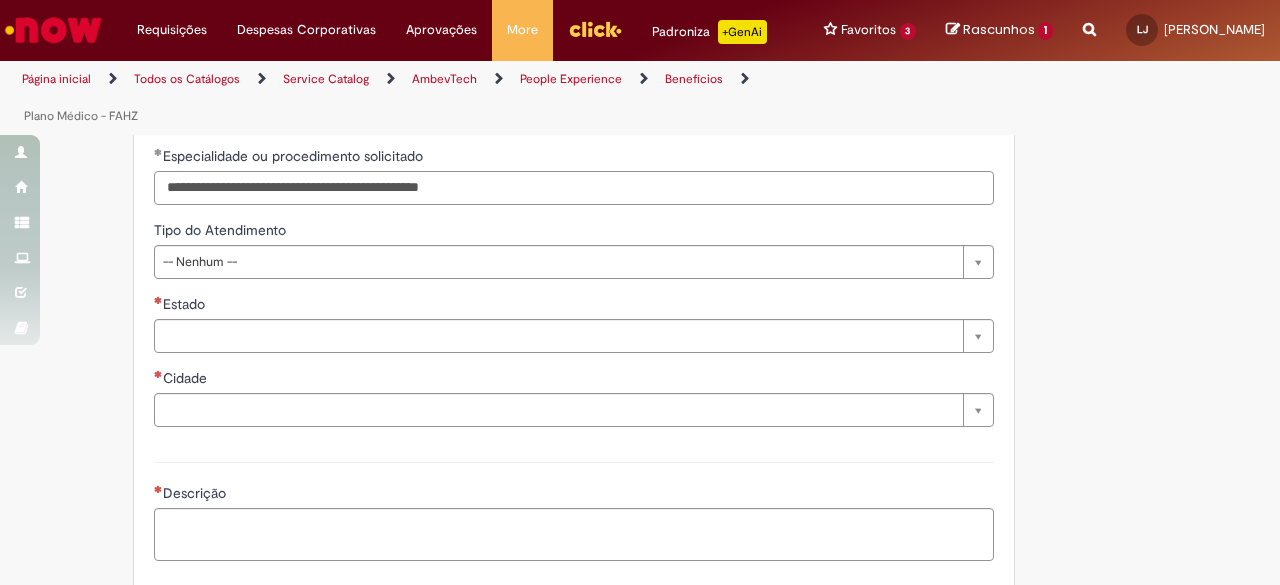 type on "**********" 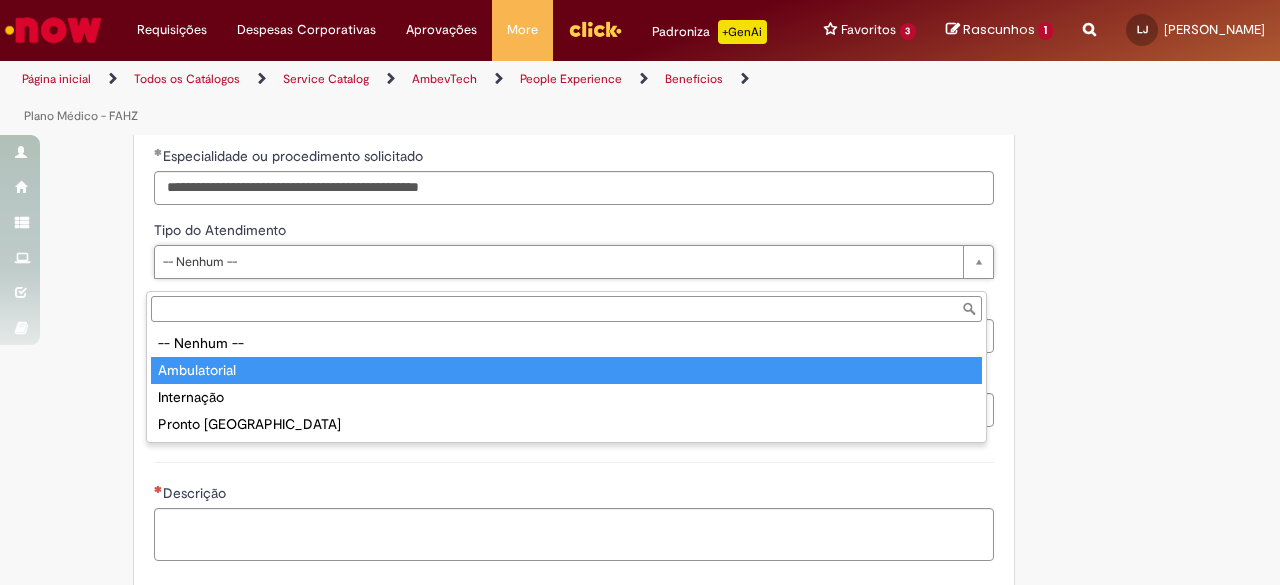 type on "**********" 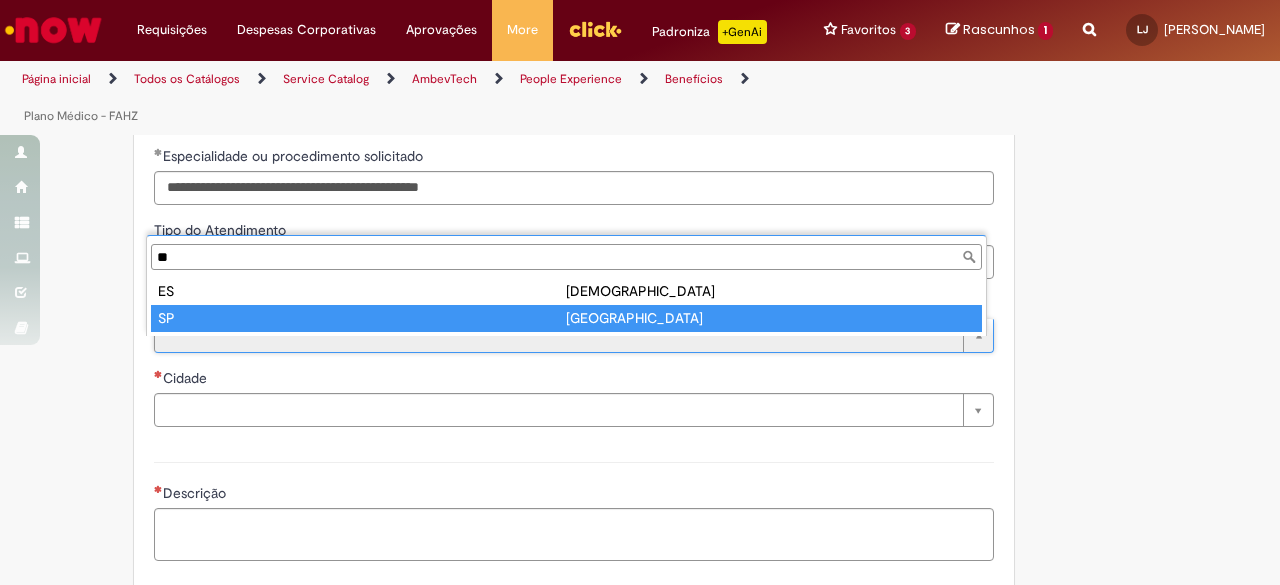 type on "**" 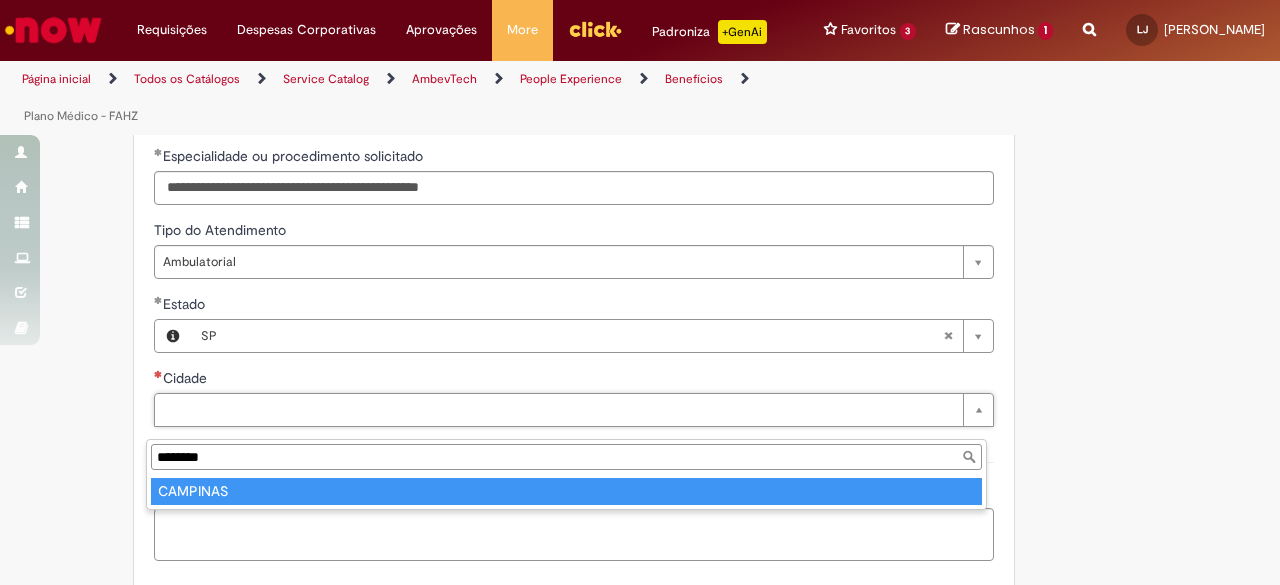 type on "********" 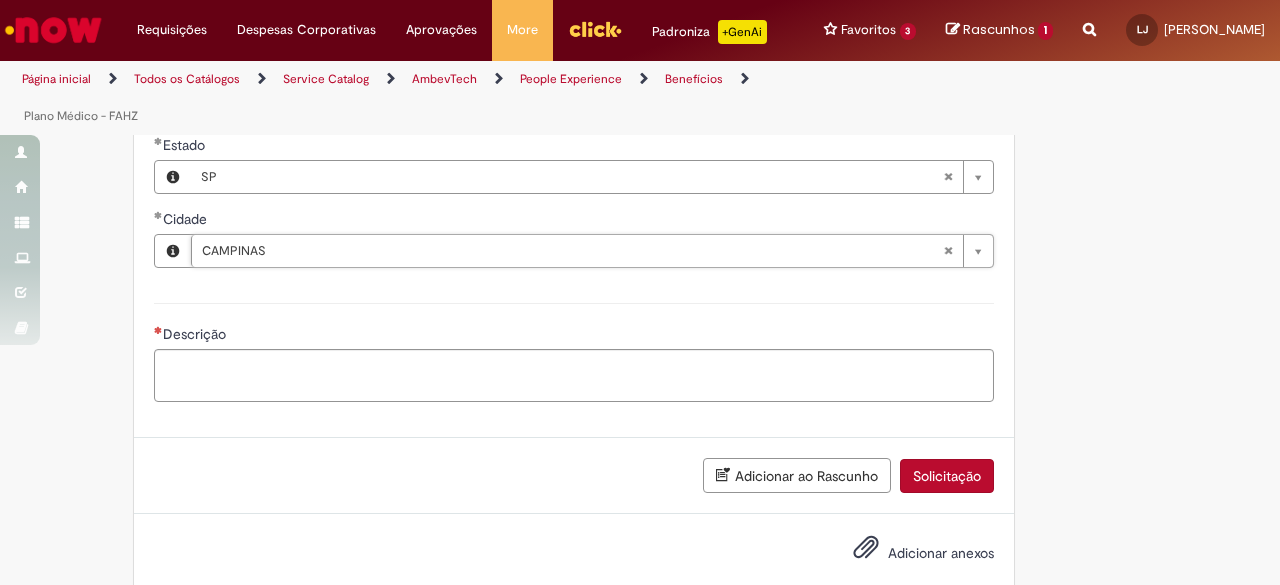 scroll, scrollTop: 1874, scrollLeft: 0, axis: vertical 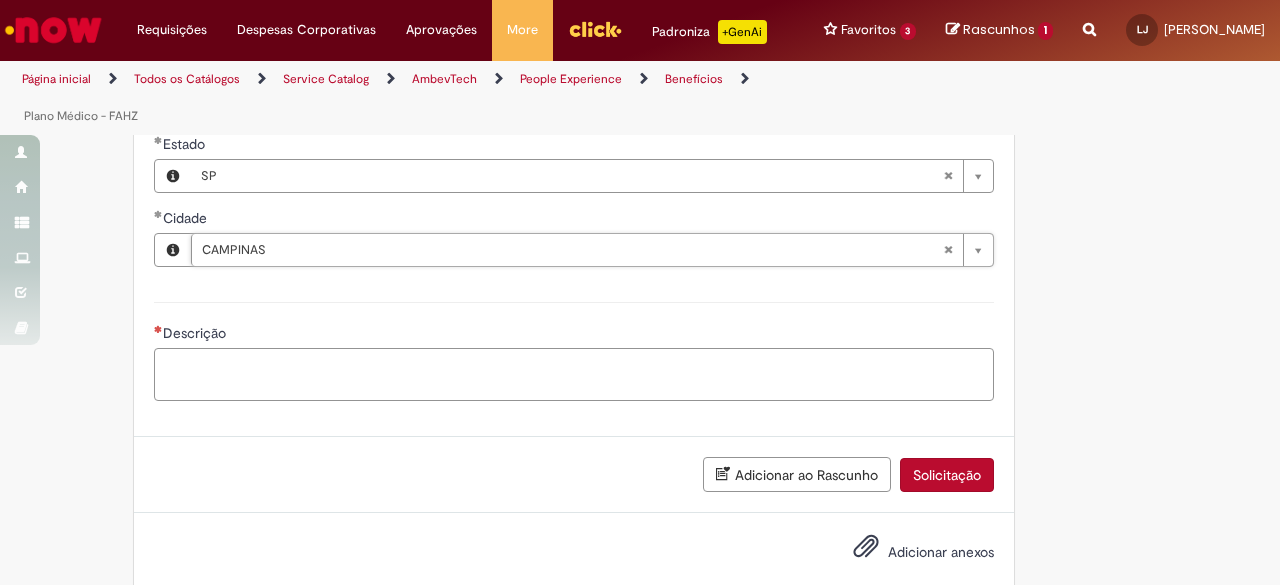 click on "Descrição" at bounding box center (574, 374) 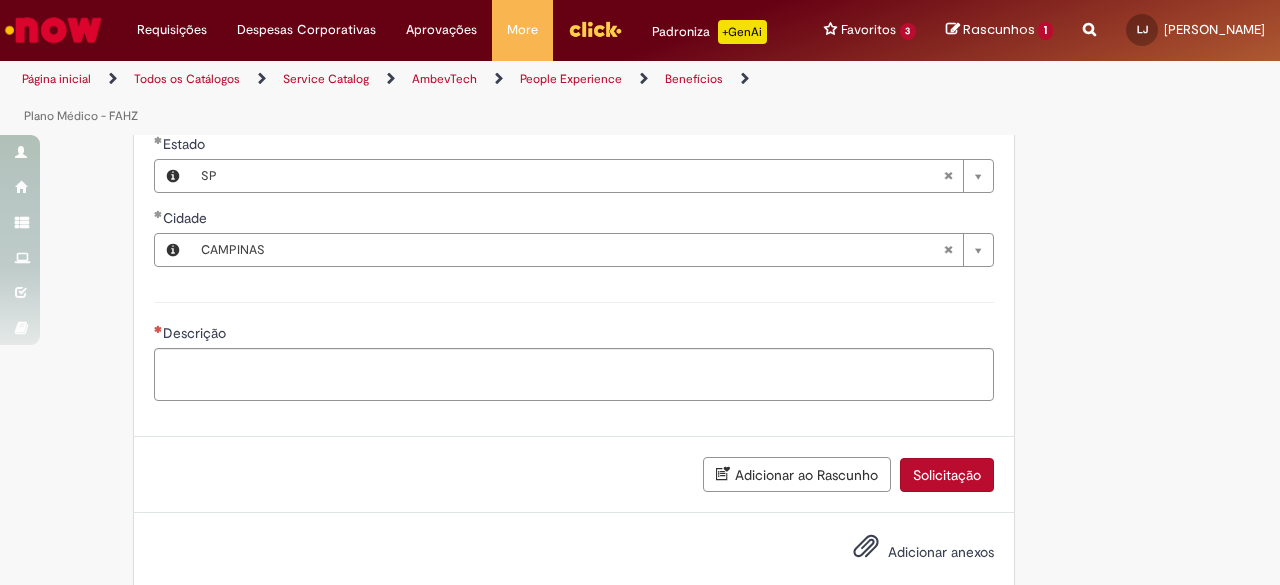 click on "Adicionar anexos" at bounding box center [941, 552] 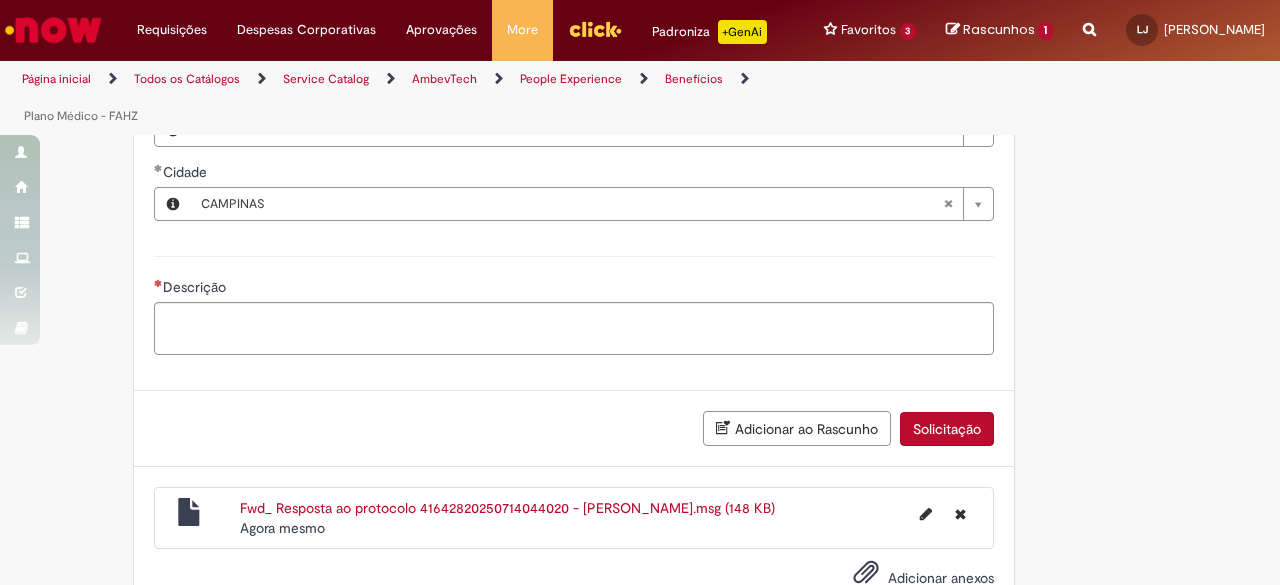 scroll, scrollTop: 1919, scrollLeft: 0, axis: vertical 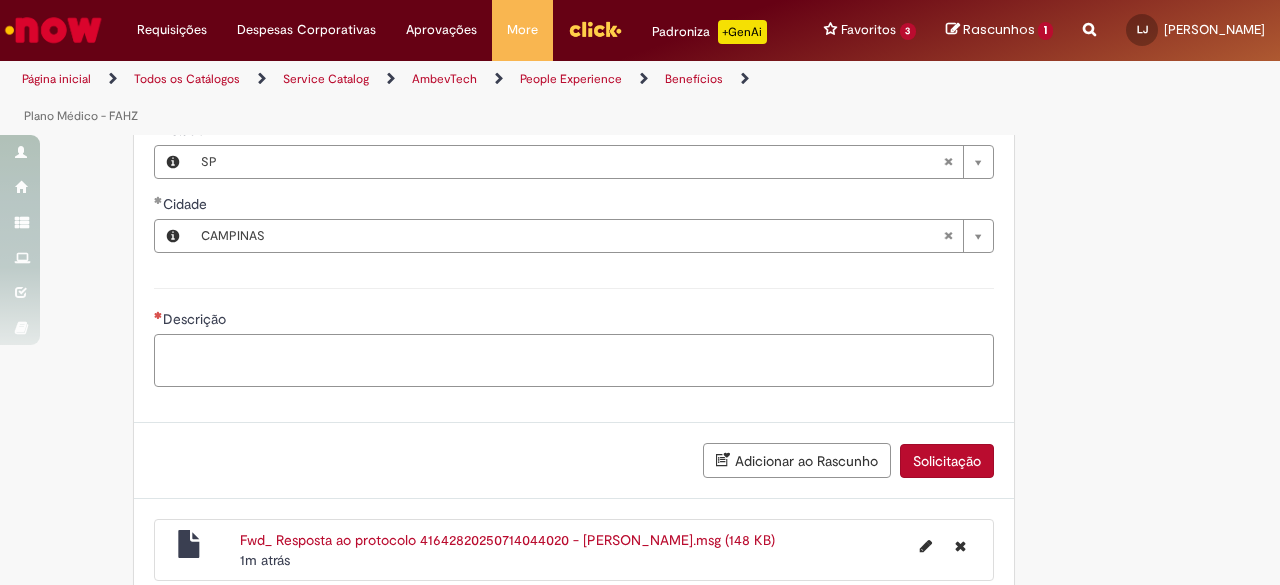 click on "Descrição" at bounding box center (574, 360) 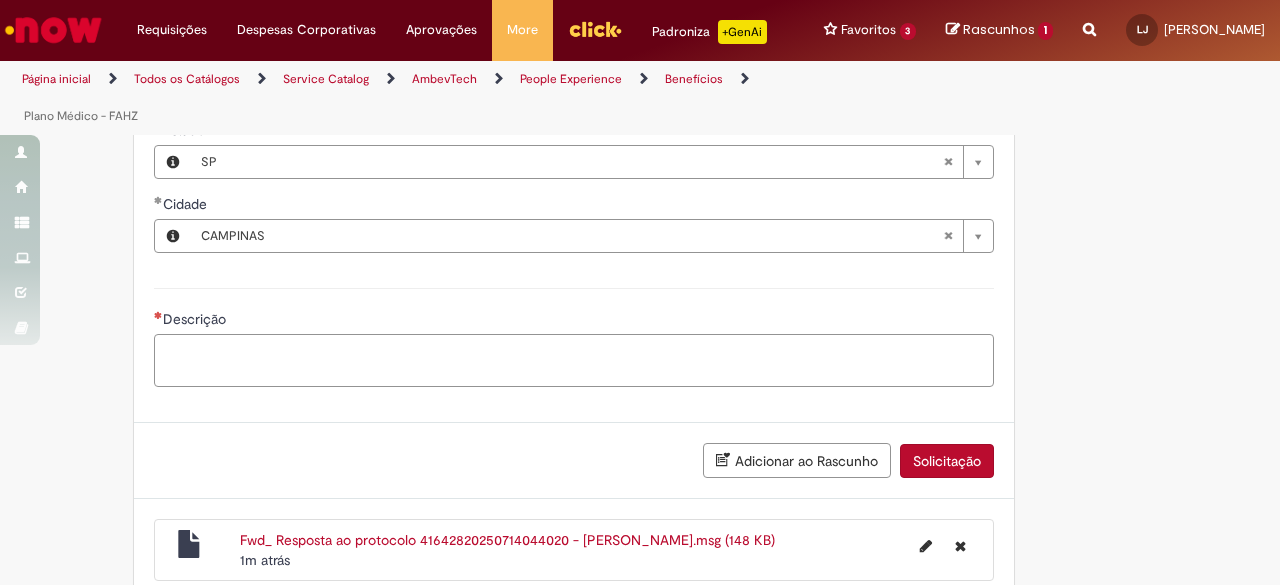paste on "**********" 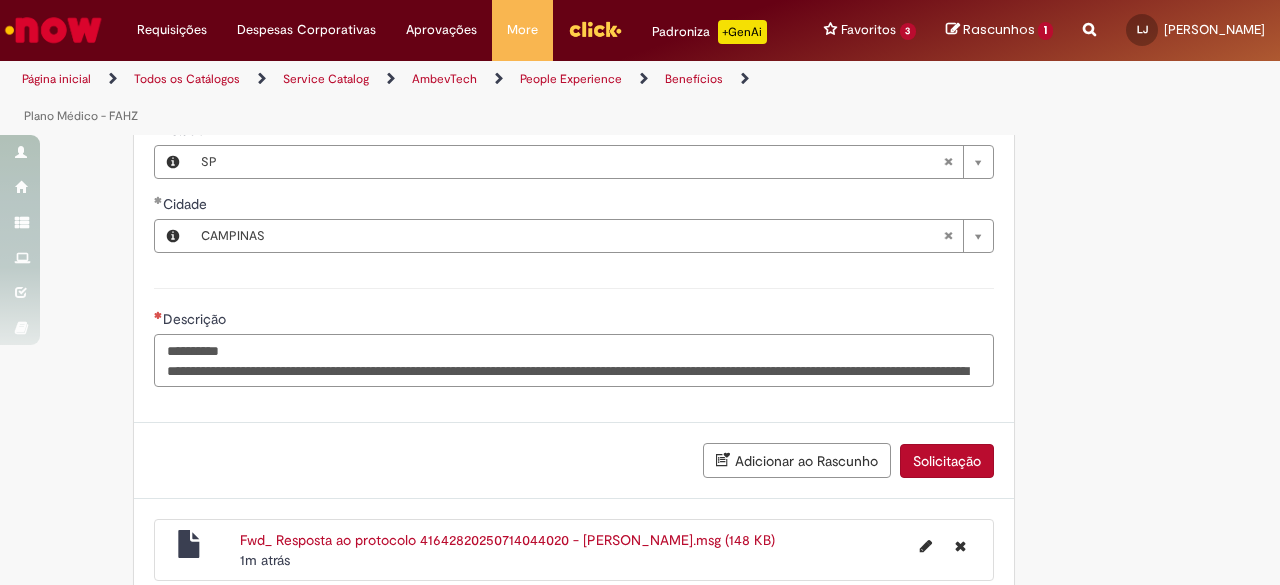 scroll, scrollTop: 1898, scrollLeft: 0, axis: vertical 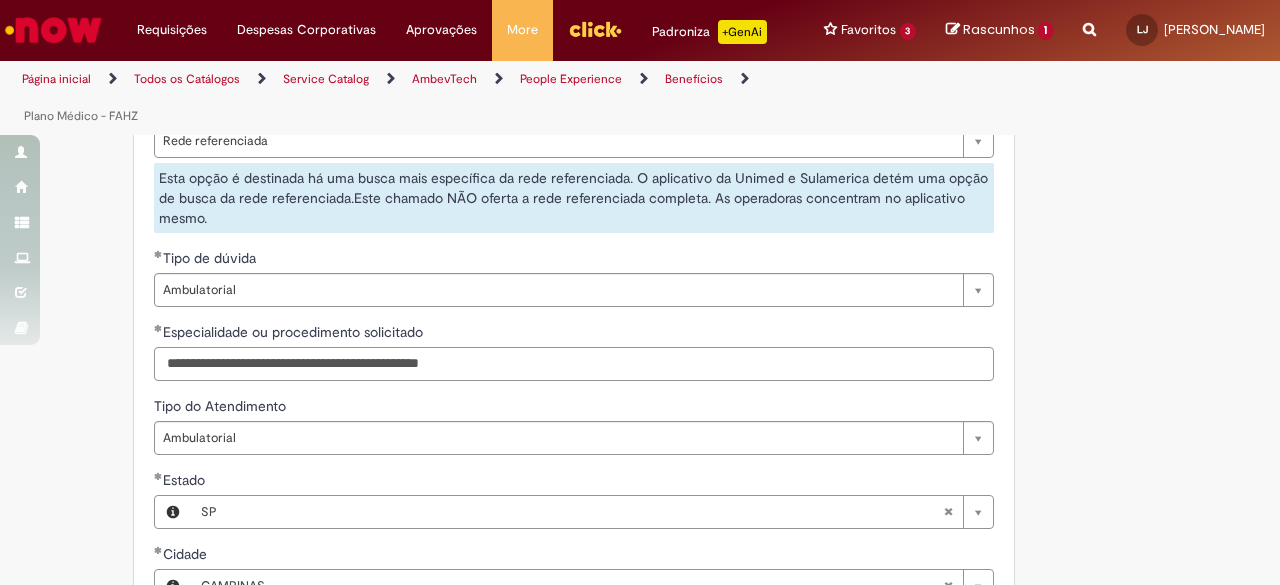 drag, startPoint x: 509, startPoint y: 376, endPoint x: 432, endPoint y: 386, distance: 77.64664 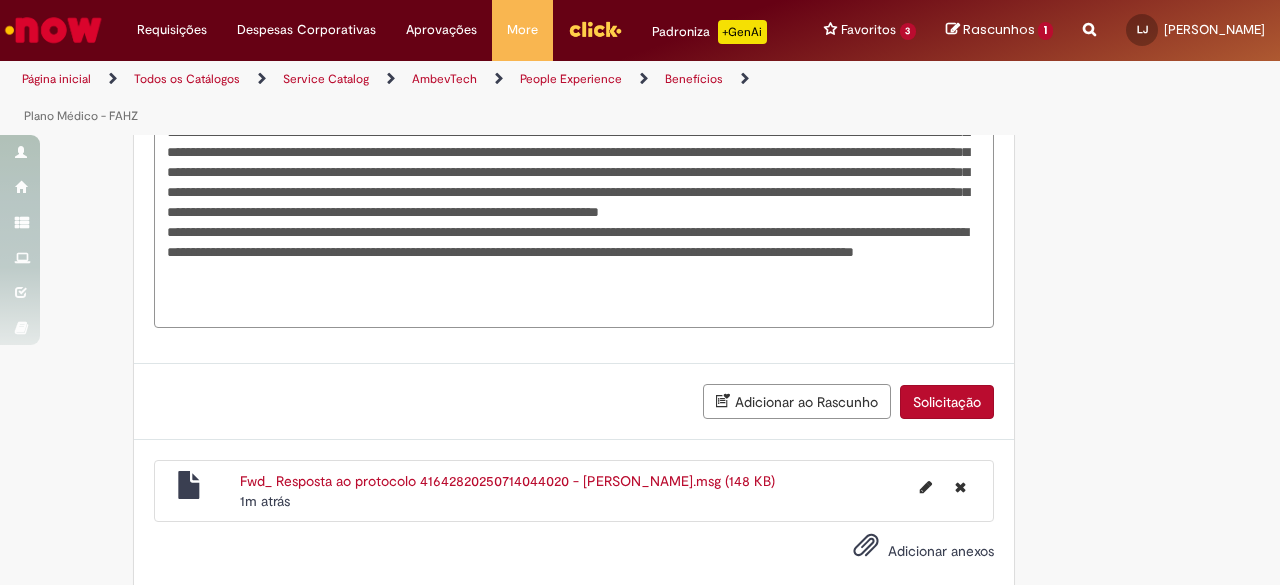 scroll, scrollTop: 2058, scrollLeft: 0, axis: vertical 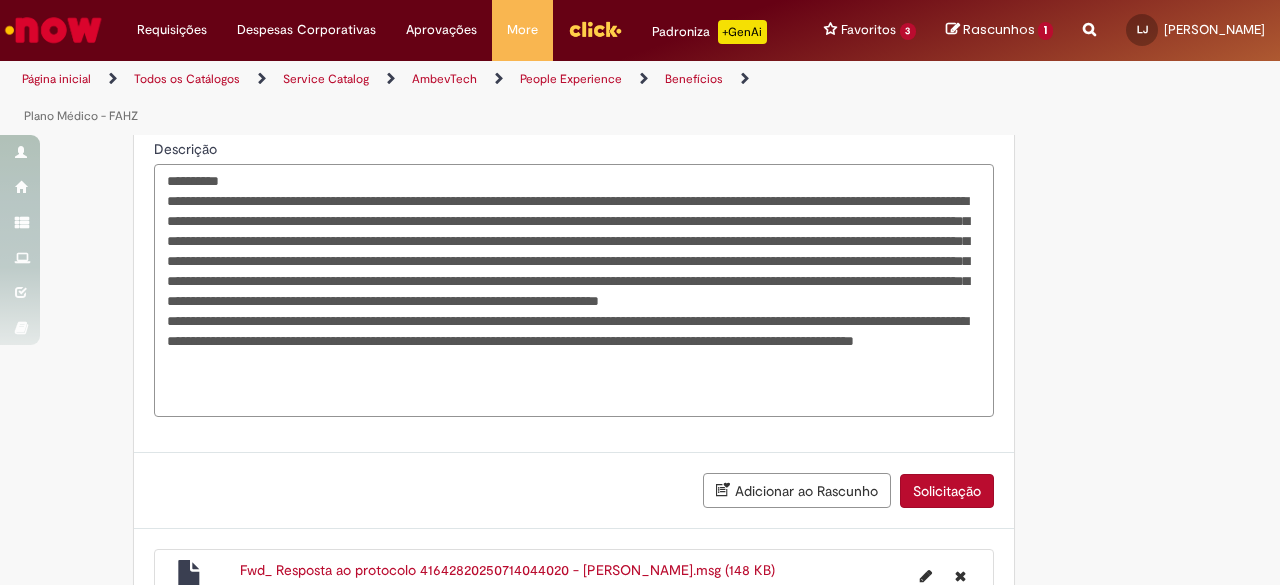 drag, startPoint x: 326, startPoint y: 216, endPoint x: 262, endPoint y: 215, distance: 64.00781 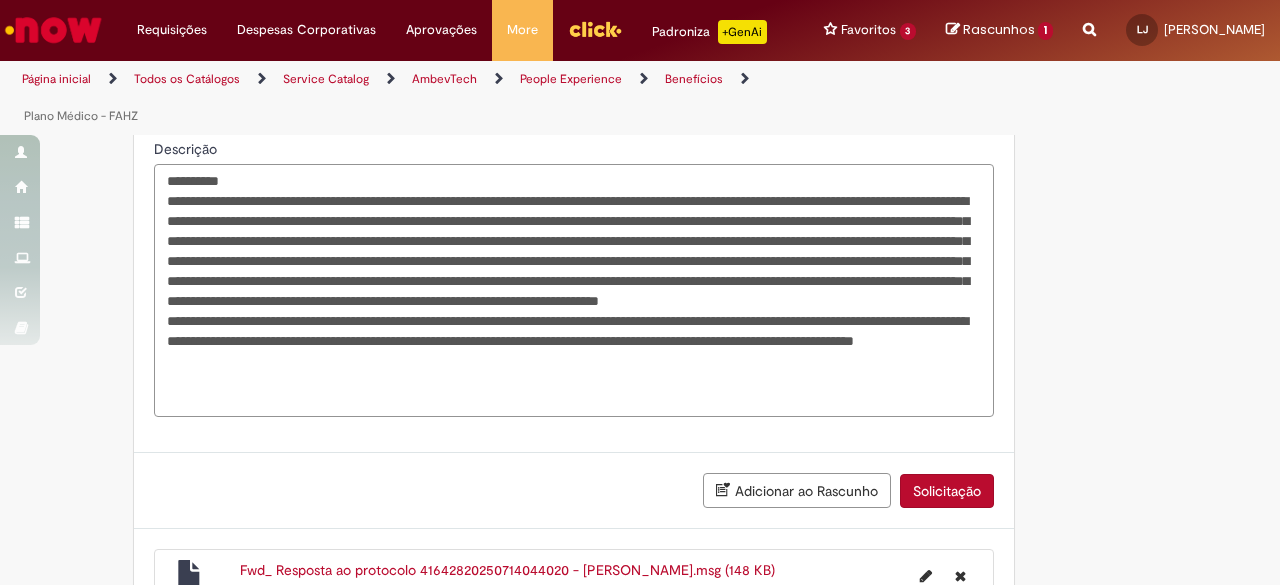 paste 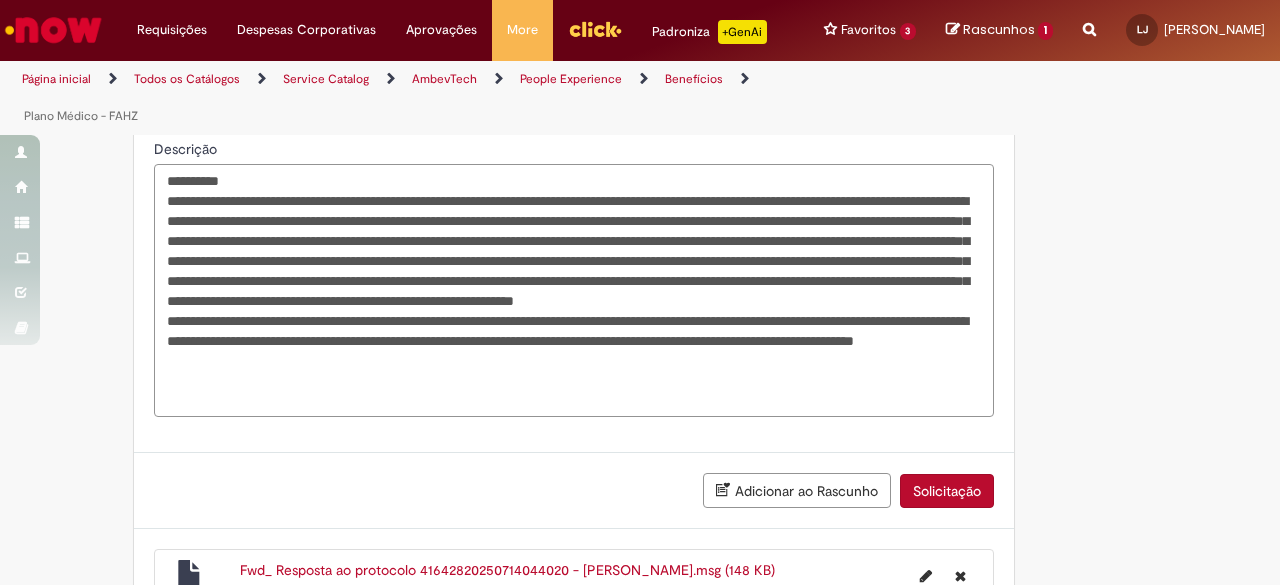 click on "Descrição" at bounding box center [574, 290] 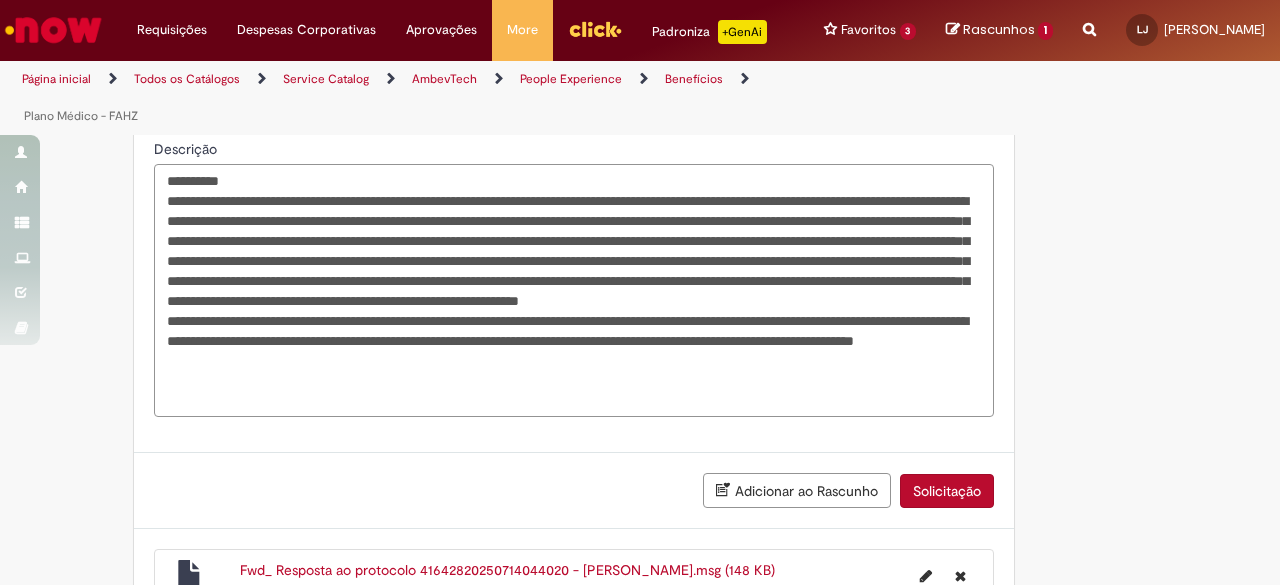 type on "**********" 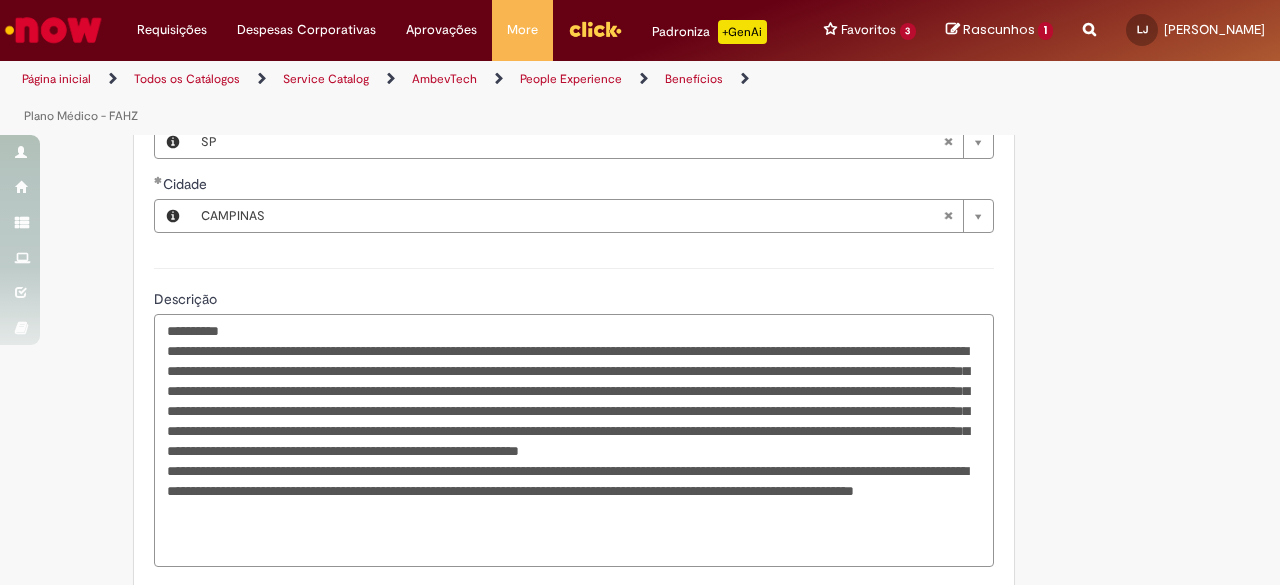 scroll, scrollTop: 2196, scrollLeft: 0, axis: vertical 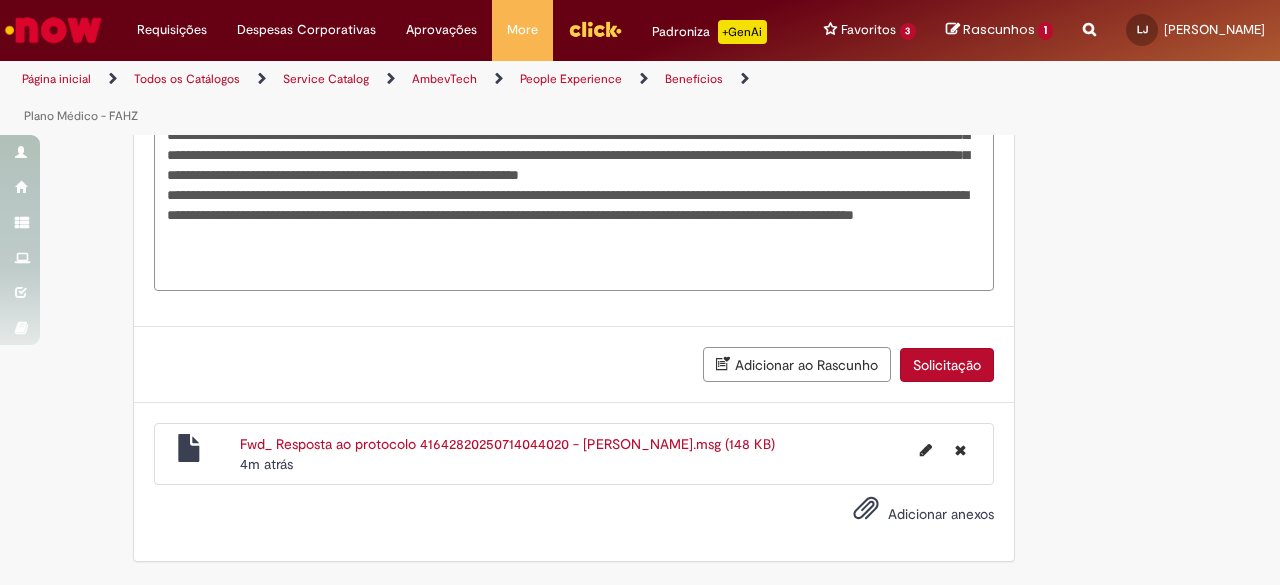 click on "Solicitação" at bounding box center [947, 365] 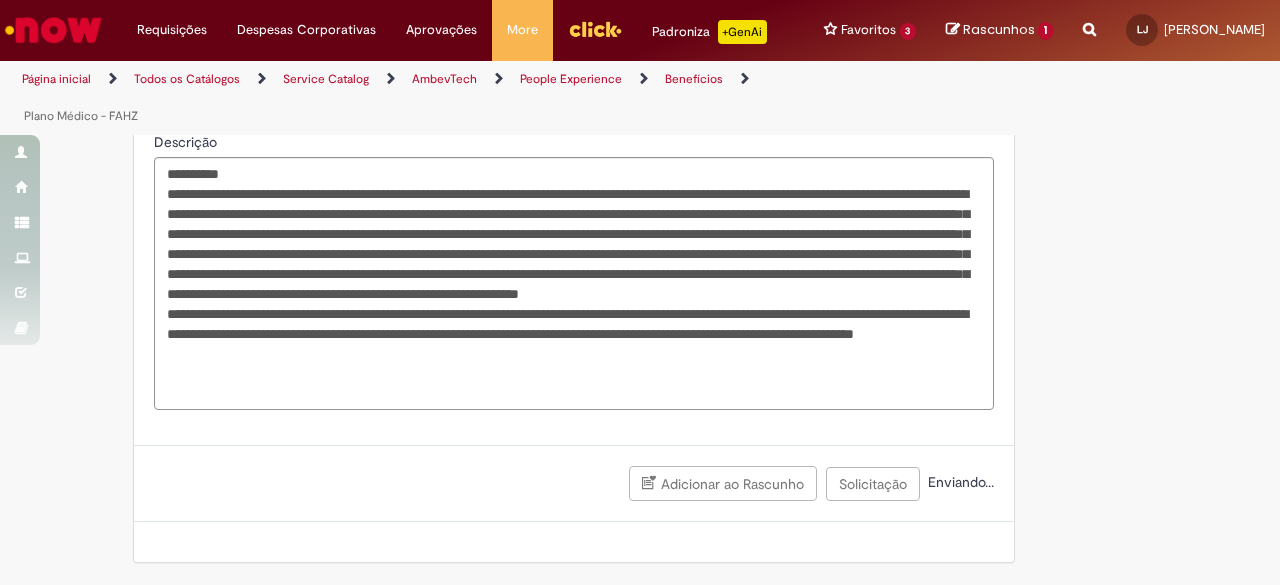 scroll, scrollTop: 2079, scrollLeft: 0, axis: vertical 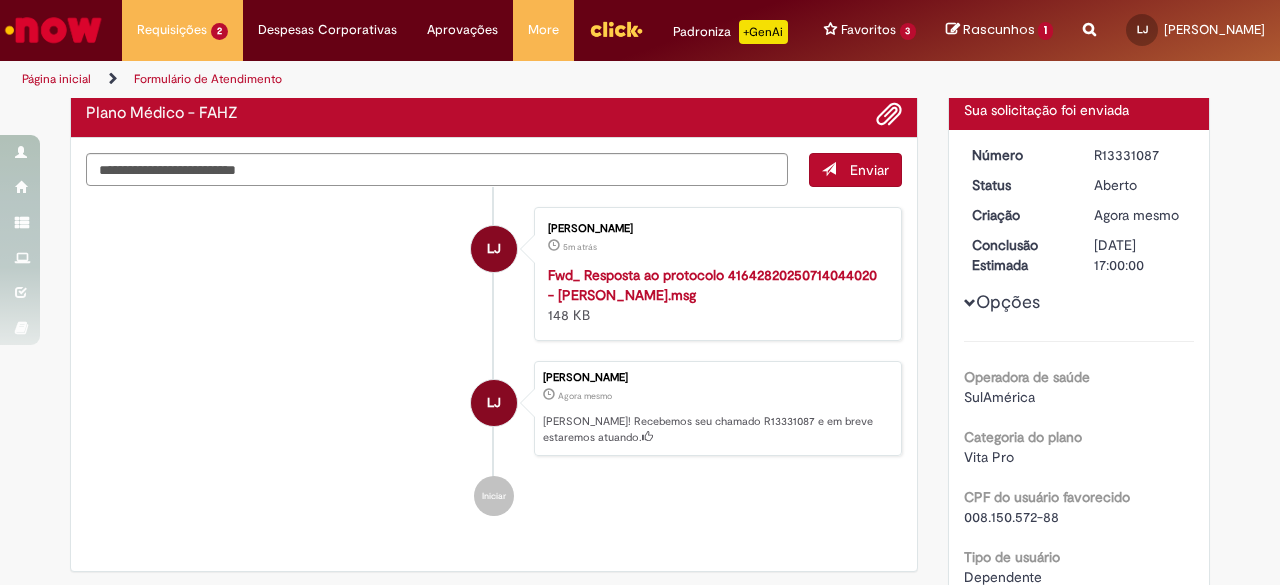 click on "Lucas Cesar Oliveira Joia
Agora mesmo Agora mesmo
Ola! Recebemos seu chamado R13331087 e em breve estaremos atuando." at bounding box center (718, 409) 